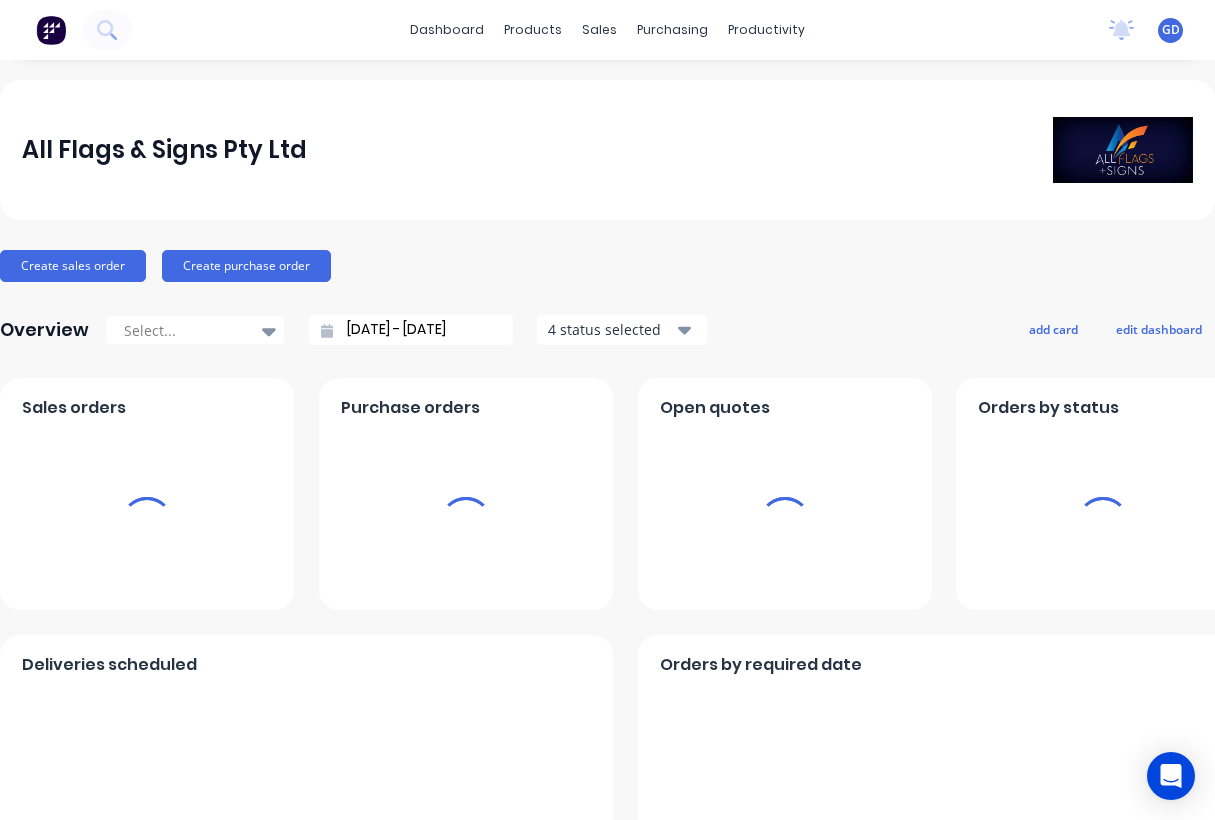 scroll, scrollTop: 0, scrollLeft: 0, axis: both 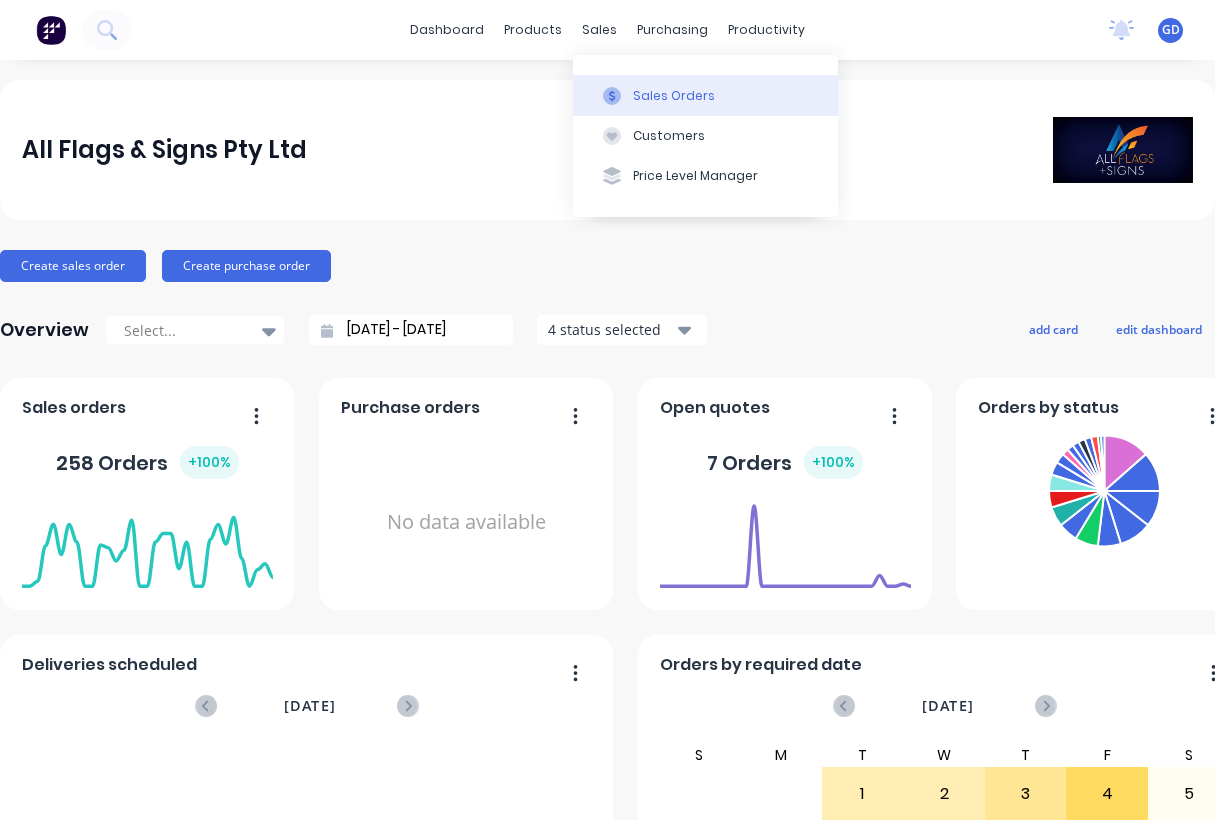click on "Sales Orders" at bounding box center (705, 95) 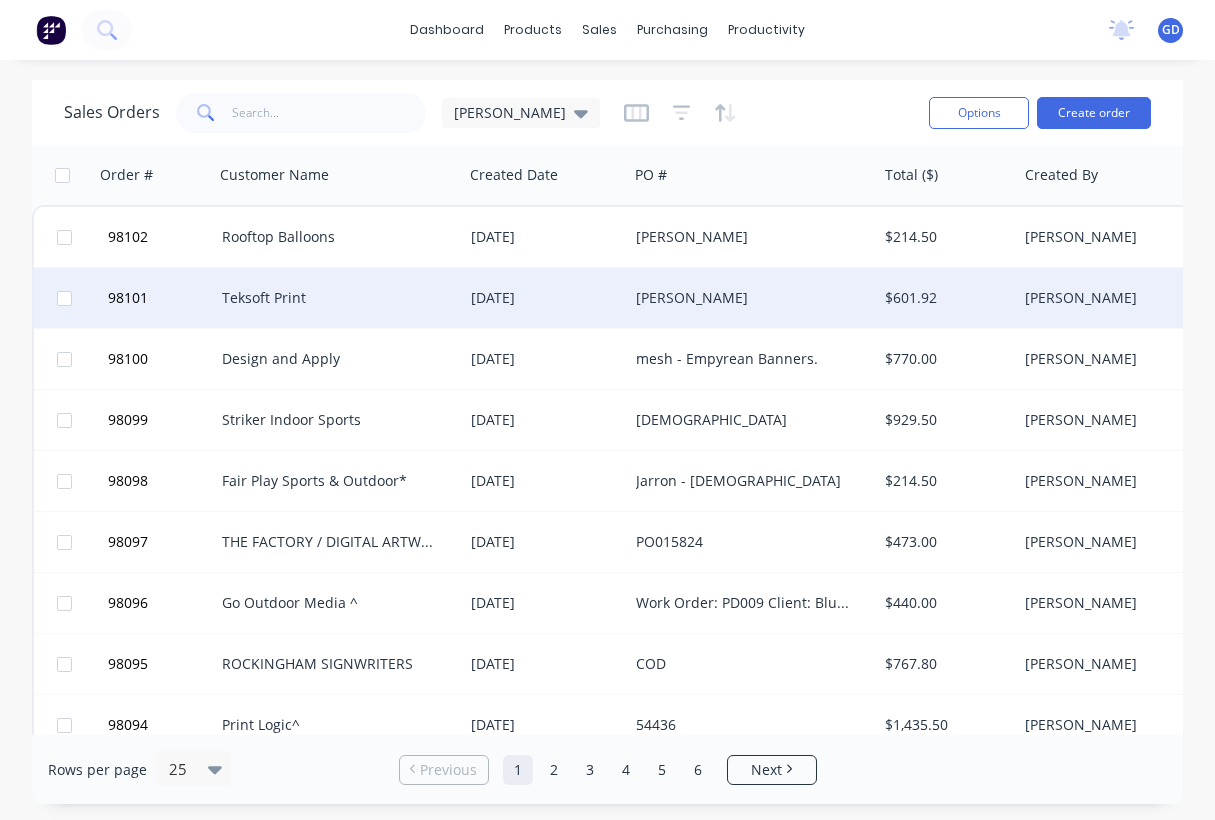 scroll, scrollTop: 0, scrollLeft: 0, axis: both 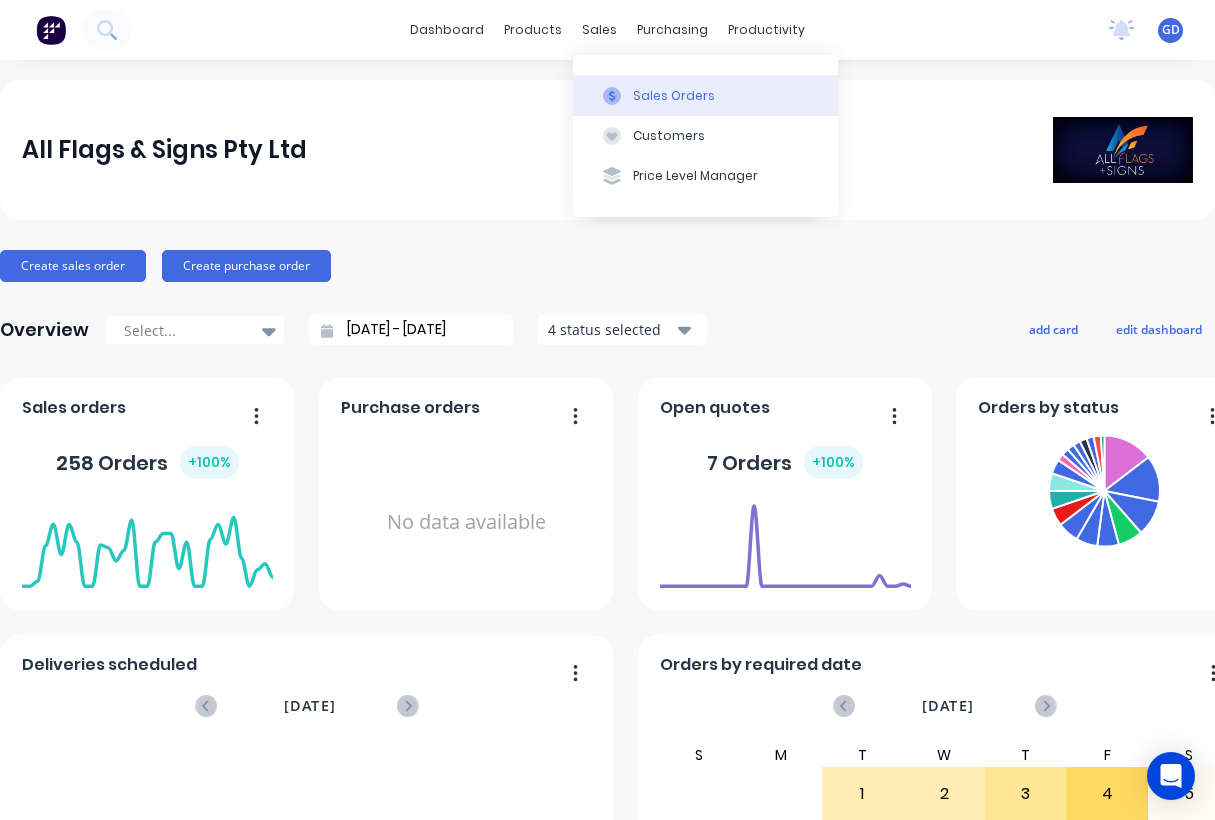 click on "Sales Orders" at bounding box center (705, 95) 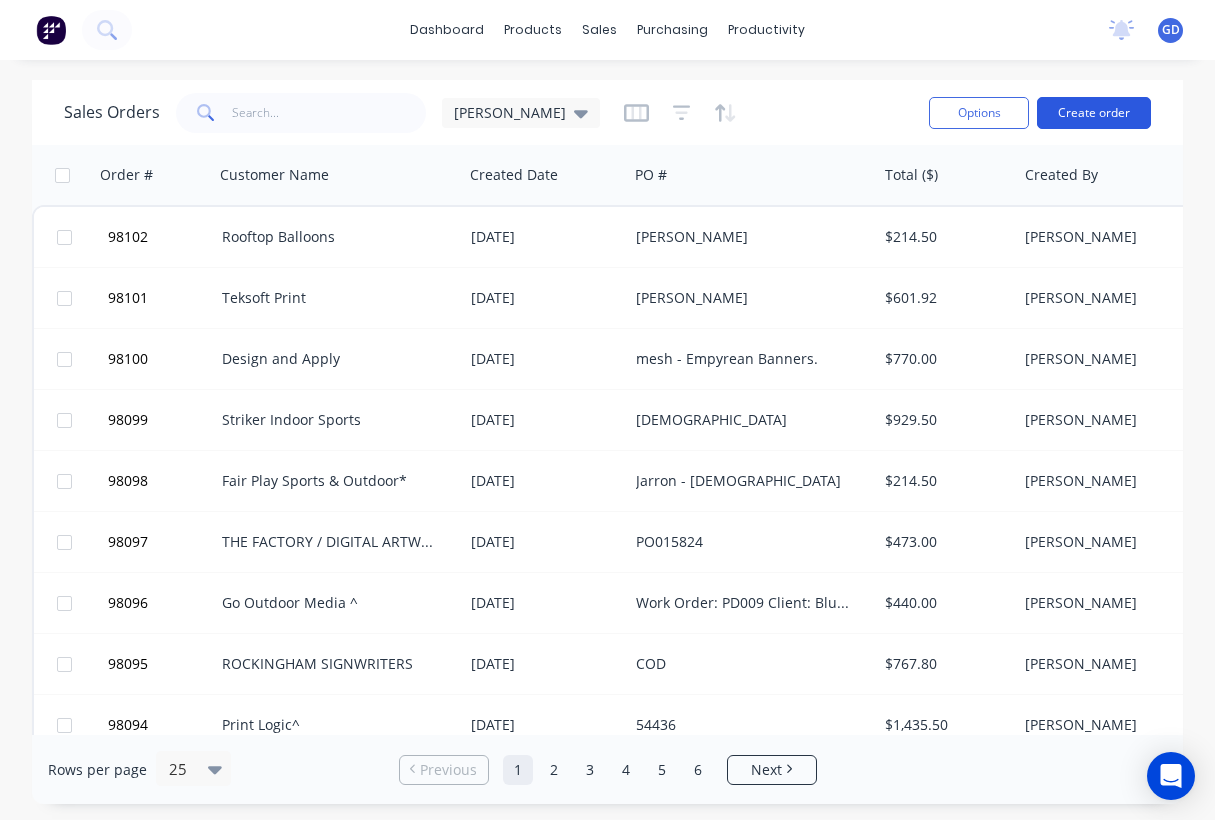 click on "Create order" at bounding box center (1094, 113) 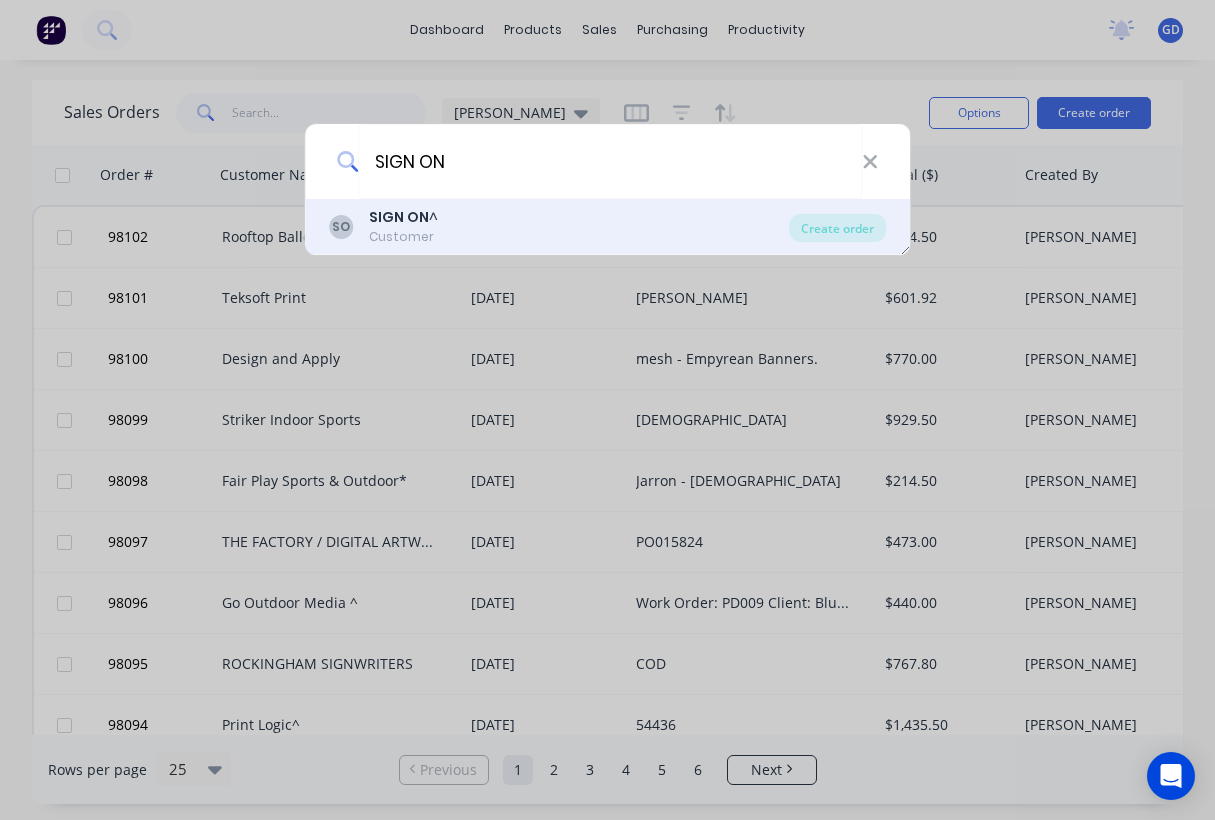 type on "SIGN ON" 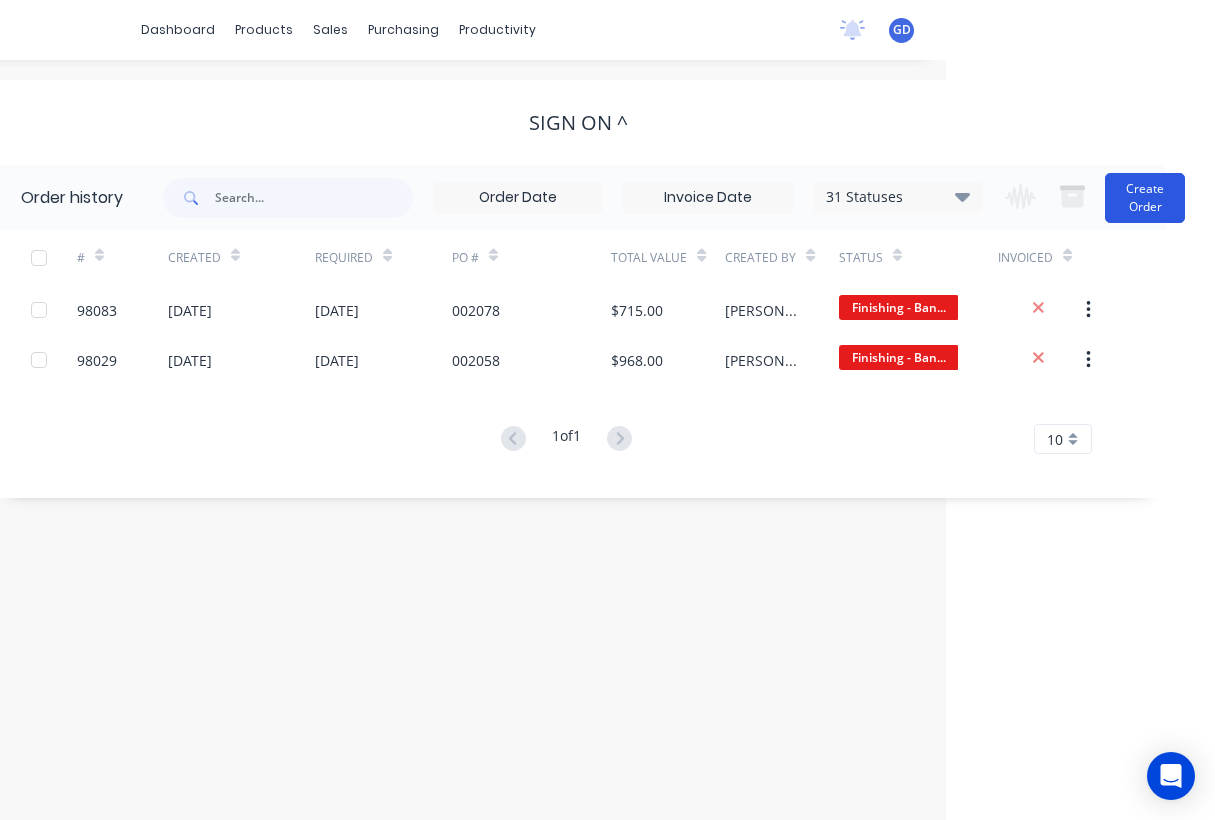scroll, scrollTop: 0, scrollLeft: 269, axis: horizontal 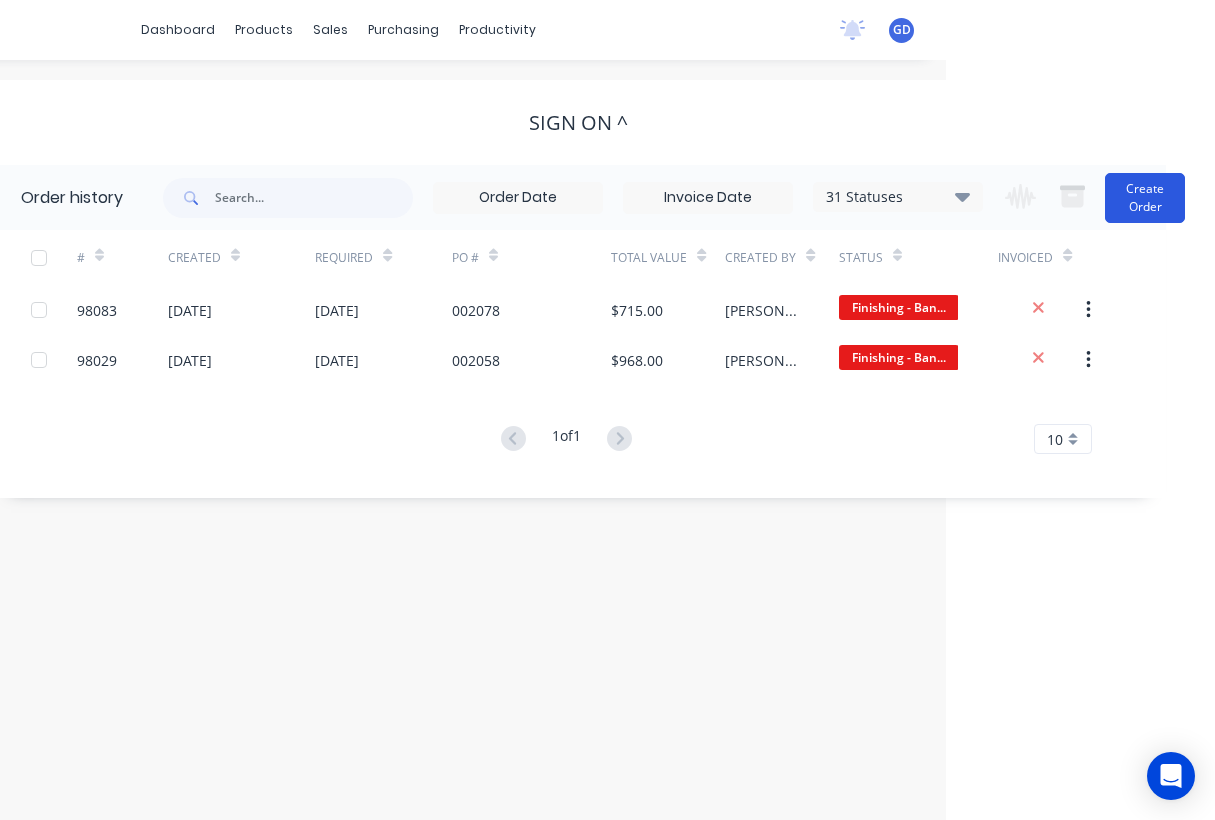 click on "Create Order" at bounding box center [1145, 198] 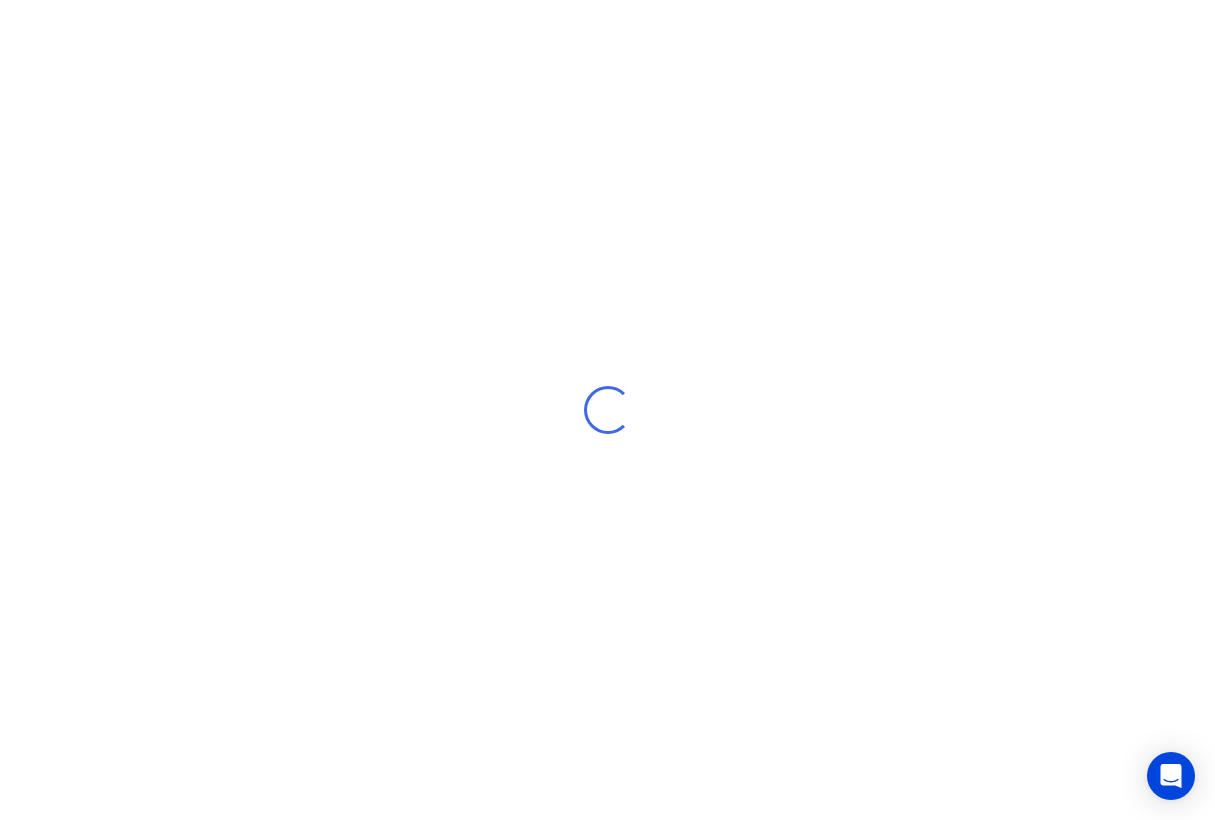 scroll, scrollTop: 0, scrollLeft: 0, axis: both 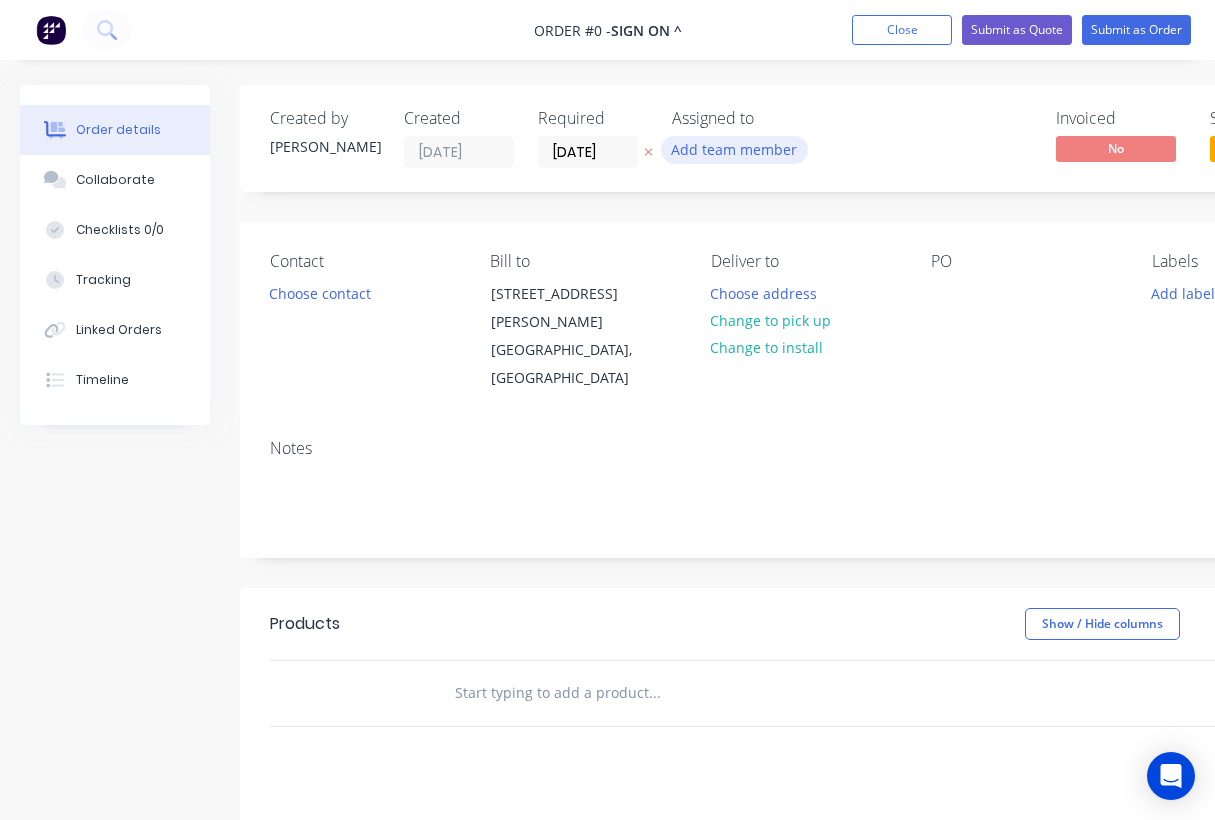 click on "Add team member" at bounding box center (734, 149) 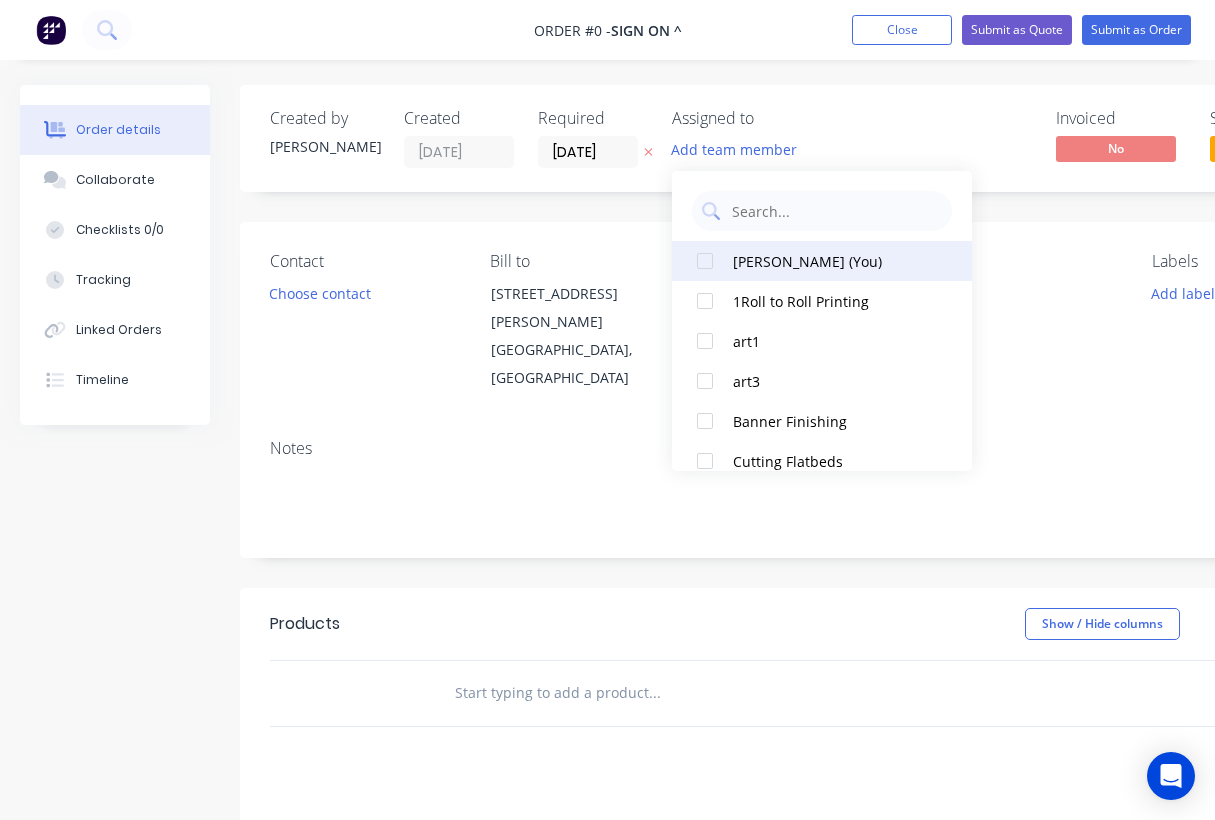 click at bounding box center (705, 261) 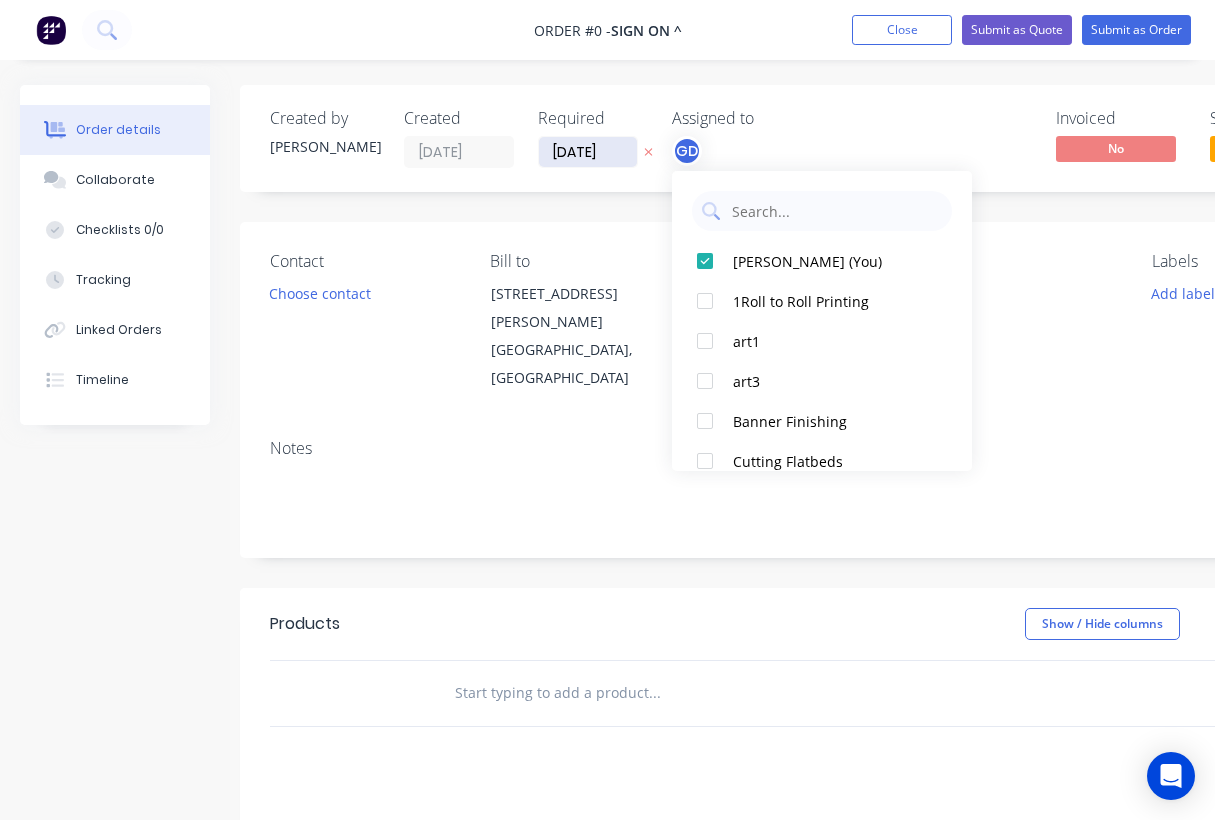 click on "Order details Collaborate Checklists 0/0 Tracking Linked Orders Timeline   Order details   Collaborate   Checklists   Tracking   Linked Orders   Timeline Created by Gino Created 29/07/25 Required 29/07/25 Assigned to GD Invoiced No Status Draft Contact Choose contact Bill to 14 Carbon Court  Osborne Park, Western Australia, Australia, 6017 Deliver to Choose address Change to pick up Change to install PO Labels Add labels Notes Products Show / Hide columns Add product     add delivery fee add markup add discount Labour $0.00 Sub total $0.00 Margin $0.00  ( 0 %) Tax $0.00 Total $0.00" at bounding box center [695, 661] 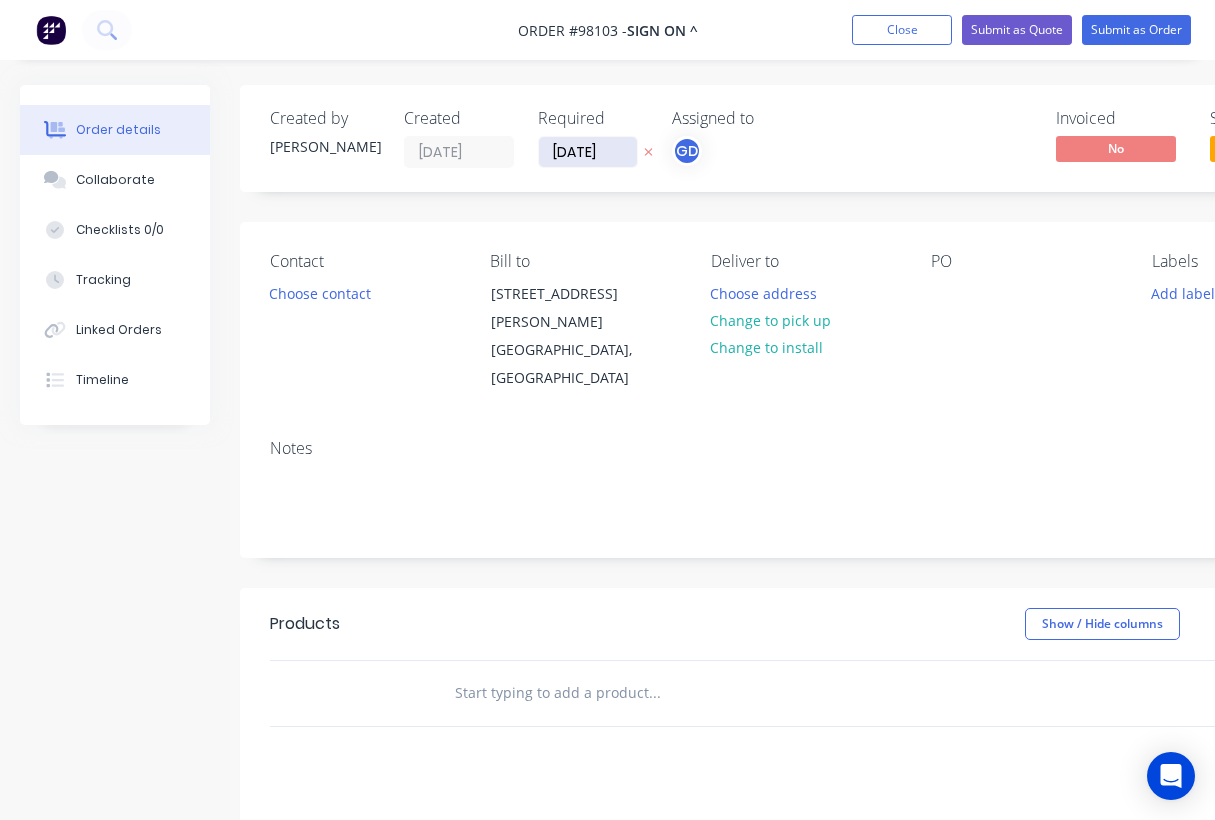 click on "[DATE]" at bounding box center (588, 152) 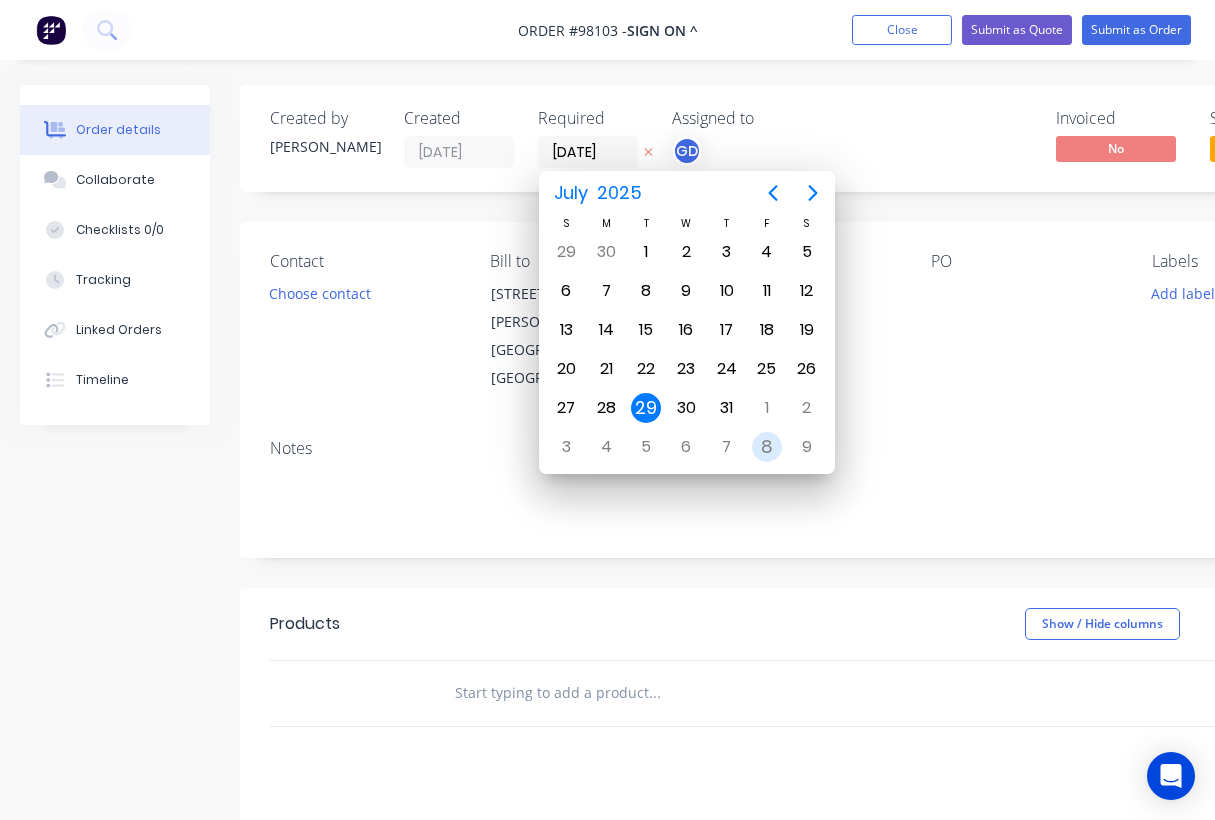 click on "8" at bounding box center [767, 447] 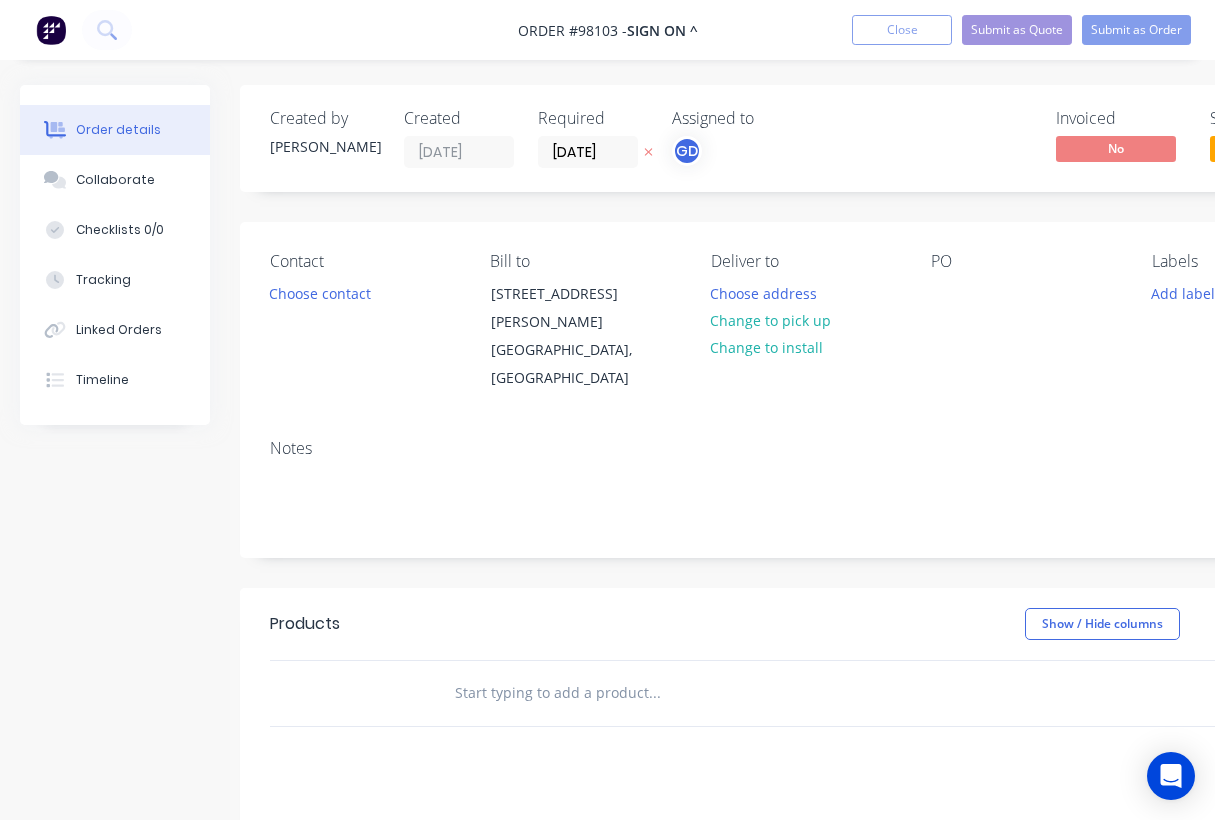 scroll, scrollTop: 0, scrollLeft: 0, axis: both 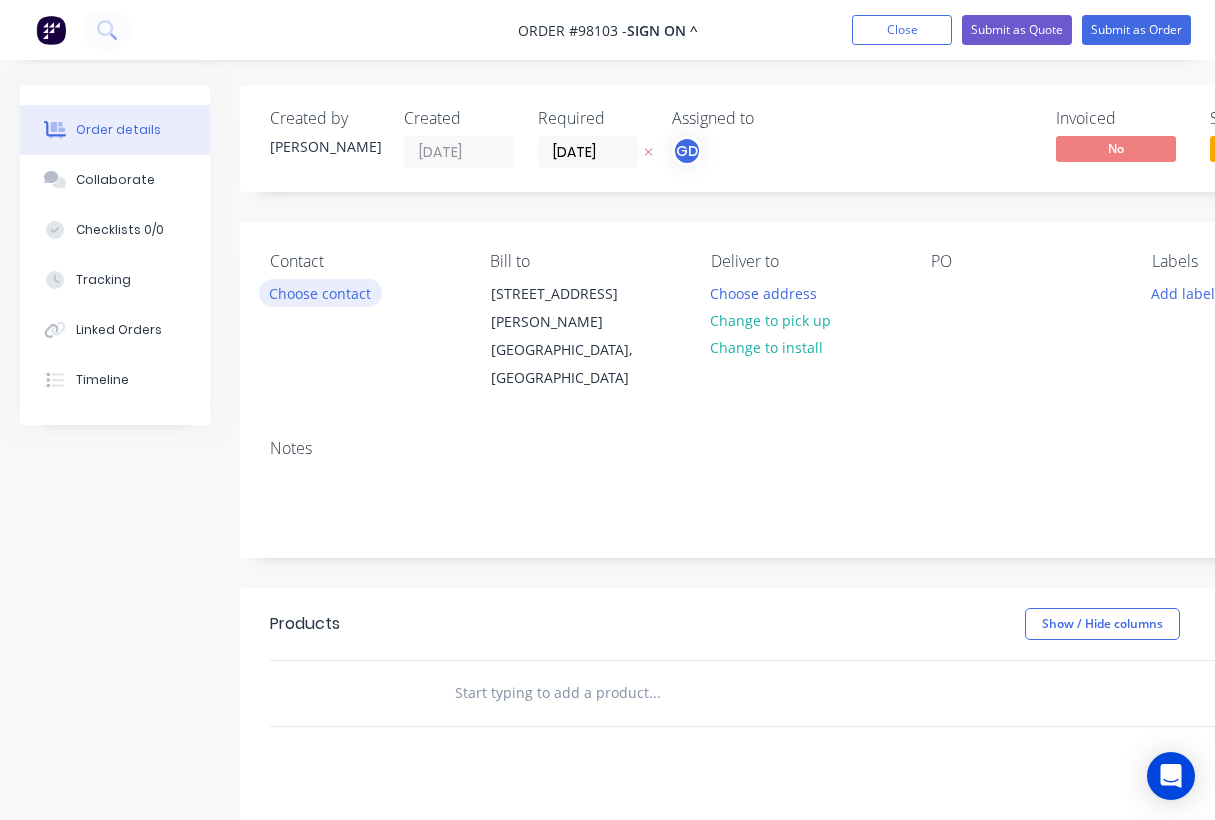 click on "Choose contact" at bounding box center (320, 292) 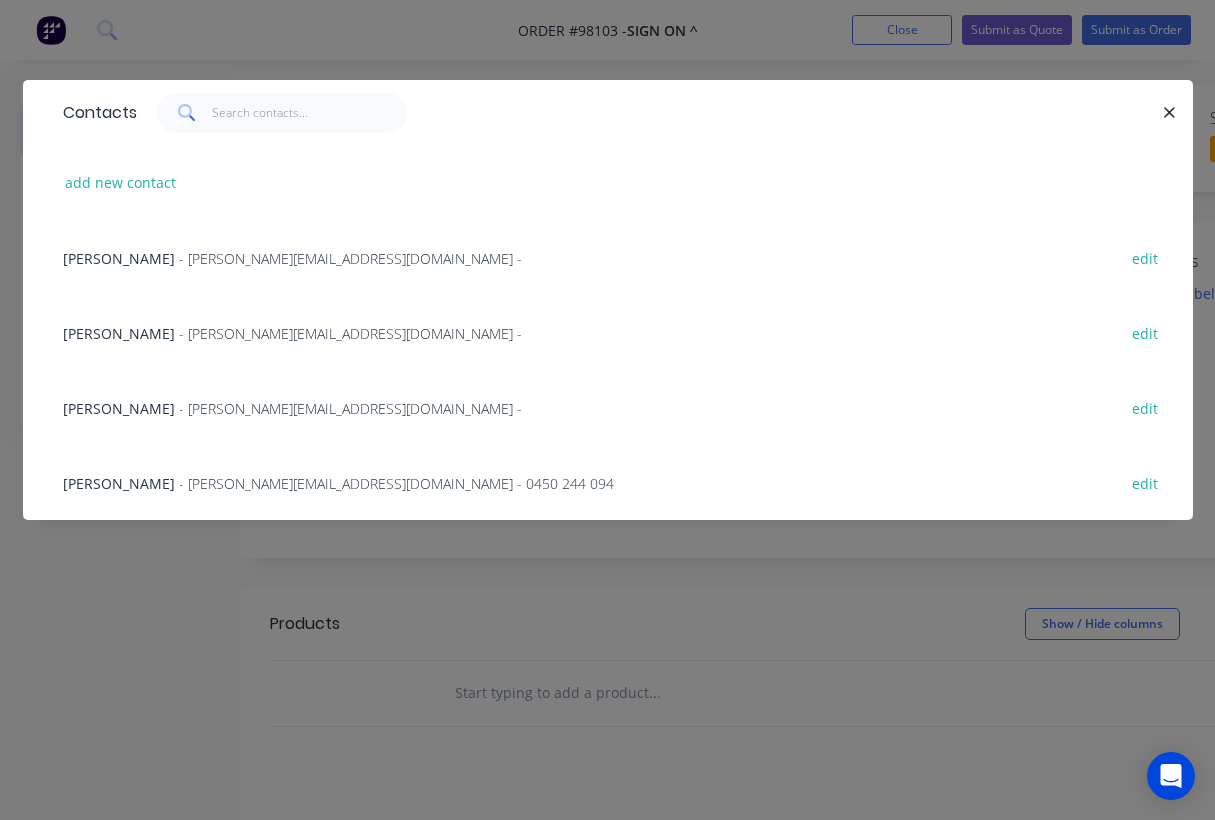 click on "Andy Rothwell" at bounding box center [119, 408] 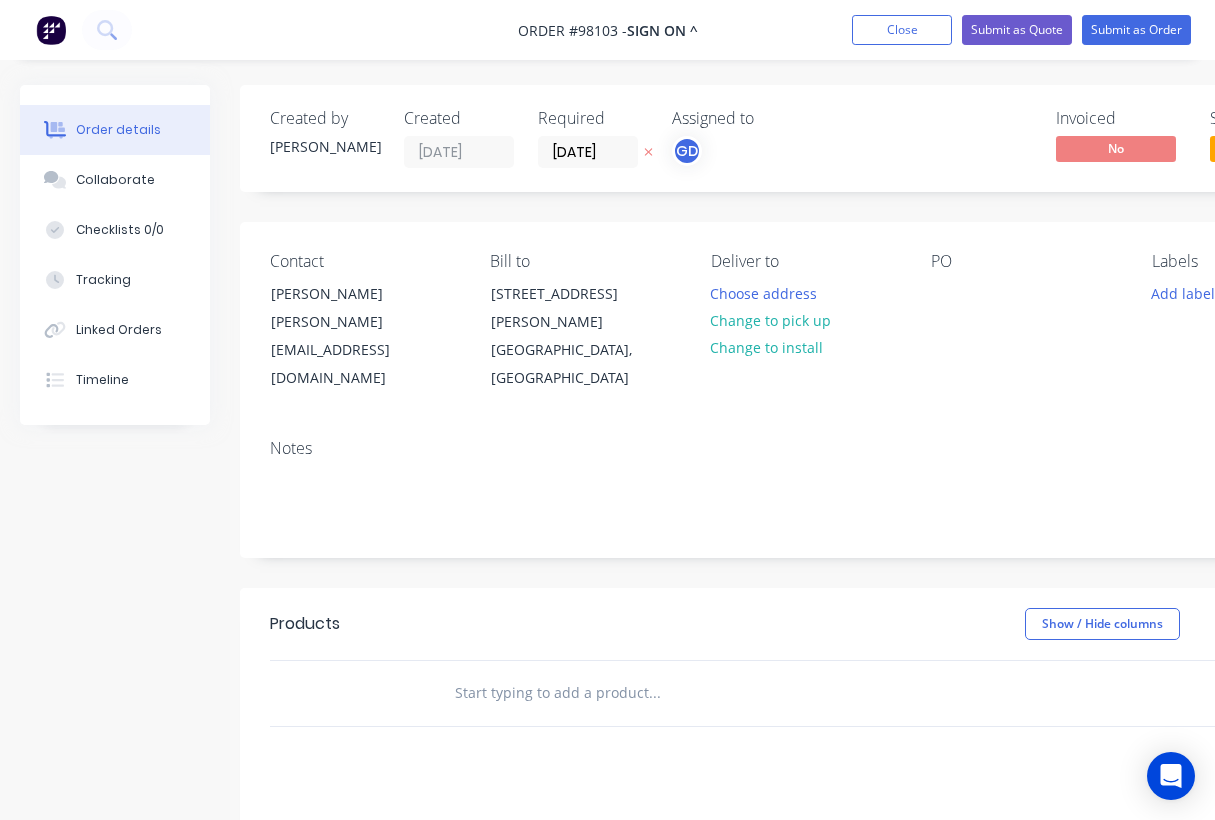 click on "Notes" at bounding box center [805, 490] 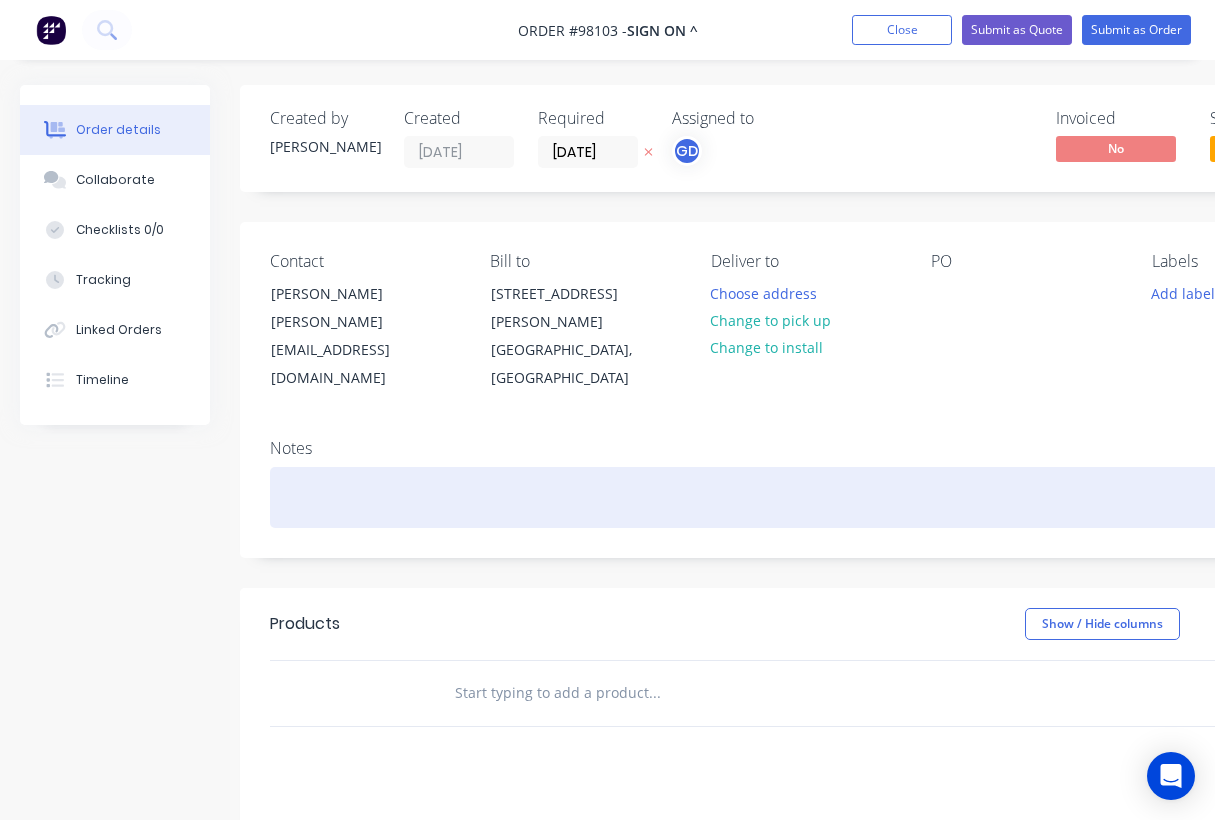 click at bounding box center (805, 497) 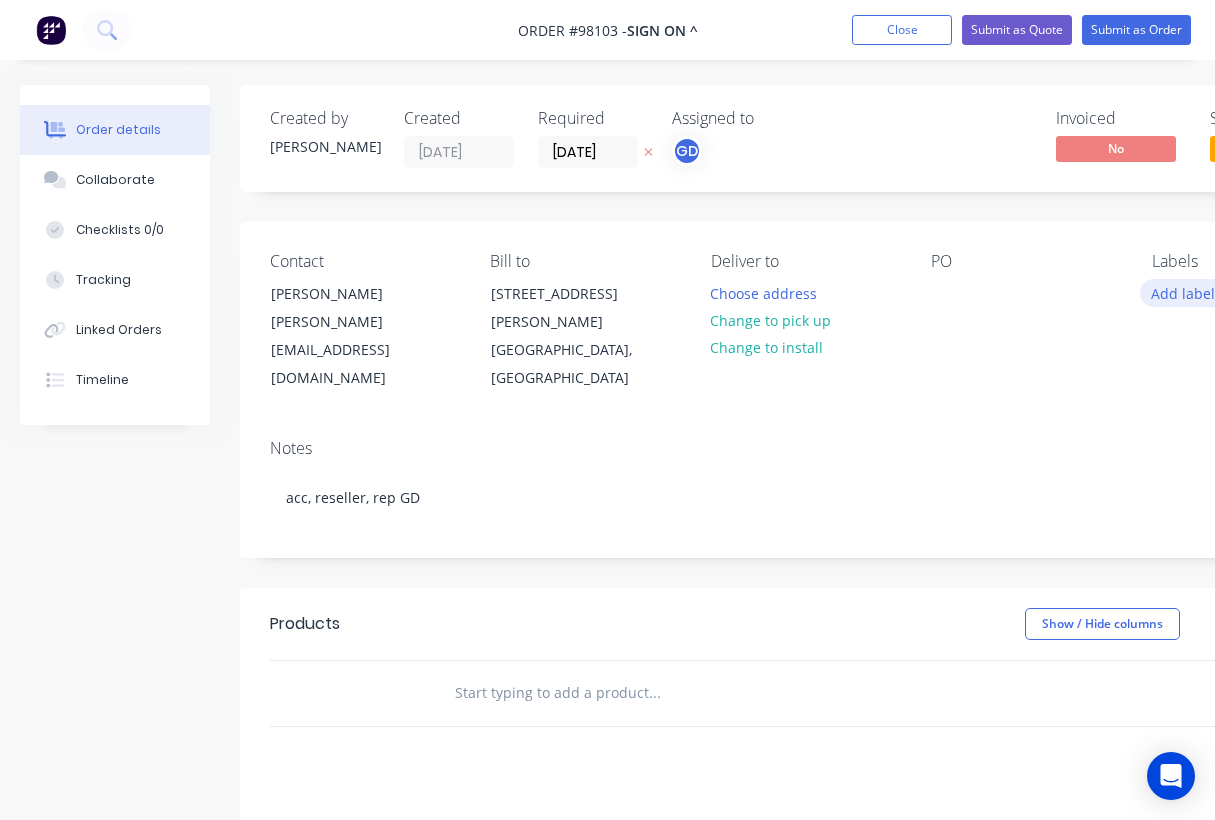 click on "Add labels" at bounding box center (1186, 292) 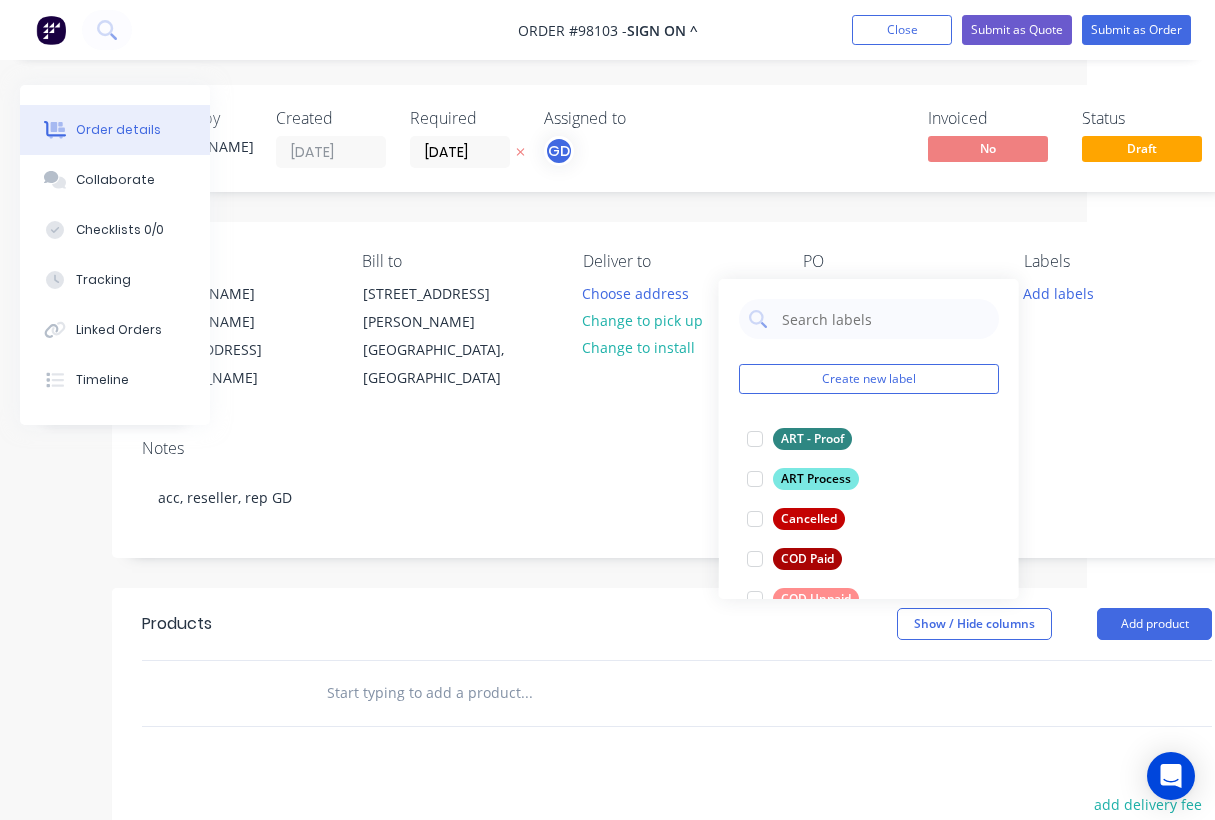 scroll, scrollTop: 1, scrollLeft: 128, axis: both 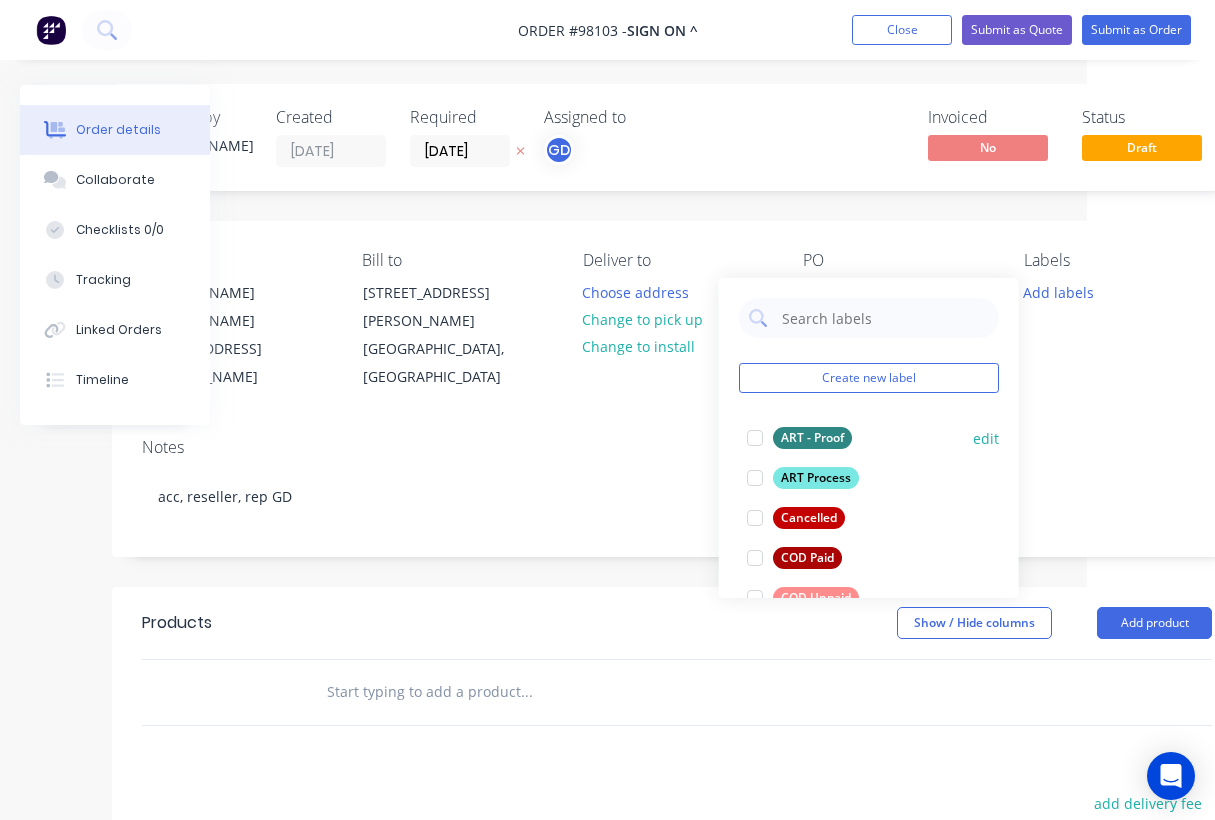 click on "ART - Proof" at bounding box center [812, 438] 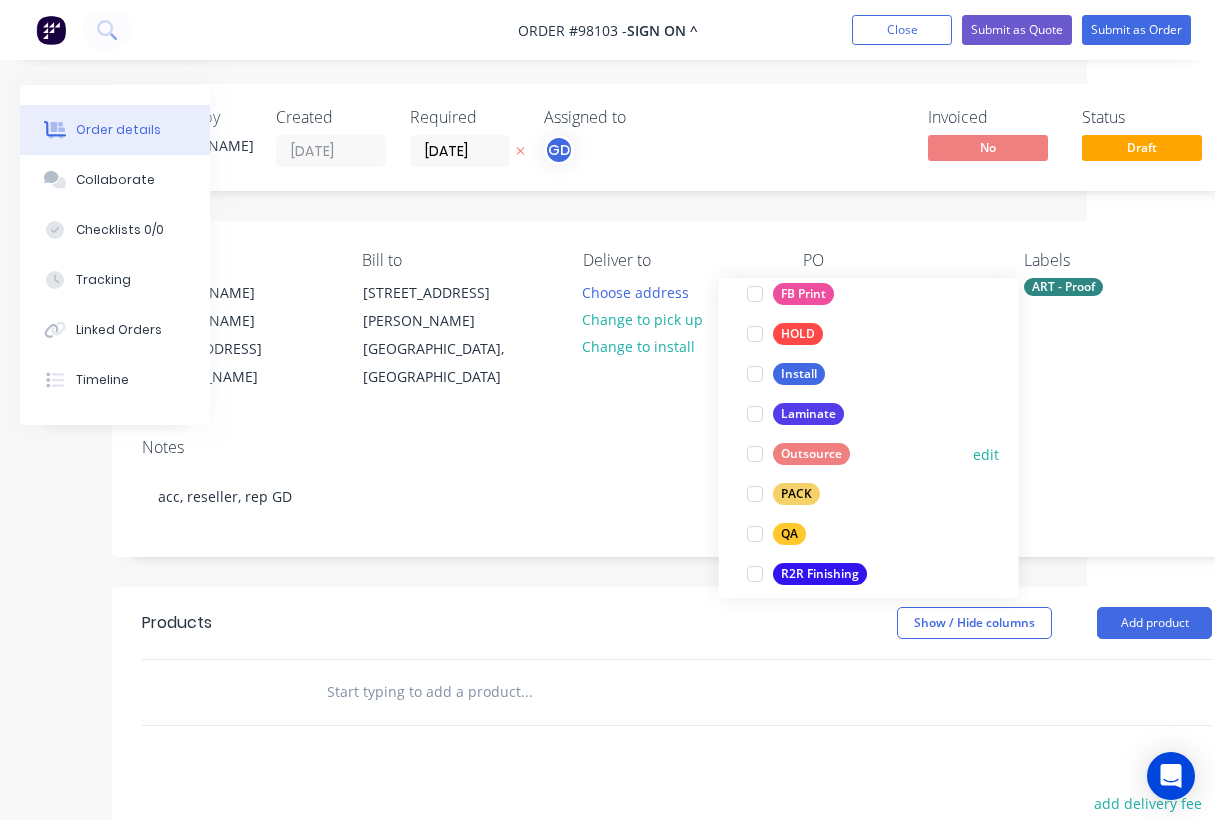scroll, scrollTop: 601, scrollLeft: 0, axis: vertical 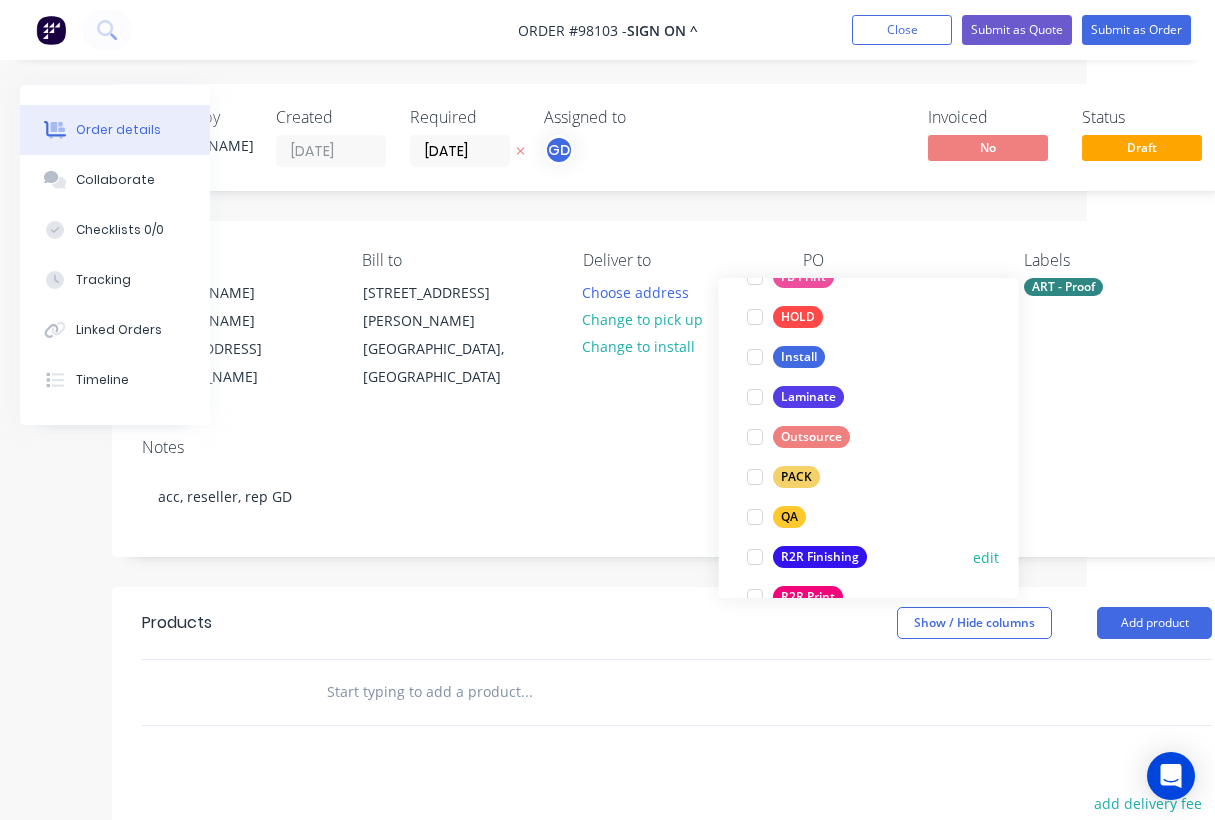click on "R2R Finishing" at bounding box center (820, 557) 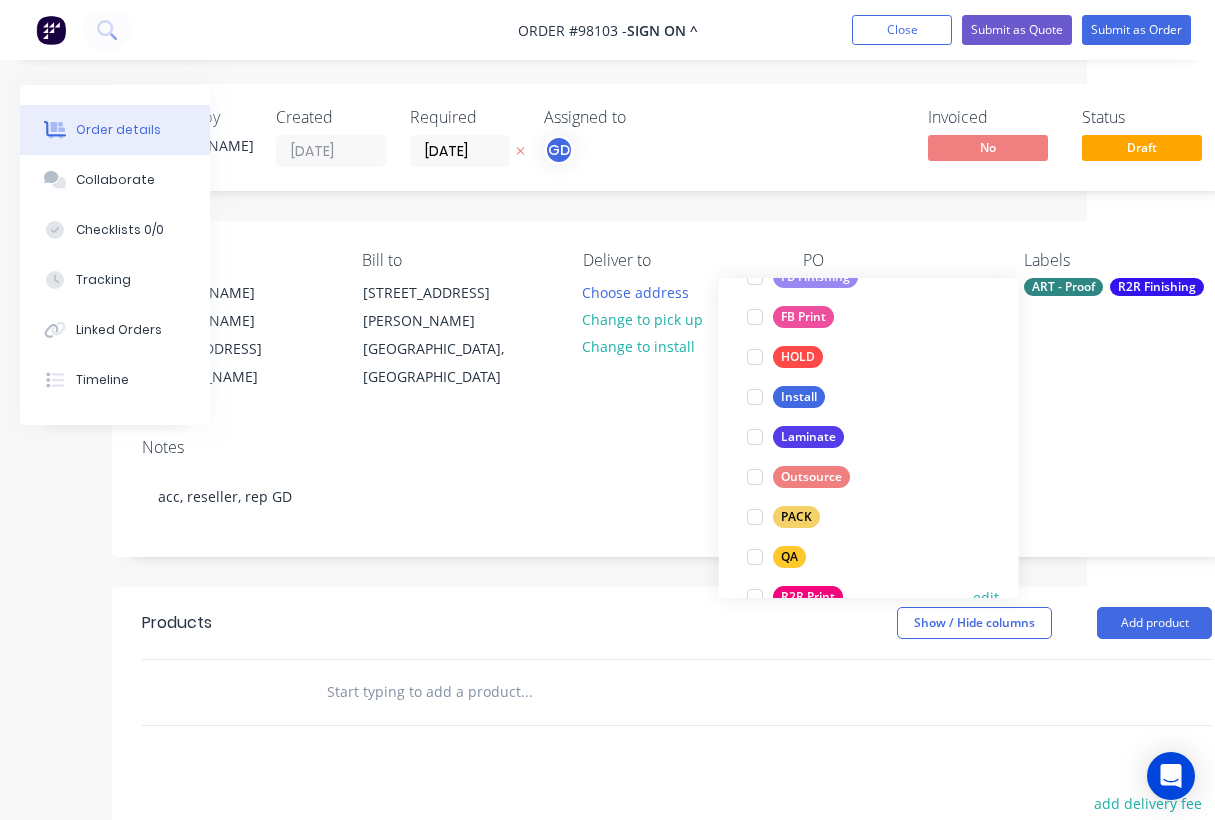 click on "R2R Print" at bounding box center [808, 597] 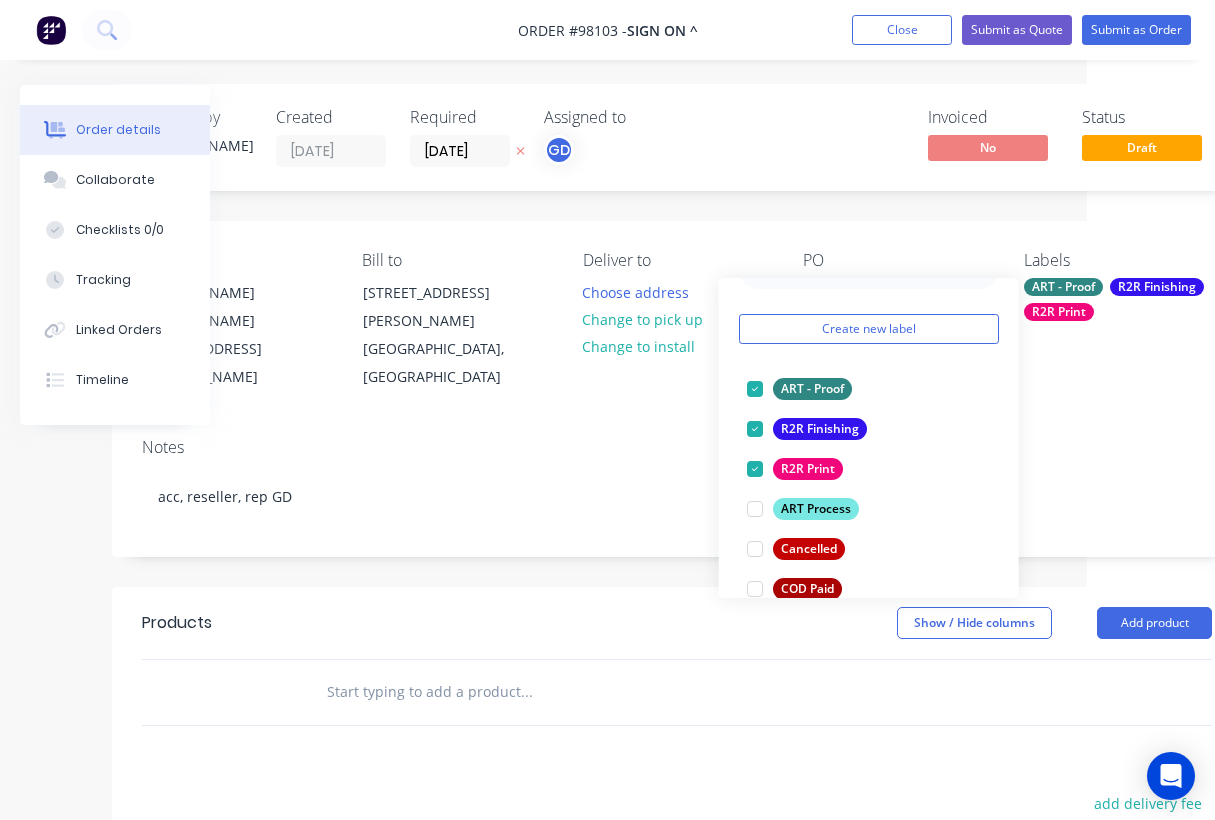 scroll, scrollTop: 48, scrollLeft: 0, axis: vertical 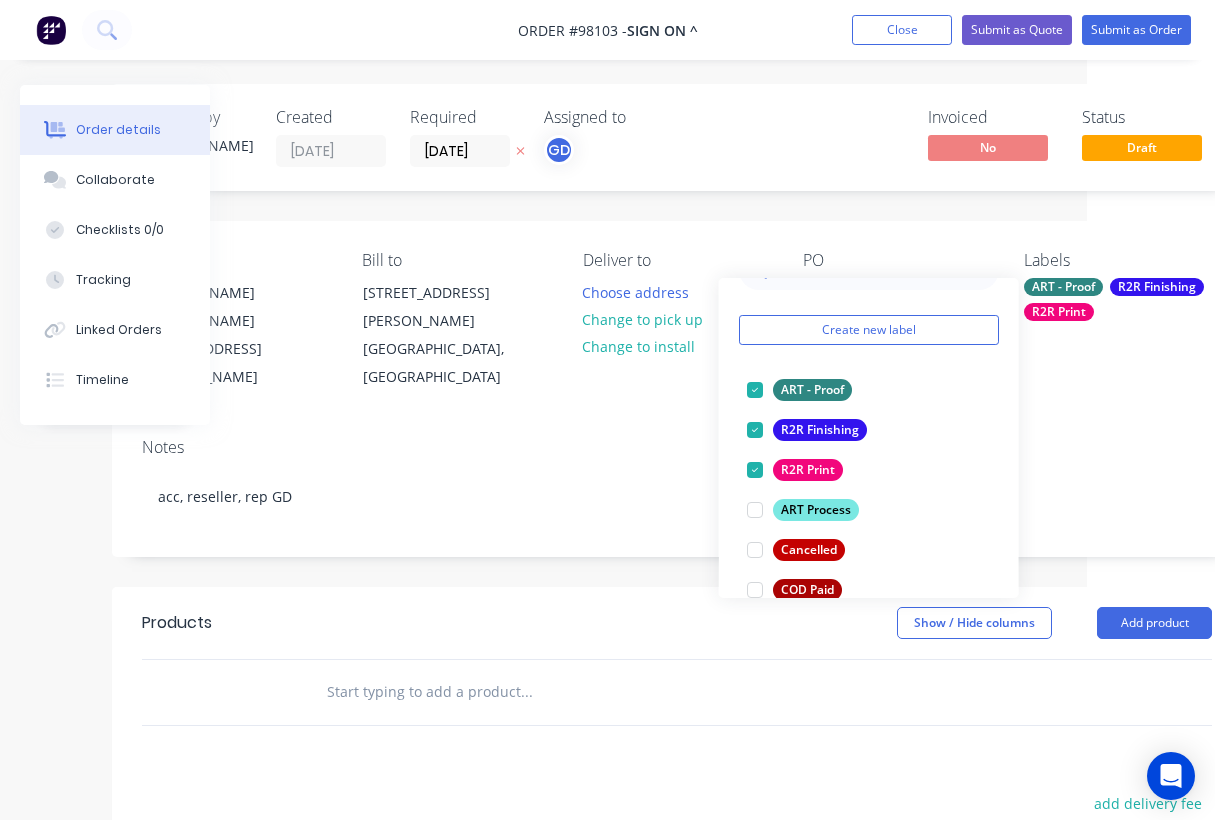 click on "Notes acc, reseller, rep GD" at bounding box center (677, 489) 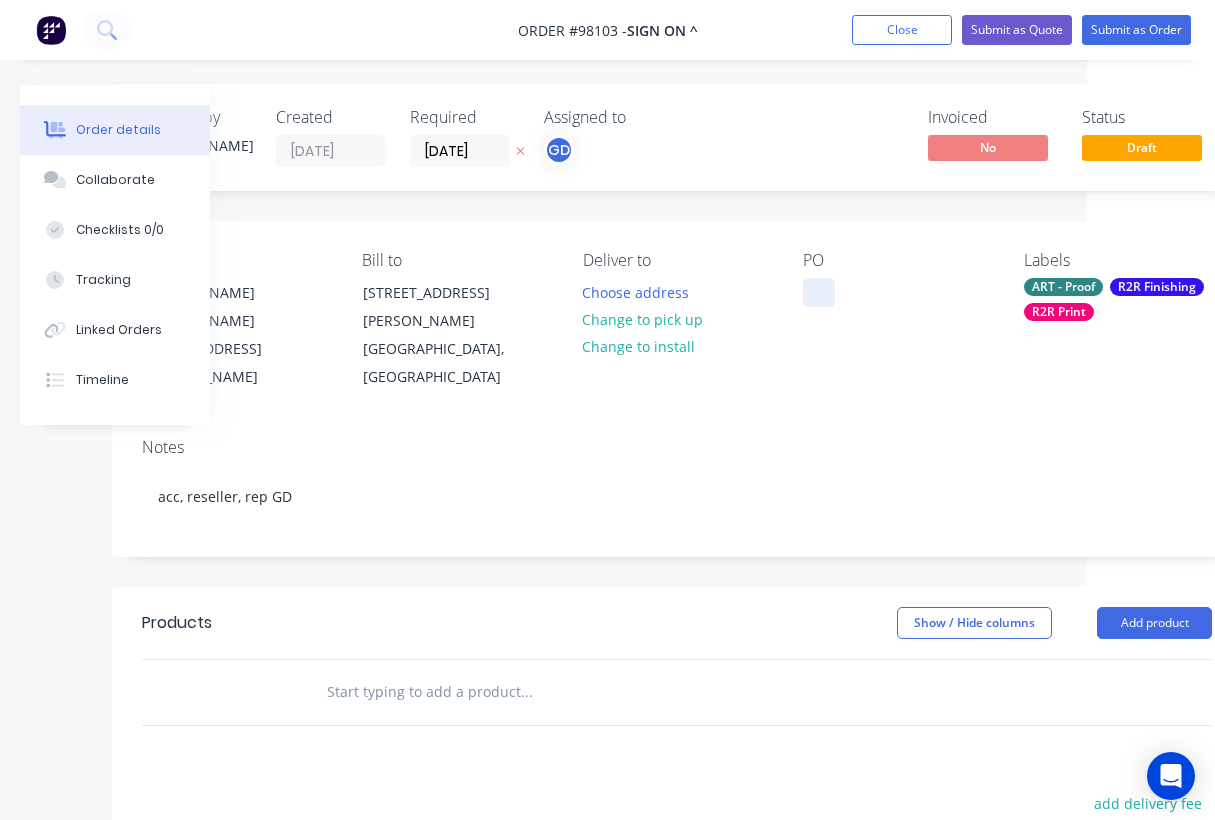 click at bounding box center (819, 292) 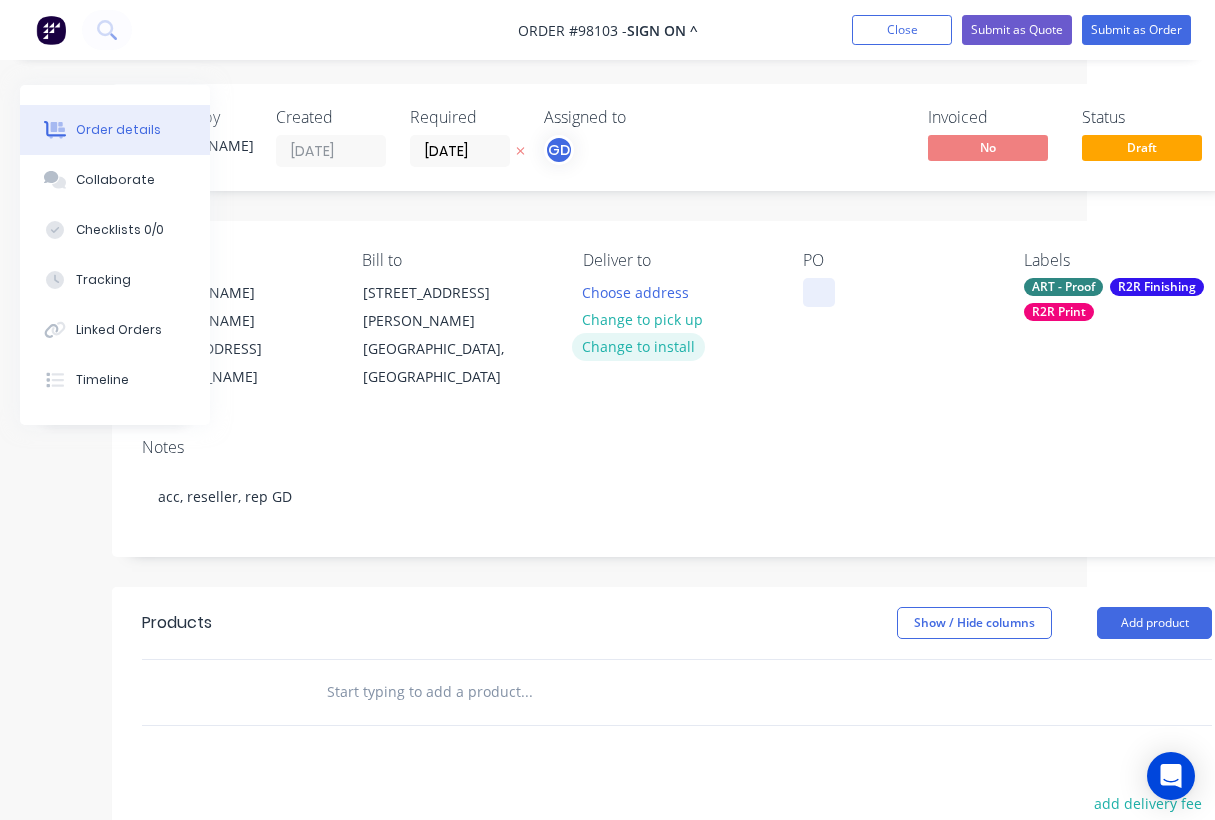 type 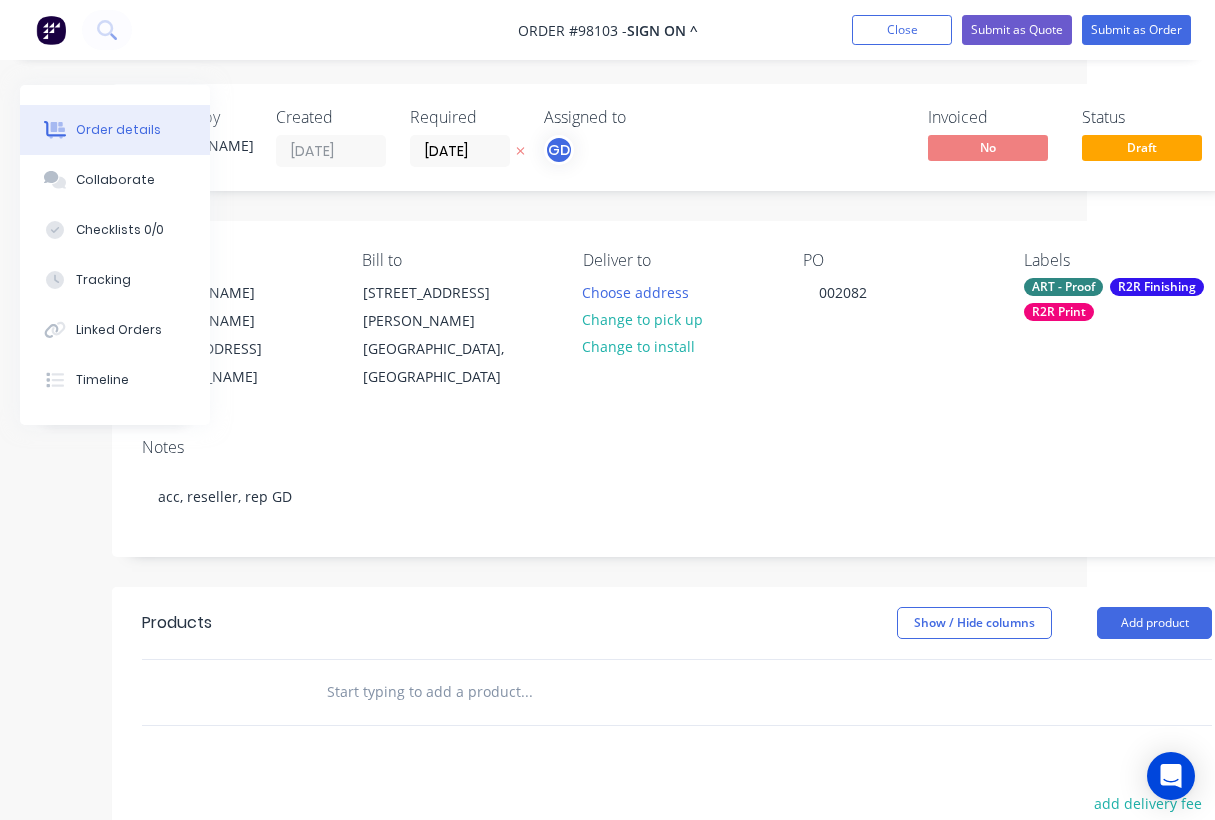 click on "Notes" at bounding box center [677, 447] 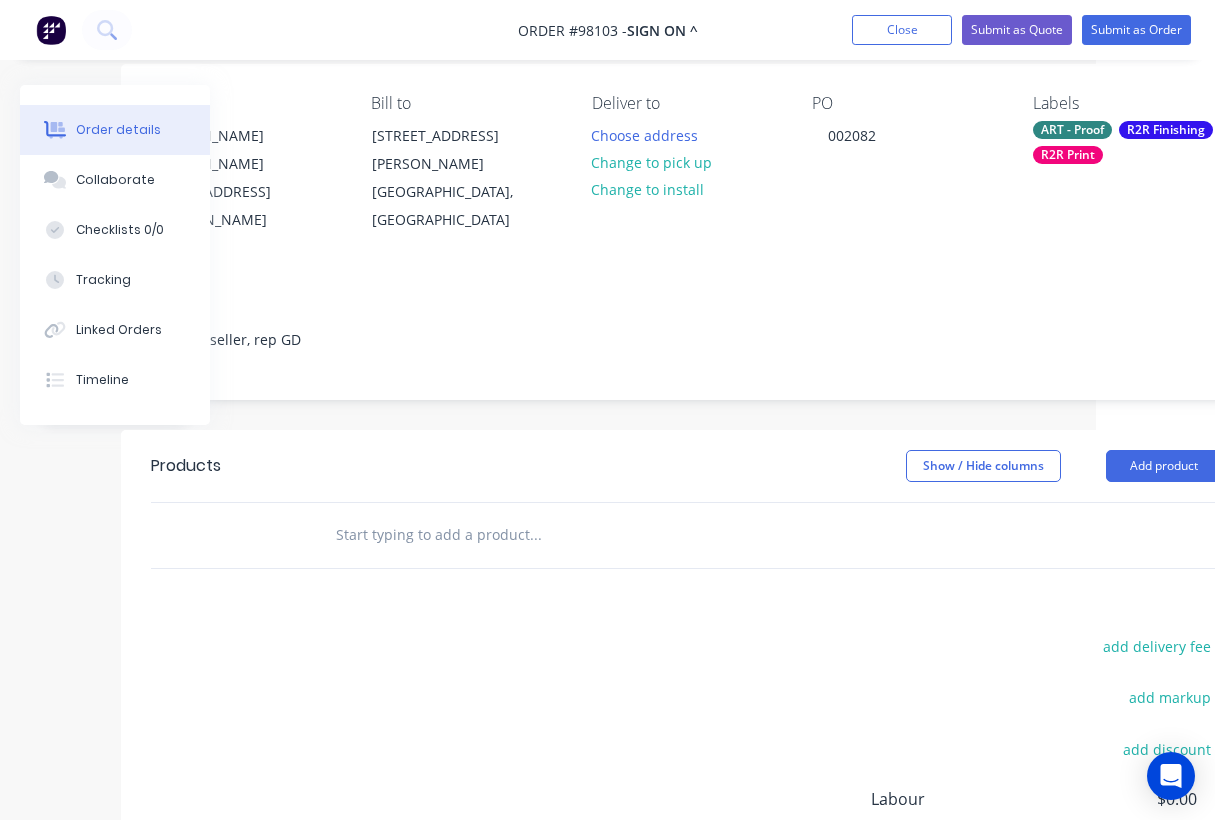 scroll, scrollTop: 160, scrollLeft: 77, axis: both 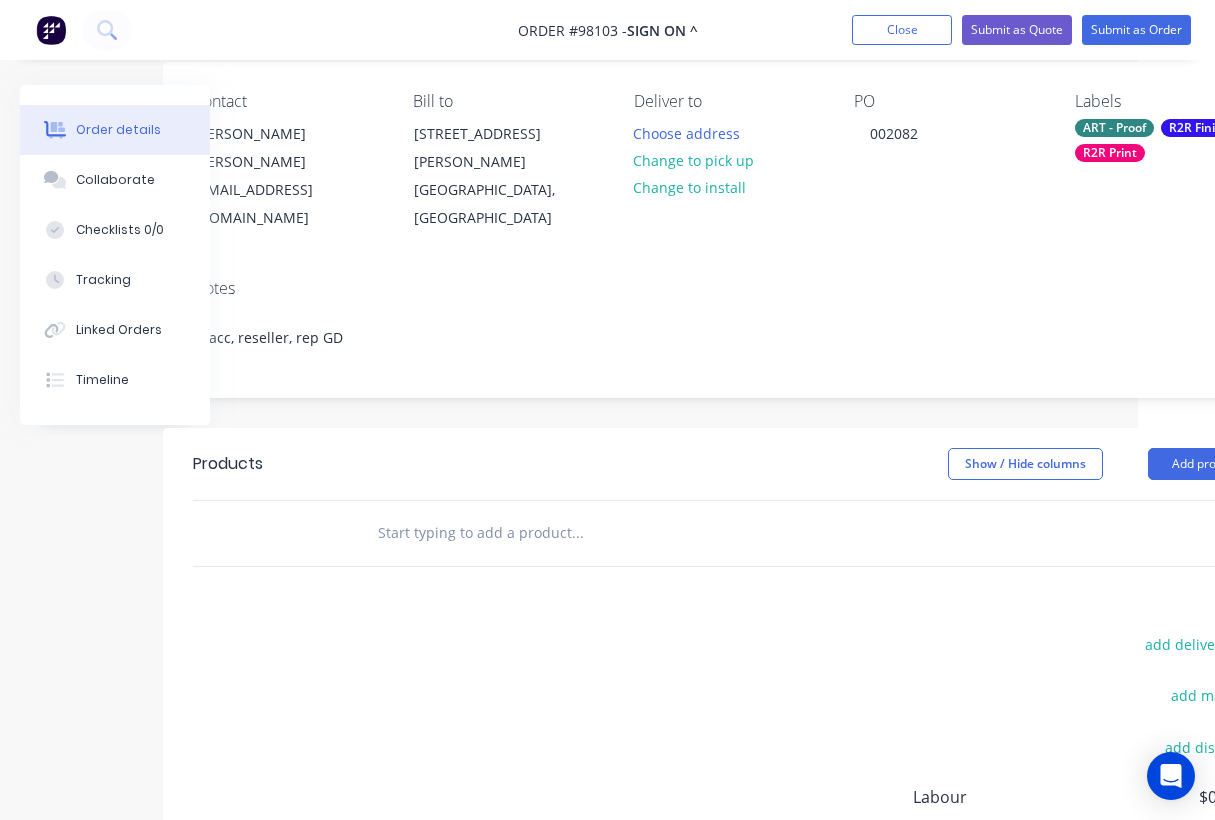 click at bounding box center (577, 533) 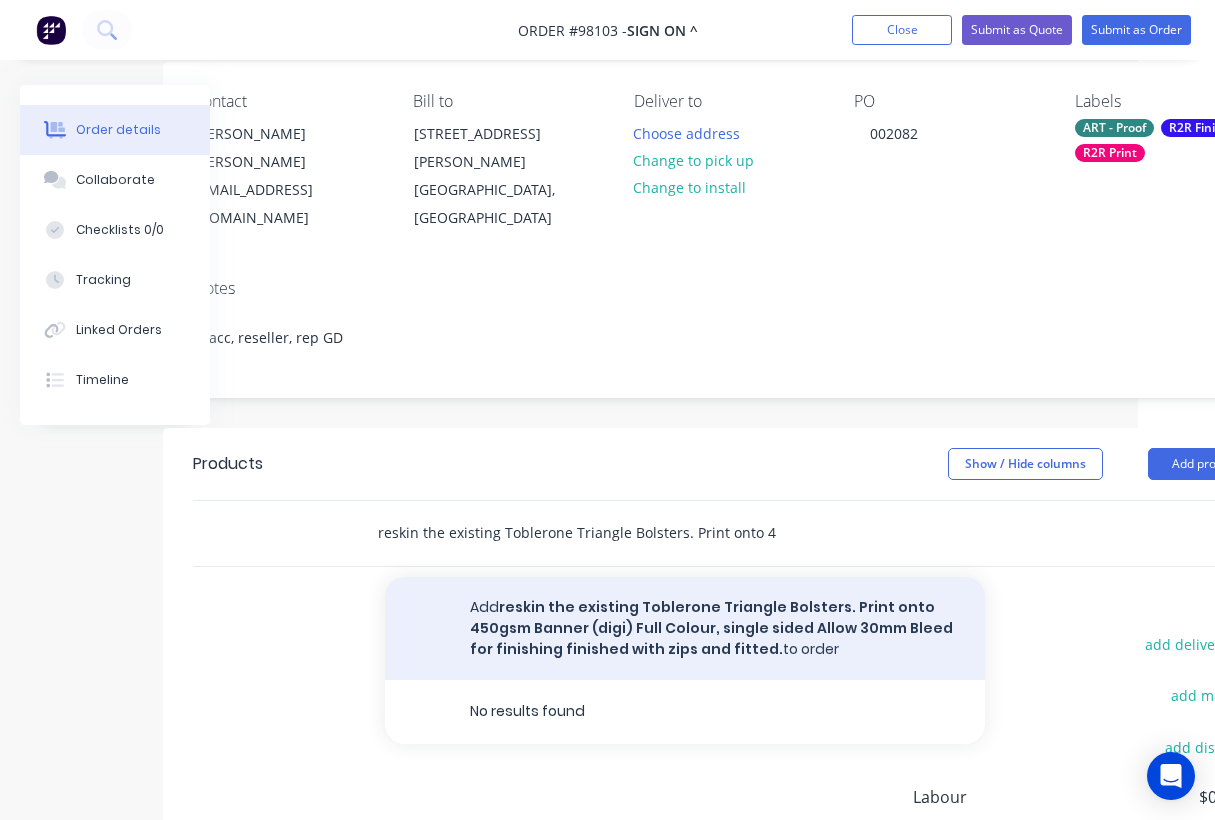 type on "reskin the existing Toblerone Triangle Bolsters. Print onto 450gsm Banner  (digi) Full Colour, single sided Allow 30mm Bleed for finishing finished with zips and fitted." 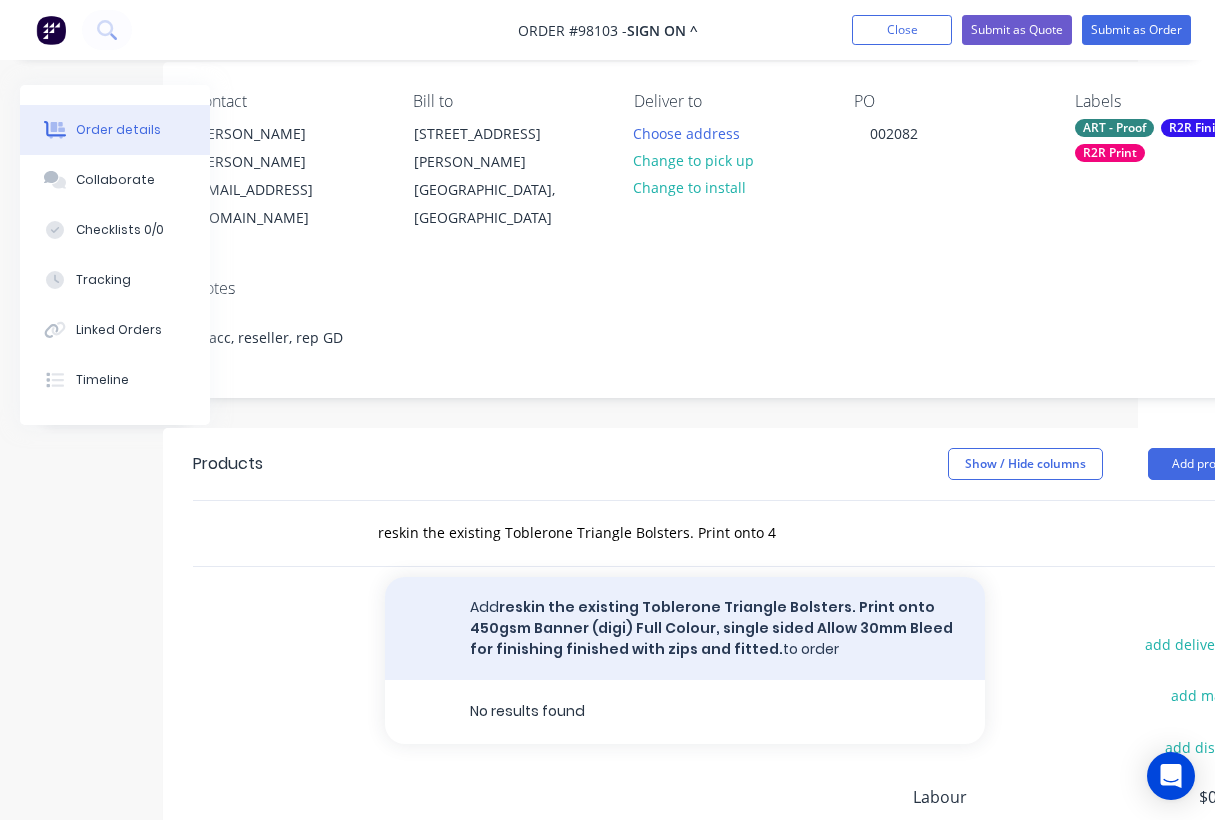 click on "Add  reskin the existing Toblerone Triangle Bolsters. Print onto 450gsm Banner  (digi) Full Colour, single sided Allow 30mm Bleed for finishing finished with zips and fitted.  to order" at bounding box center (685, 628) 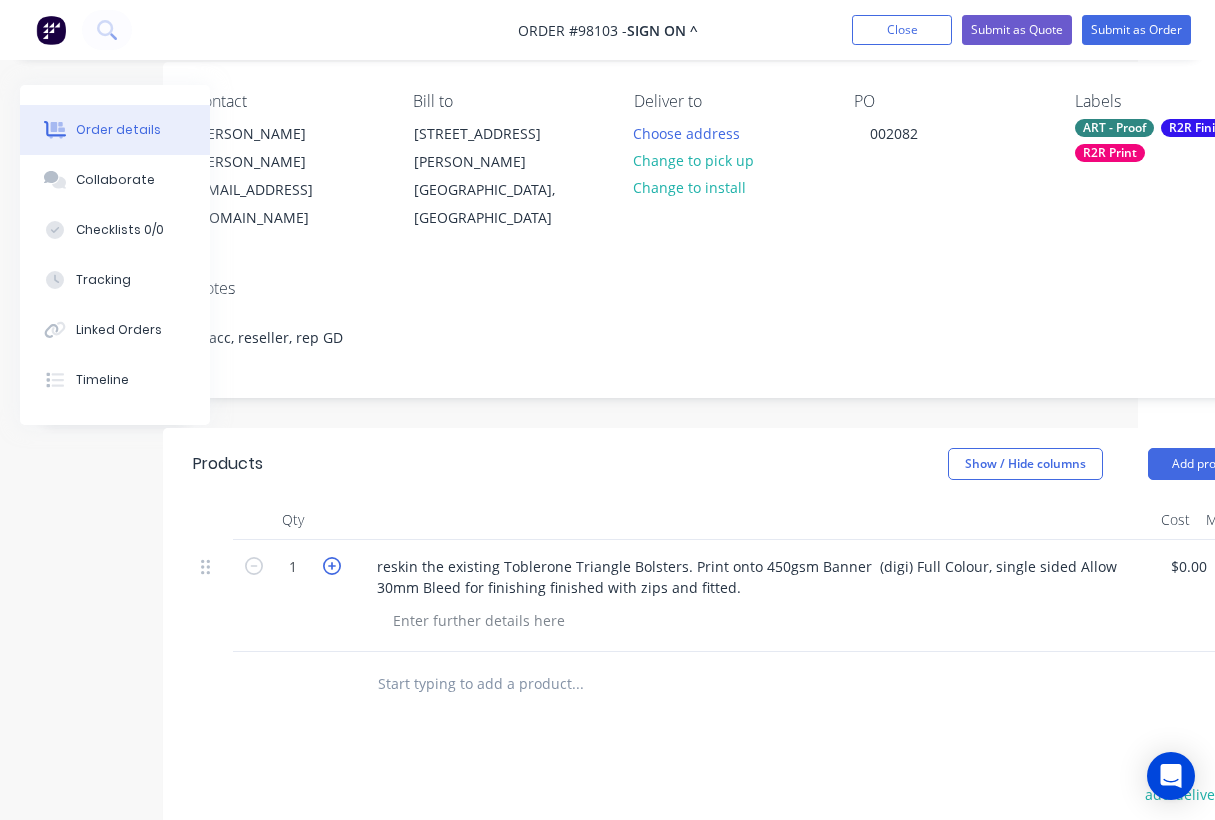click 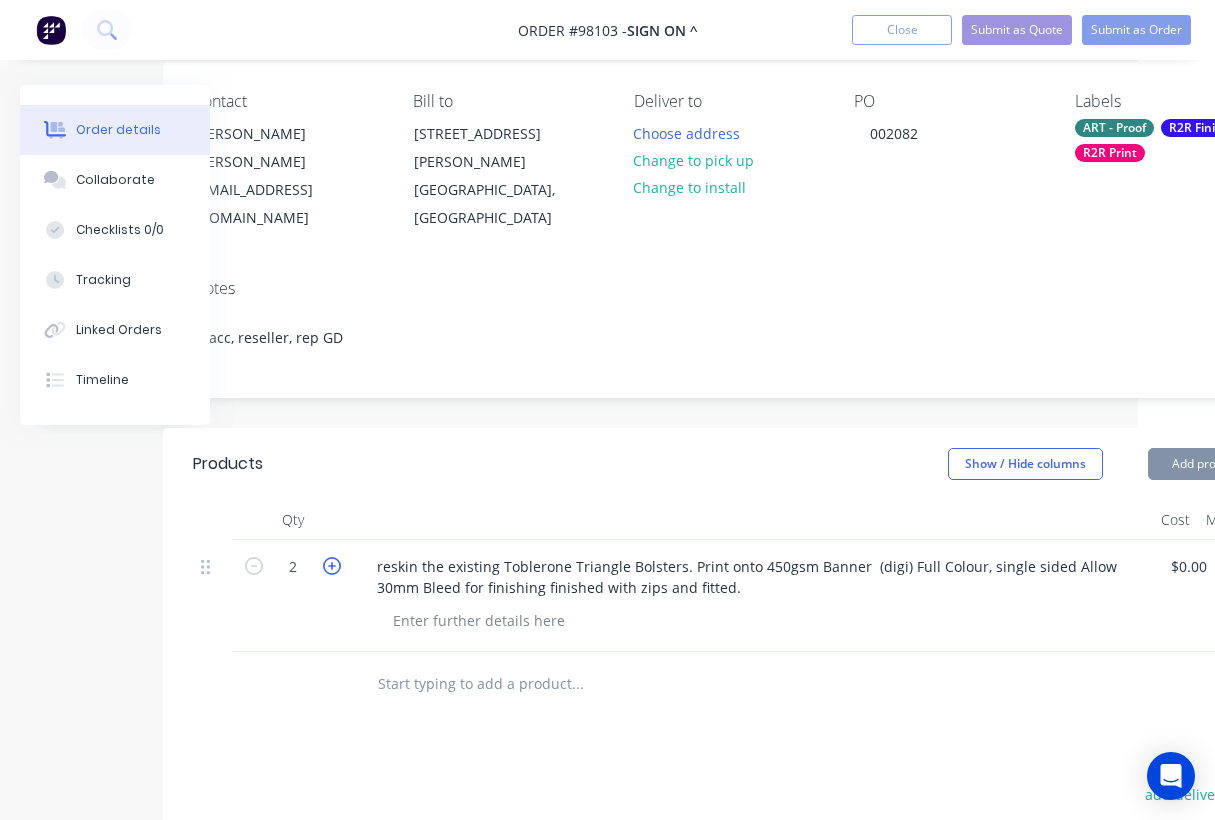 click 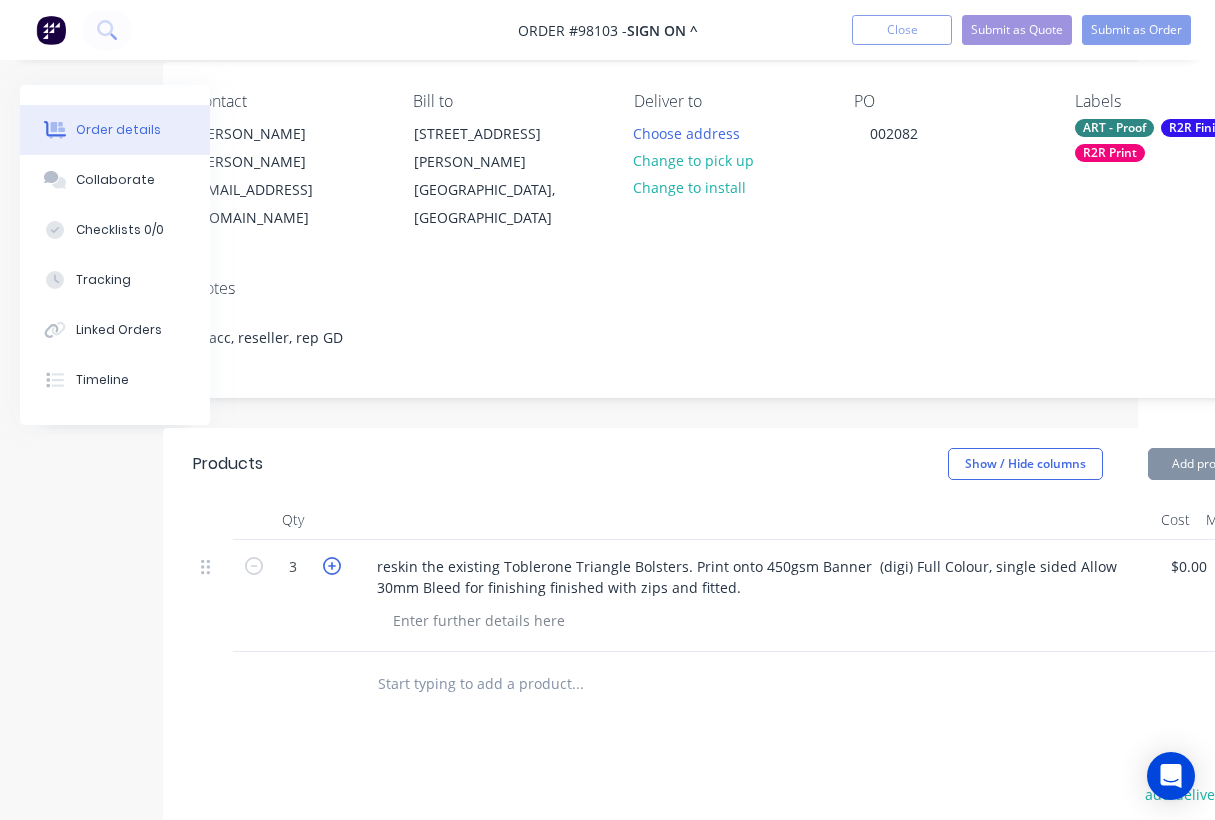 click 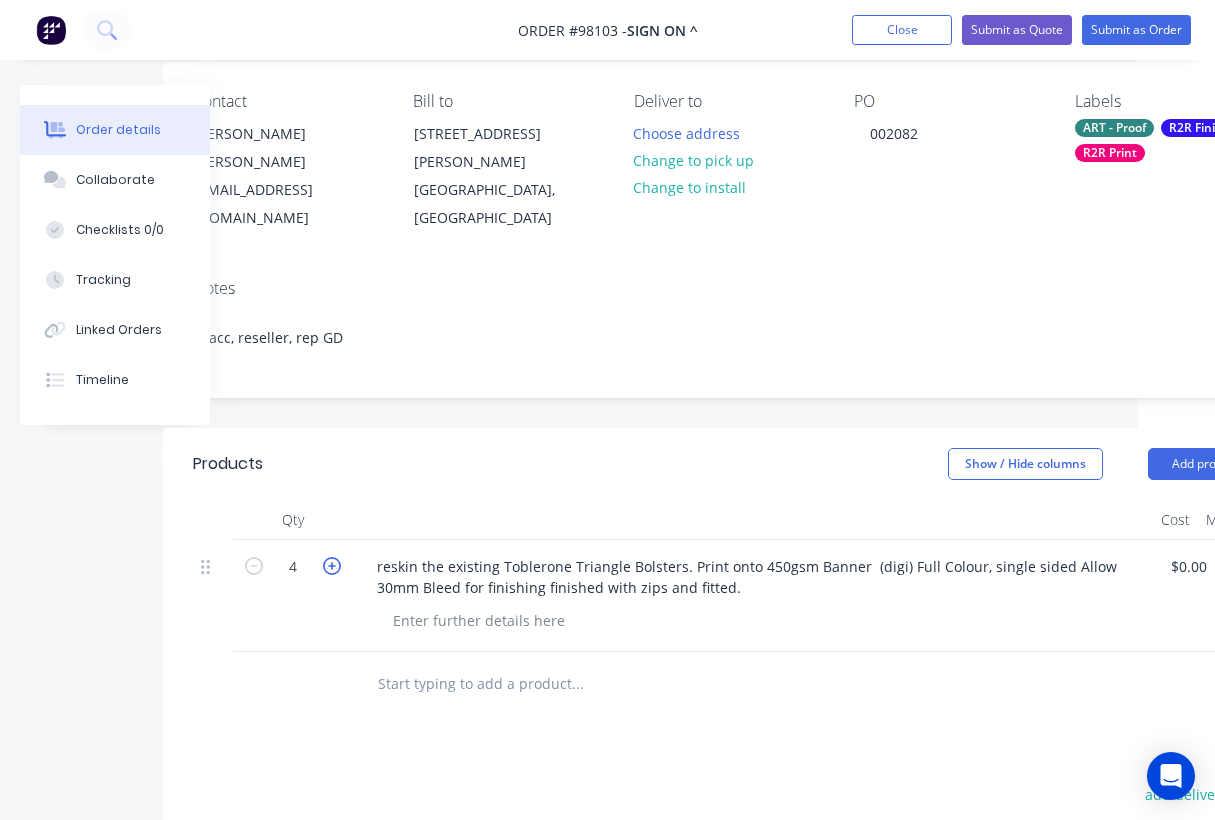 click 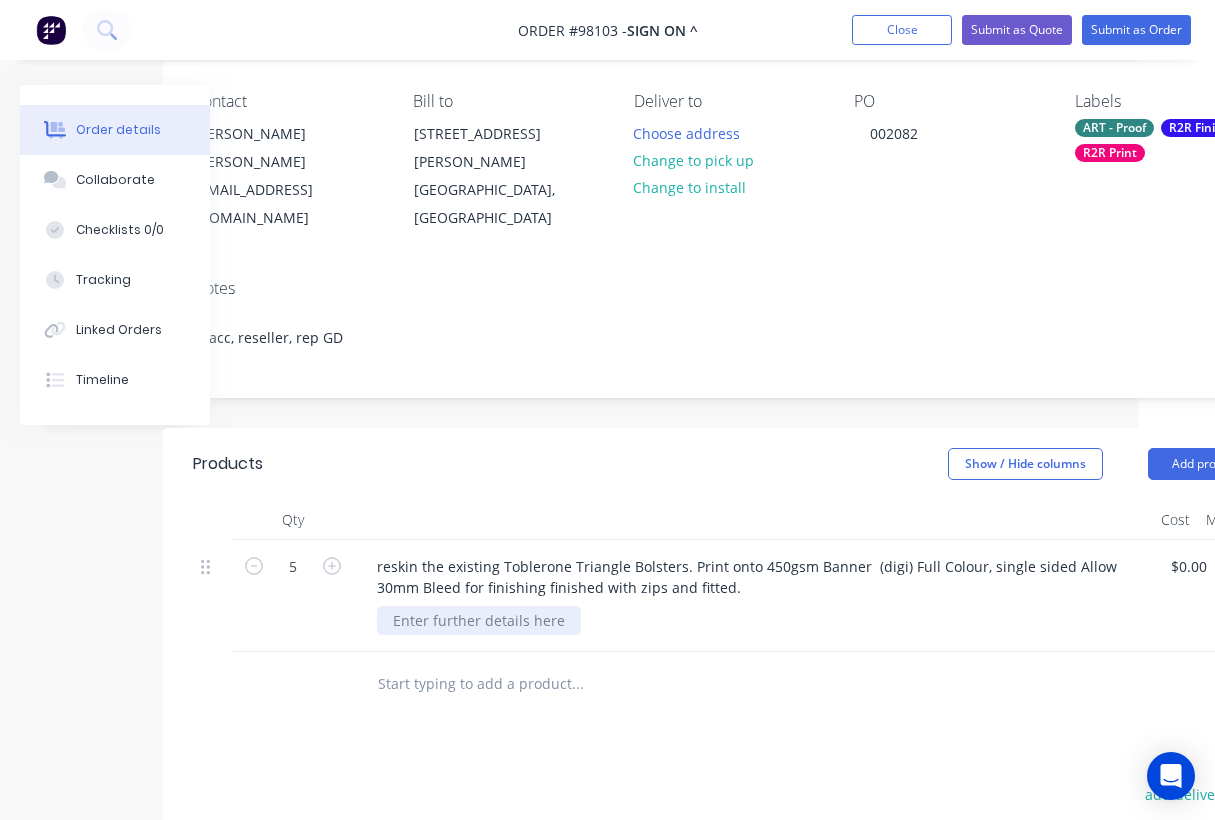 click at bounding box center [479, 620] 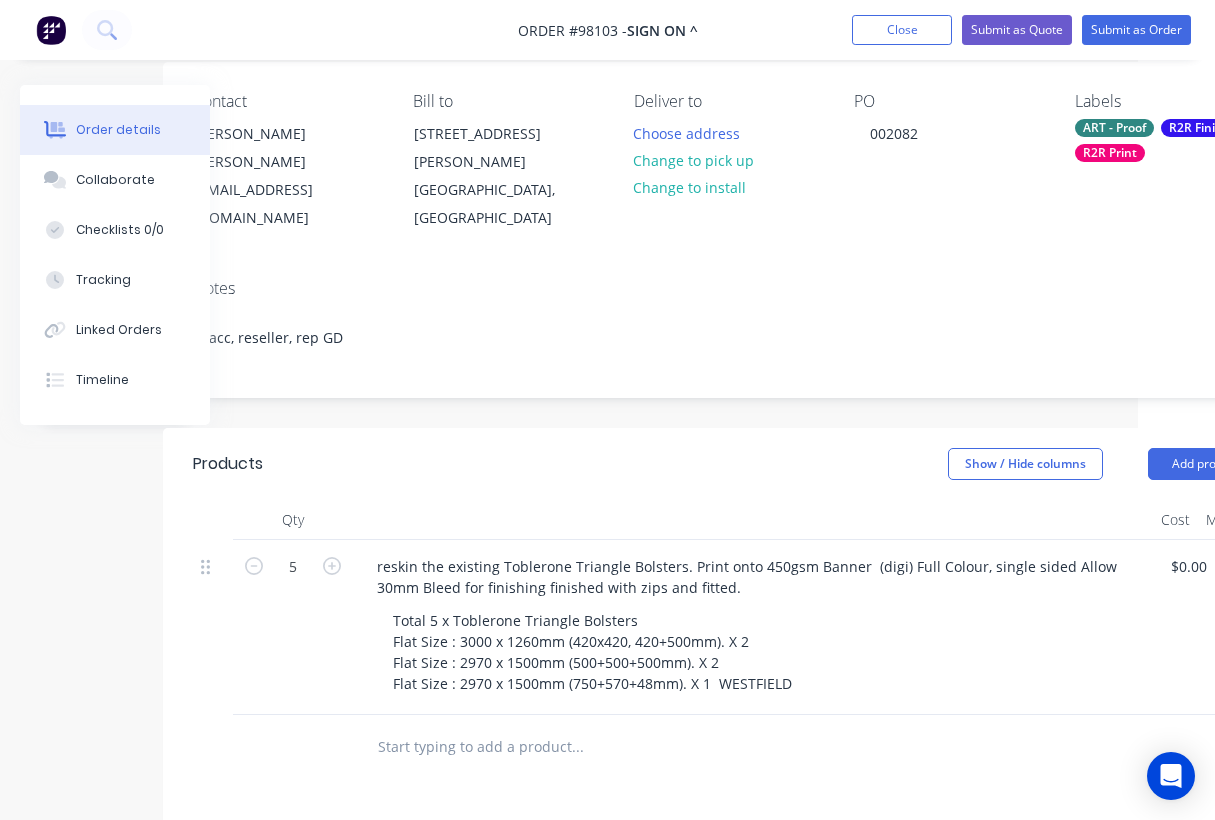 click at bounding box center (577, 747) 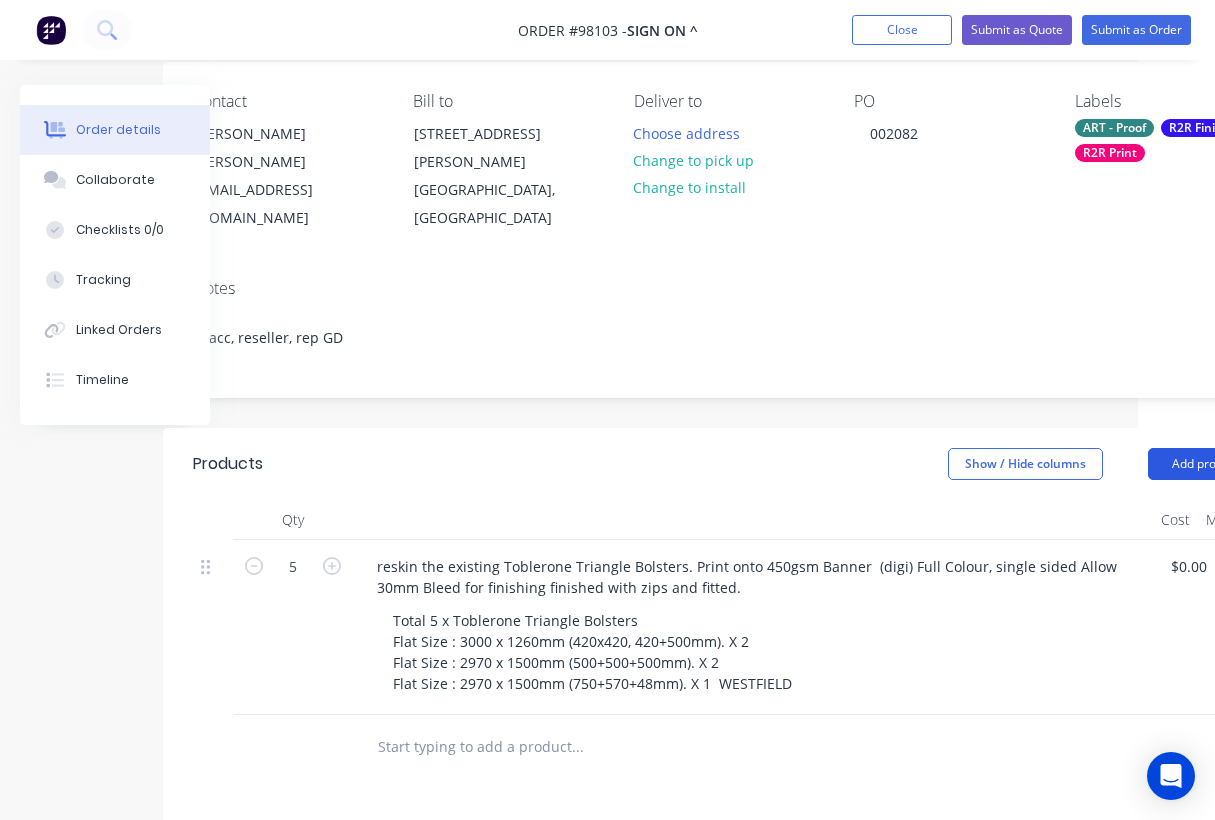 click on "Add product" at bounding box center (1205, 464) 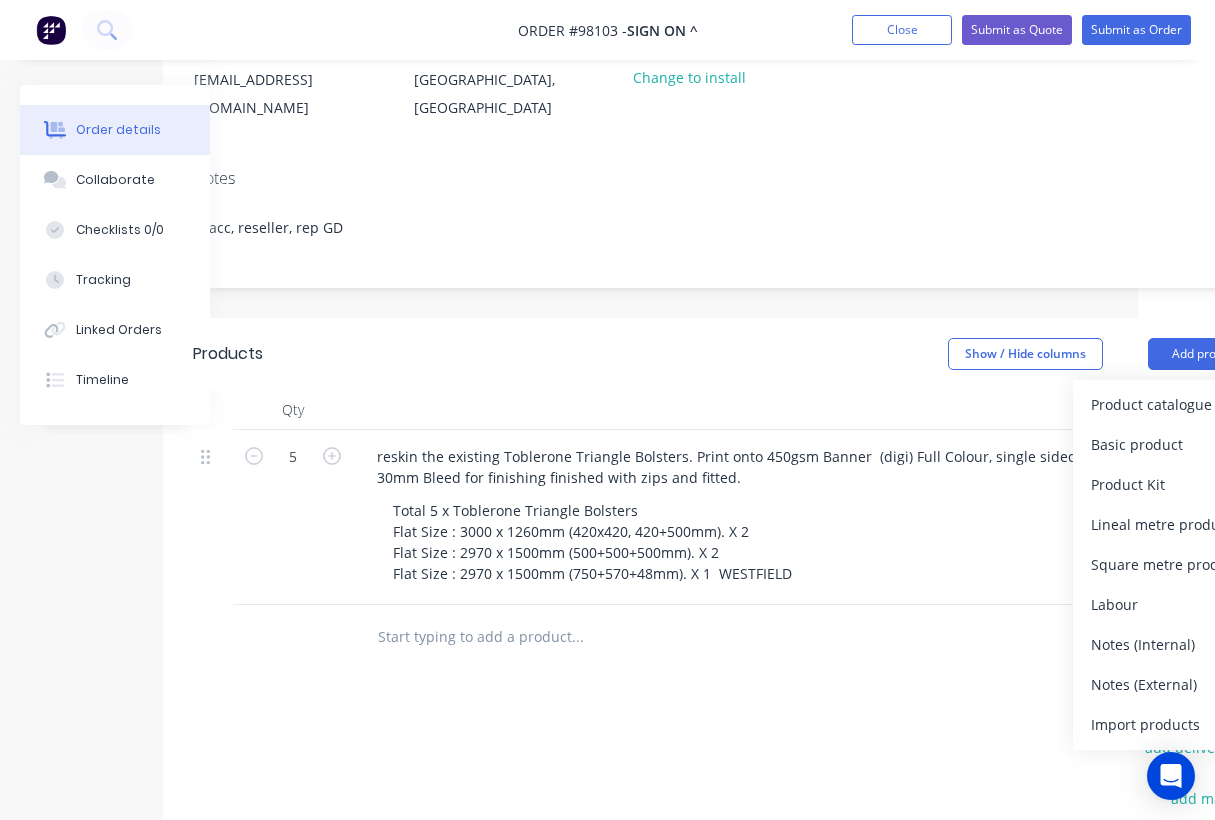 scroll, scrollTop: 271, scrollLeft: 77, axis: both 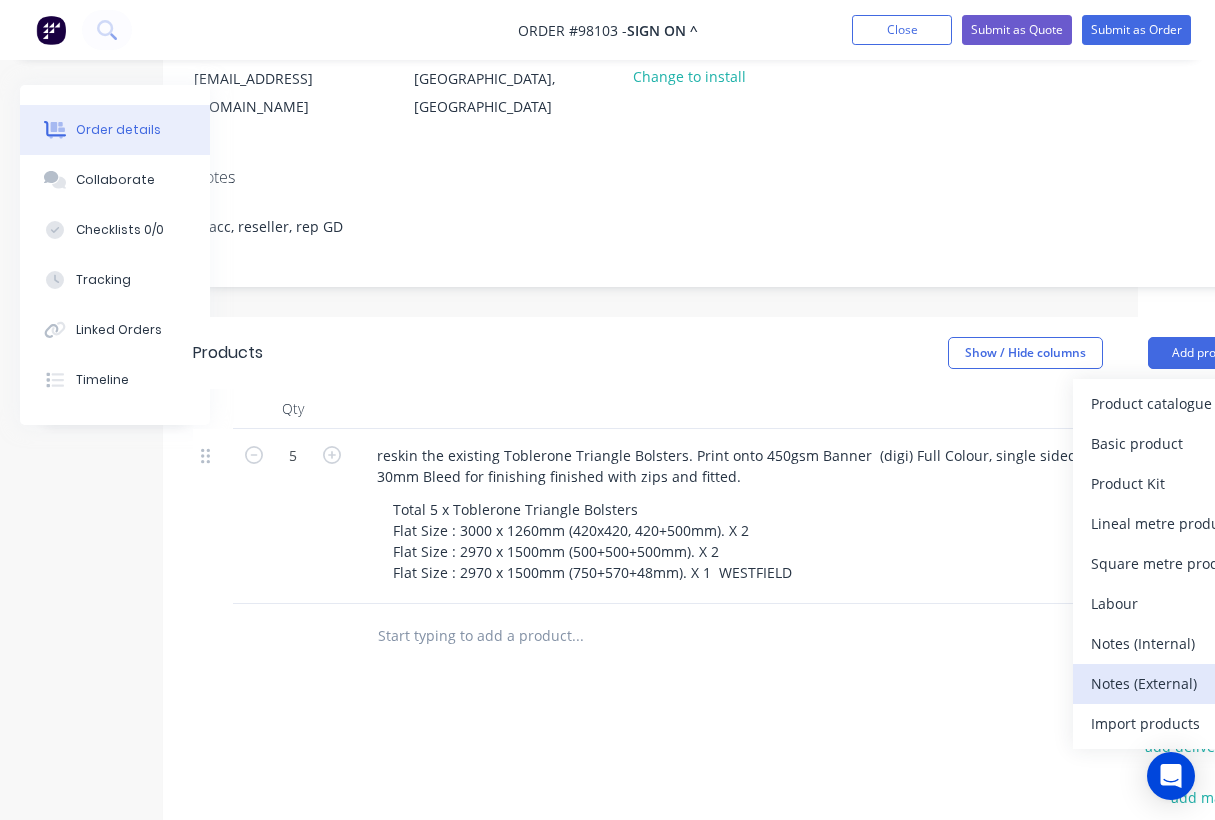 click on "Notes (External)" at bounding box center [1168, 683] 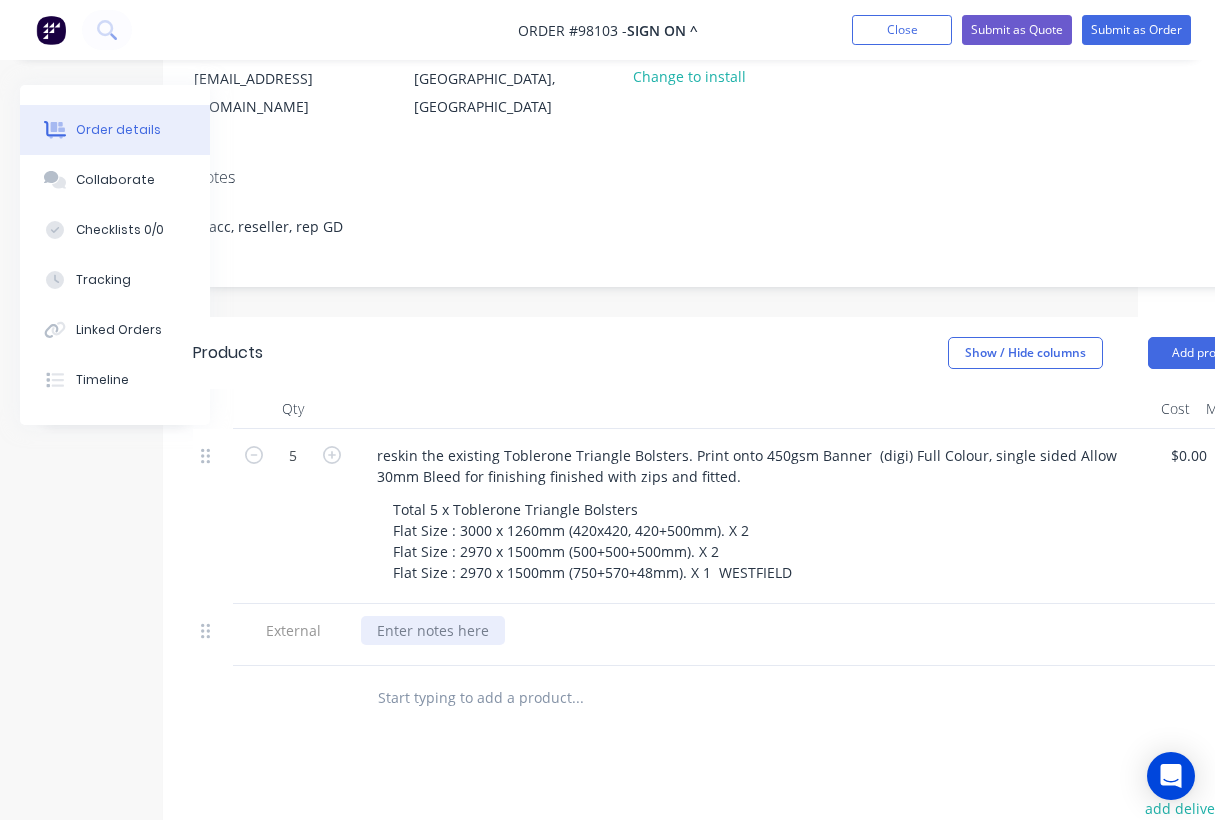 click at bounding box center [433, 630] 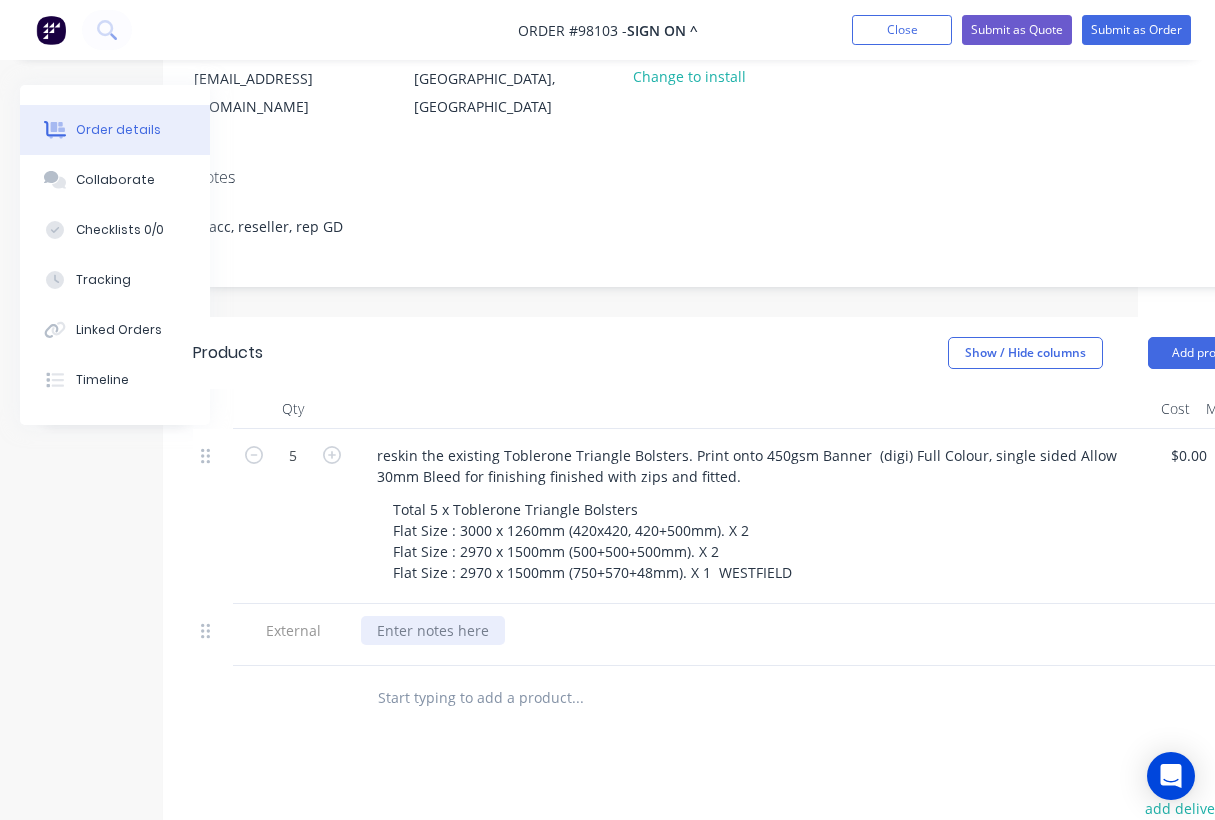 paste 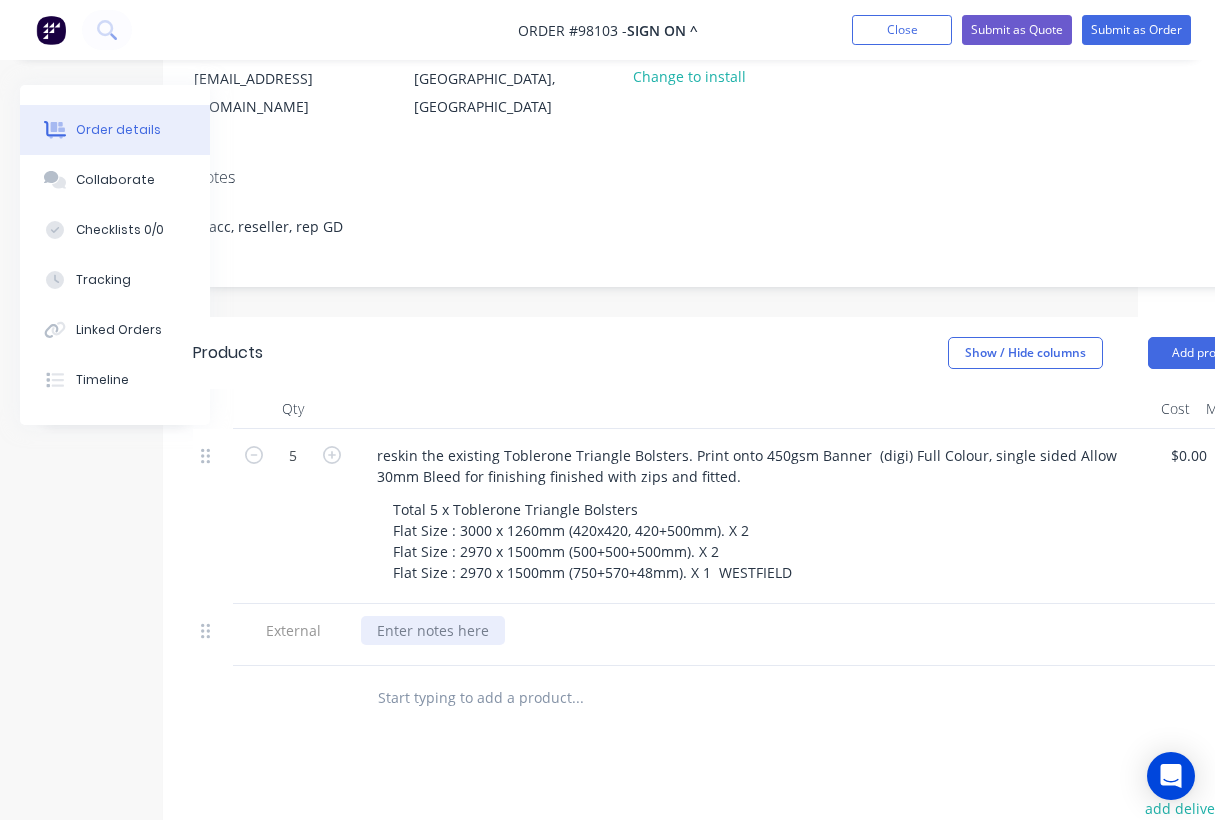 type 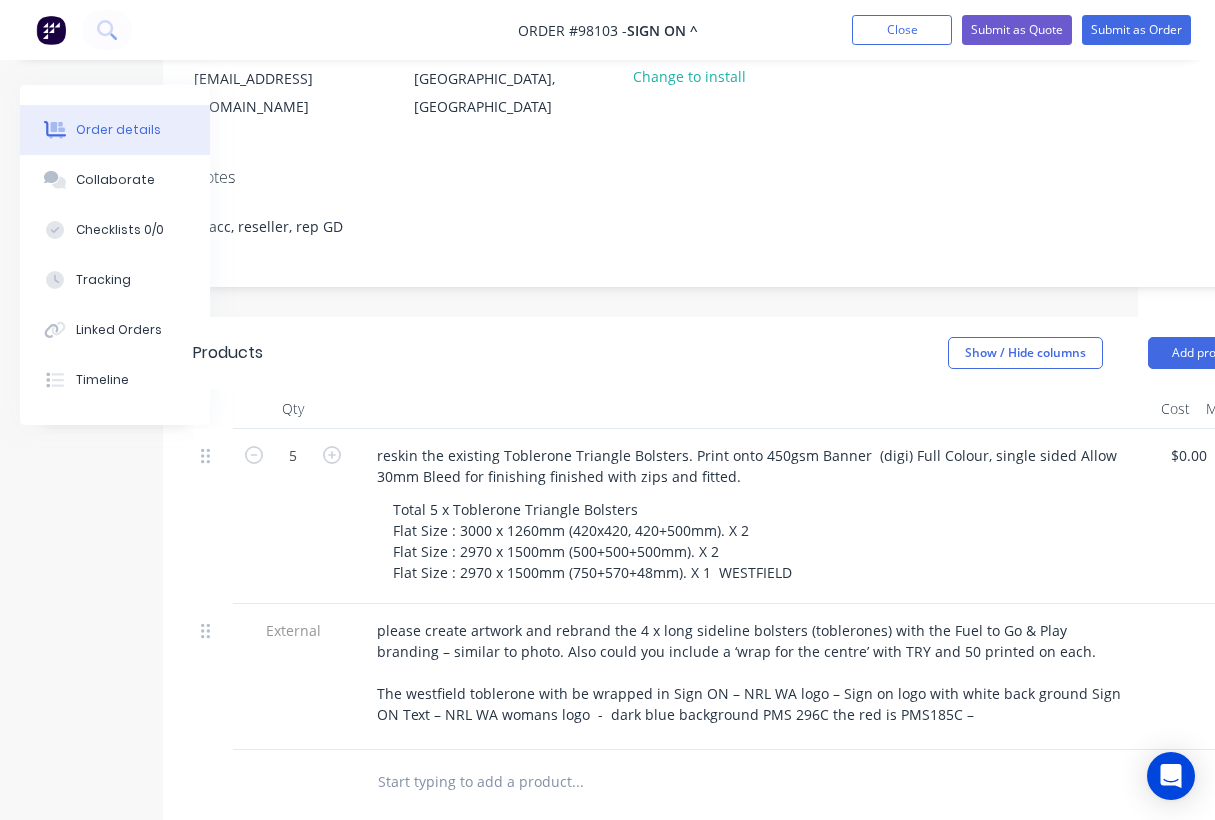 click at bounding box center (753, 409) 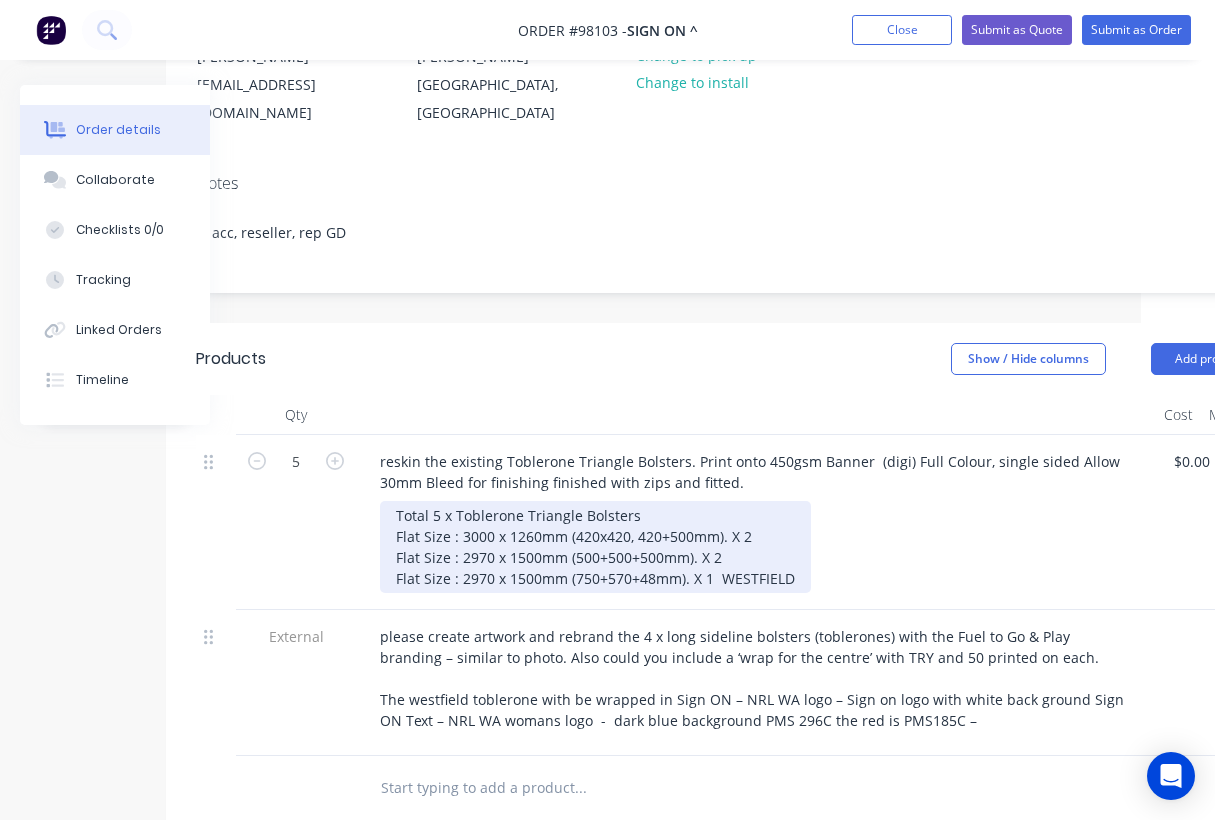 scroll, scrollTop: 265, scrollLeft: 0, axis: vertical 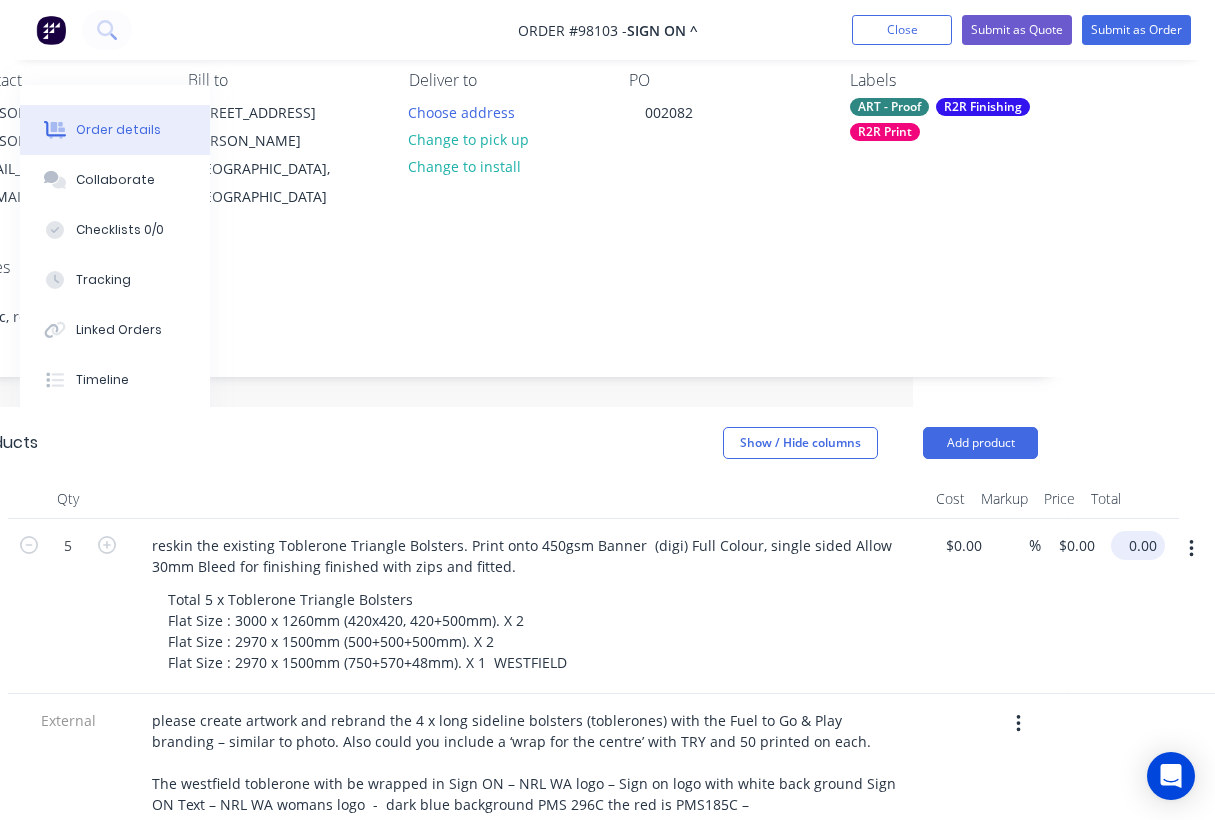 click on "0.00" at bounding box center (1142, 545) 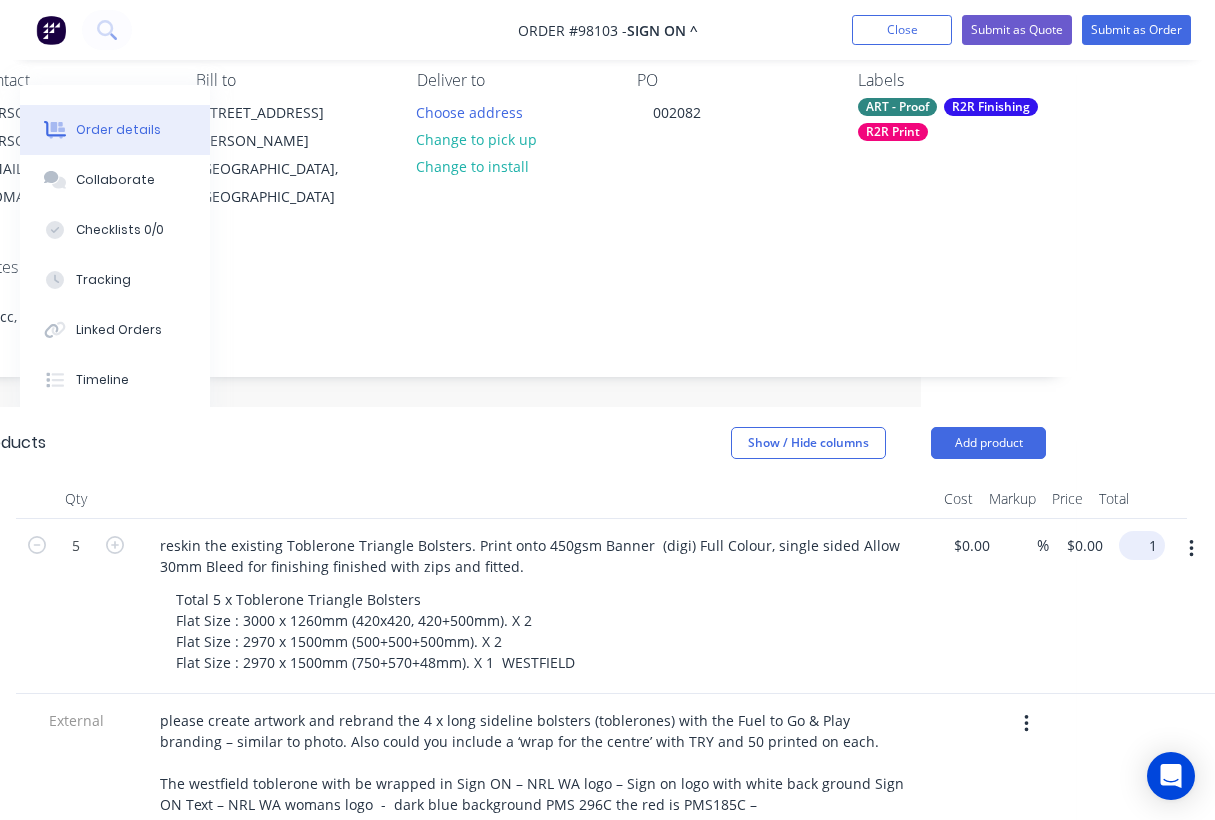 scroll, scrollTop: 181, scrollLeft: 279, axis: both 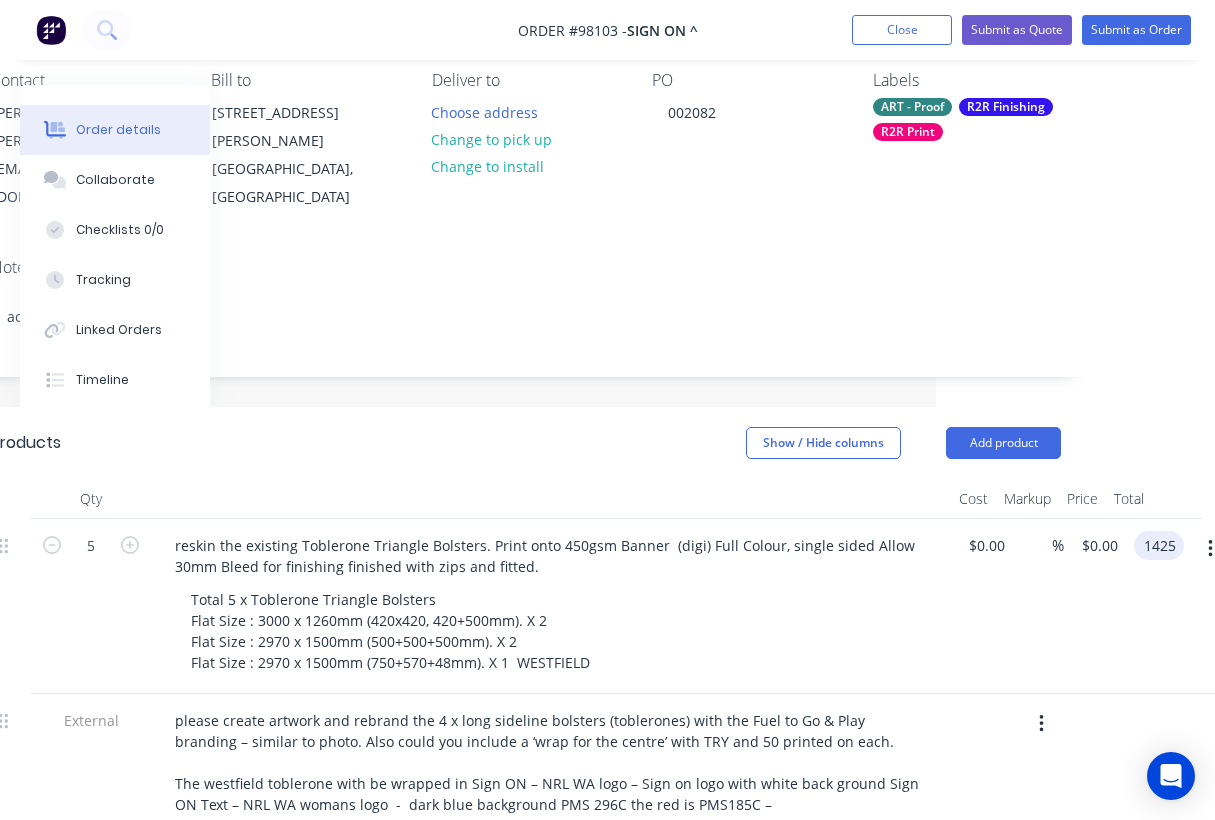 type on "$1,425.00" 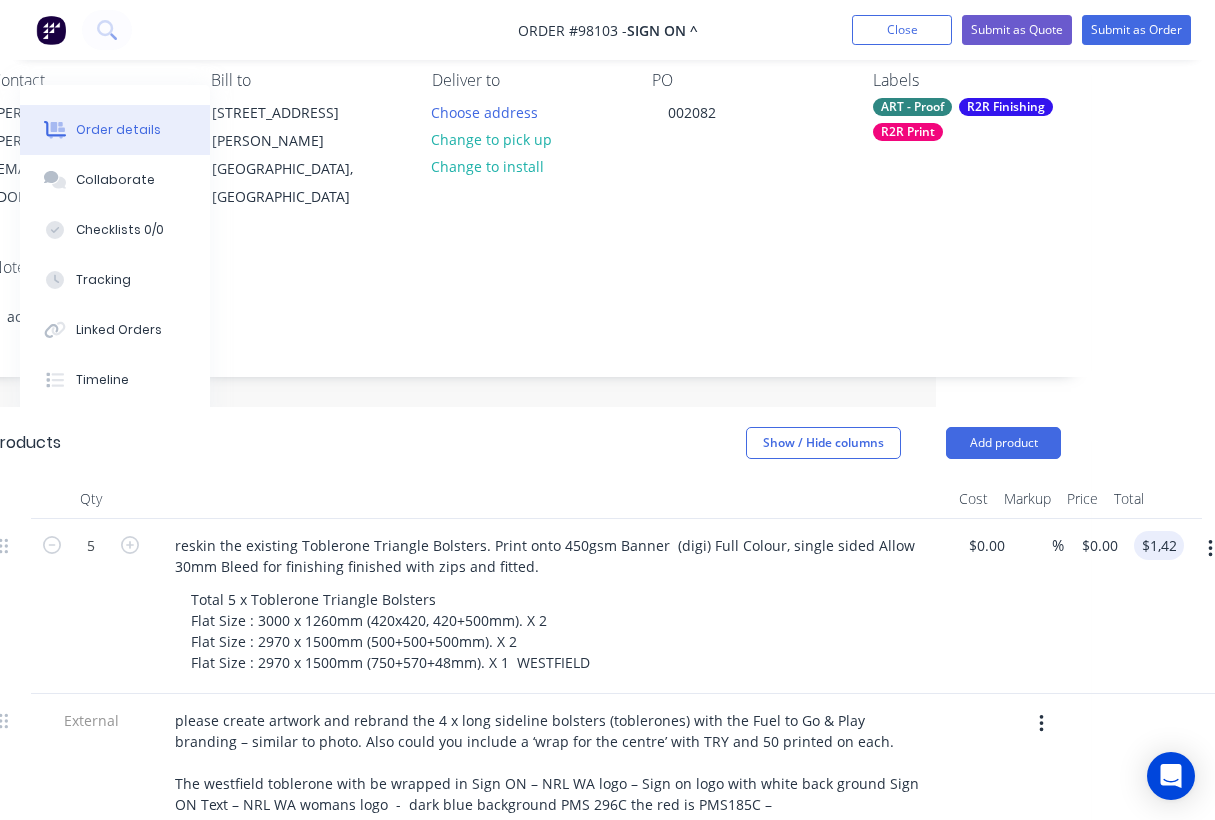 type on "$285.00" 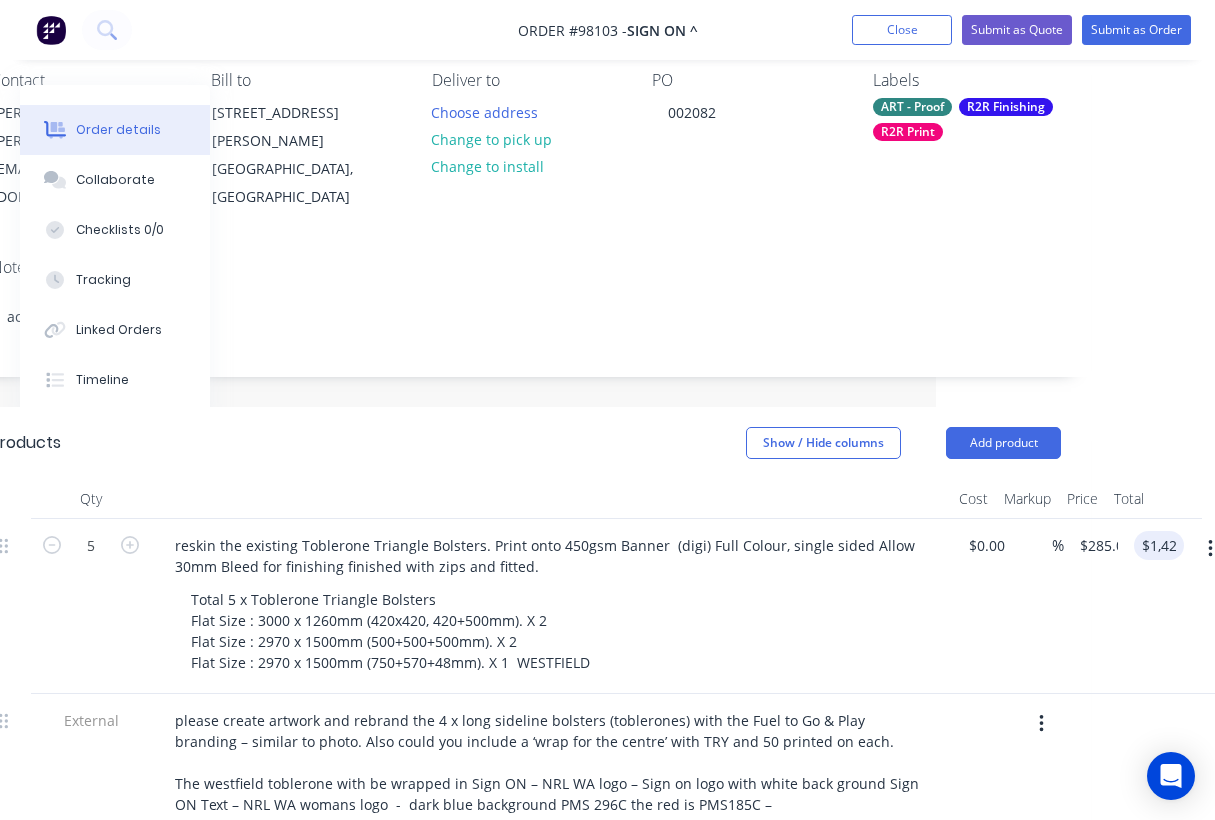 click on "$0.00 $0.00" at bounding box center (982, 606) 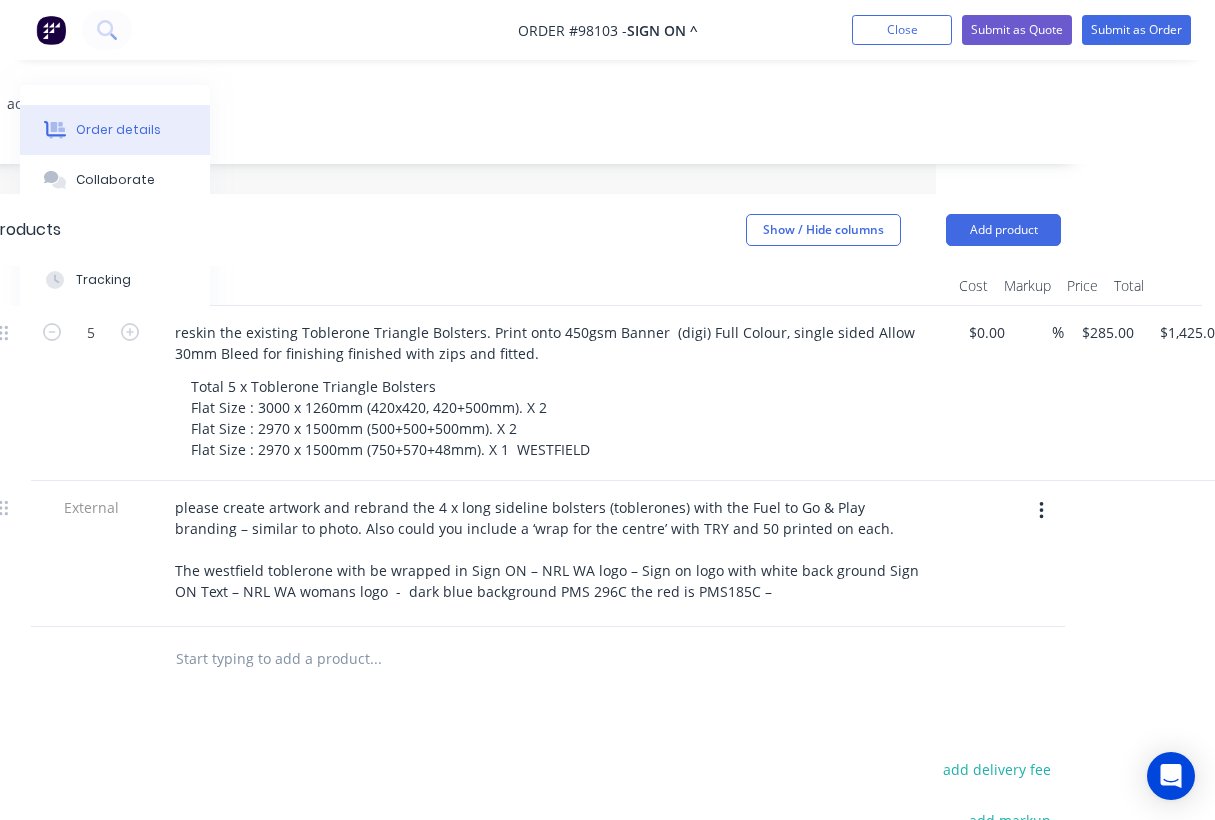 scroll, scrollTop: 407, scrollLeft: 279, axis: both 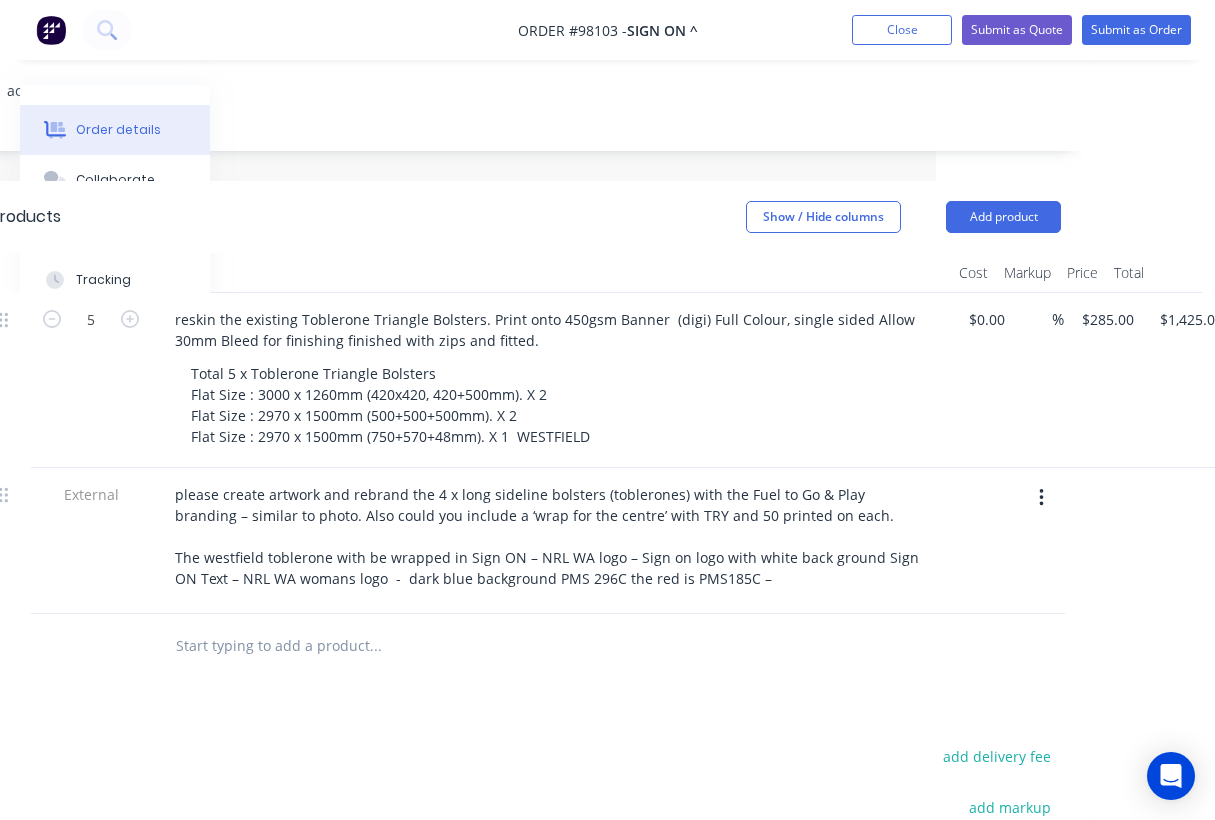 click at bounding box center (511, 646) 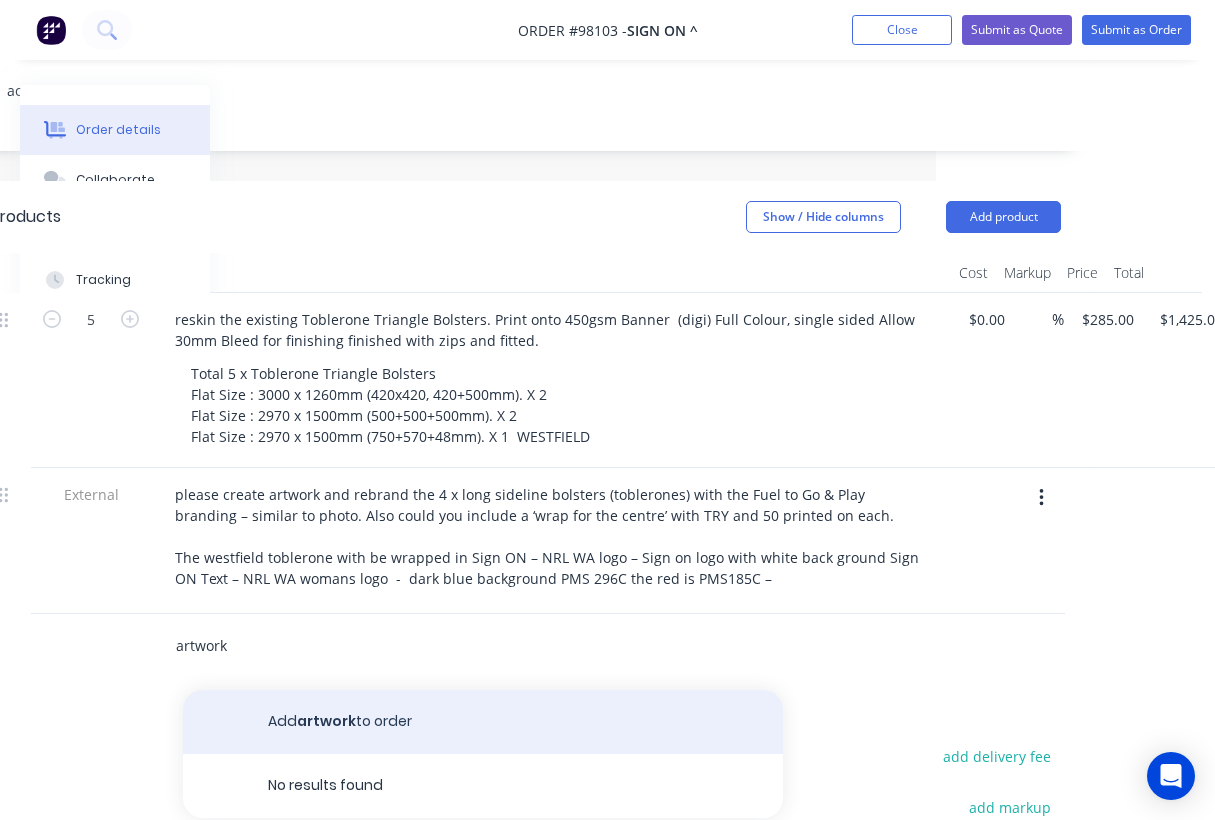 type on "artwork" 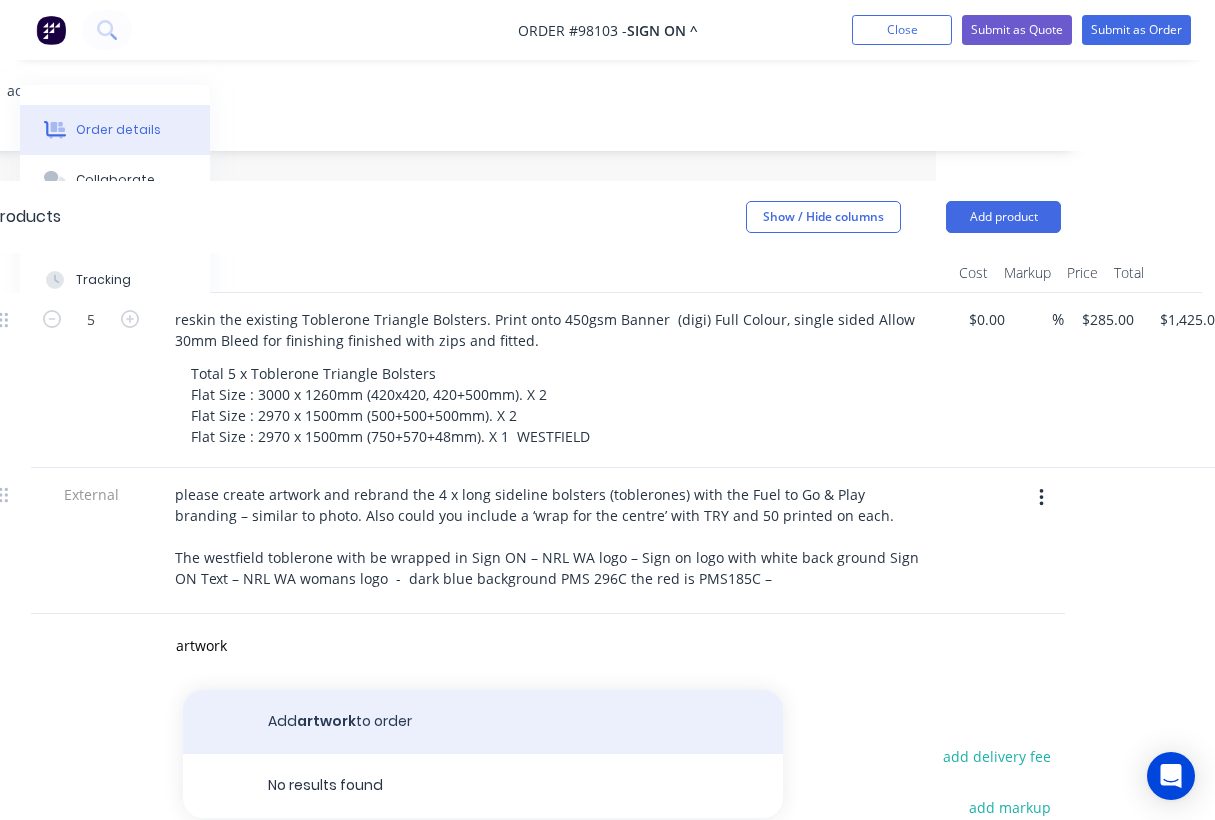 click on "Add  artwork   to order" at bounding box center [483, 722] 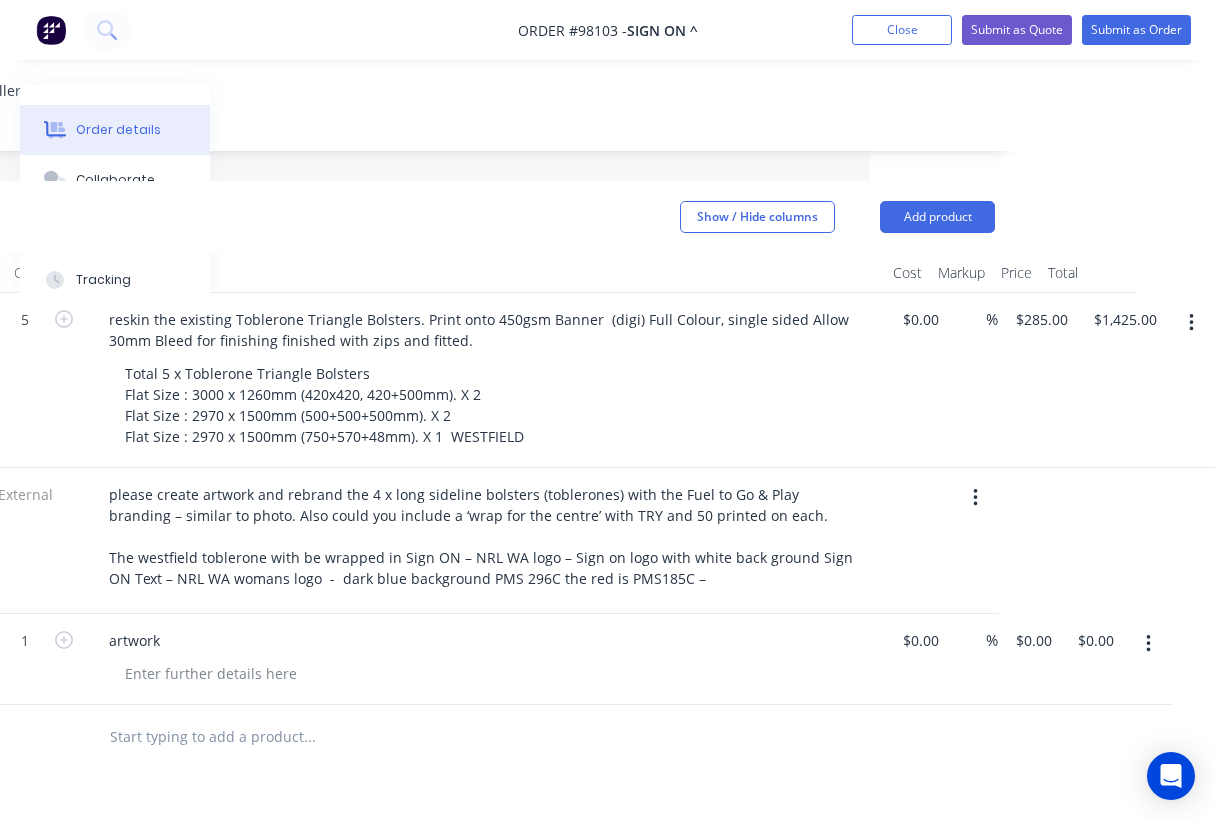 scroll, scrollTop: 407, scrollLeft: 345, axis: both 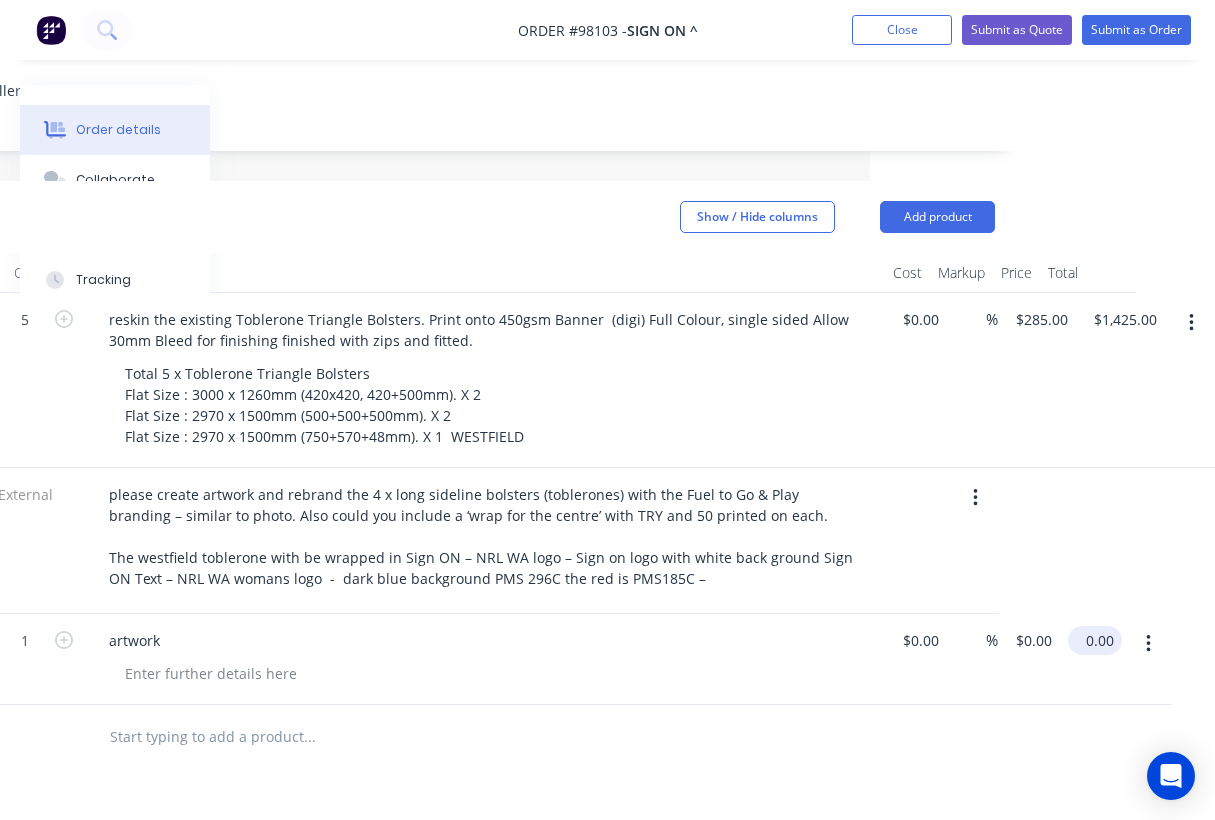 click on "0.00" at bounding box center [1099, 640] 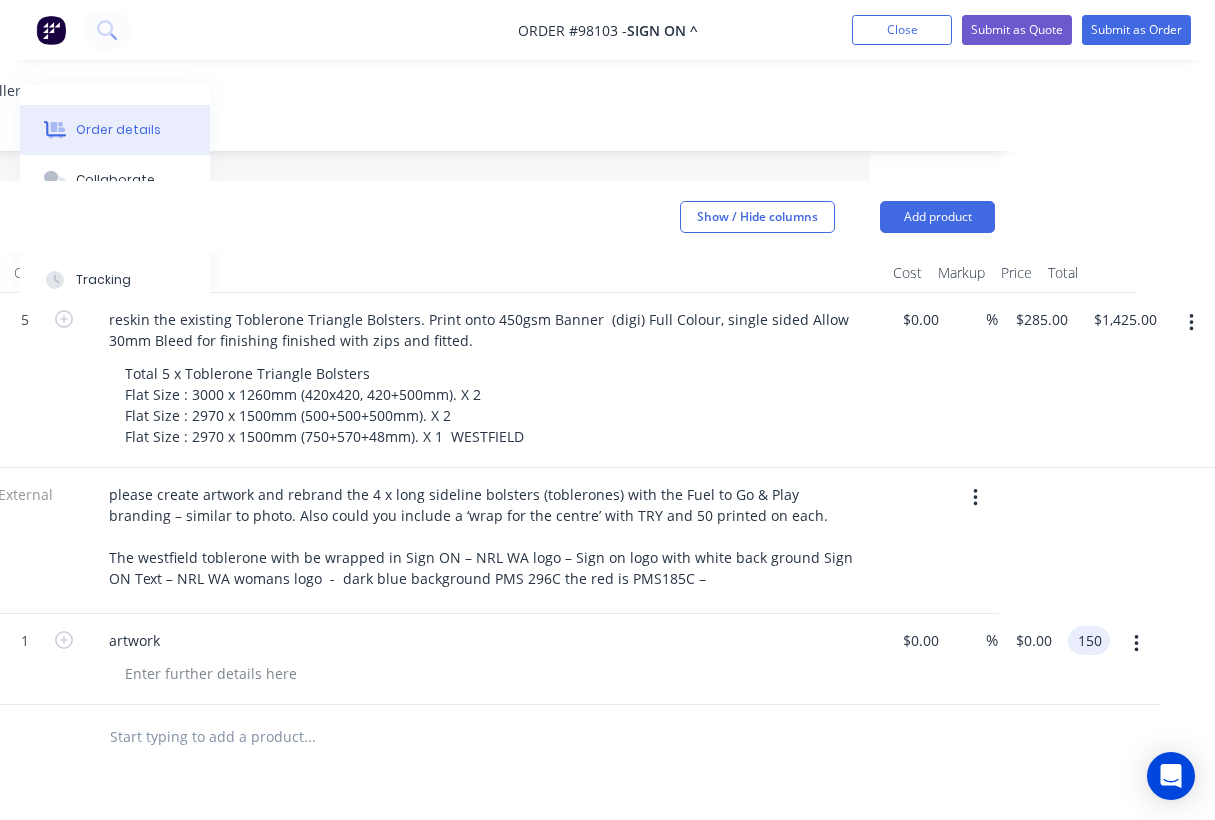 type on "$150.00" 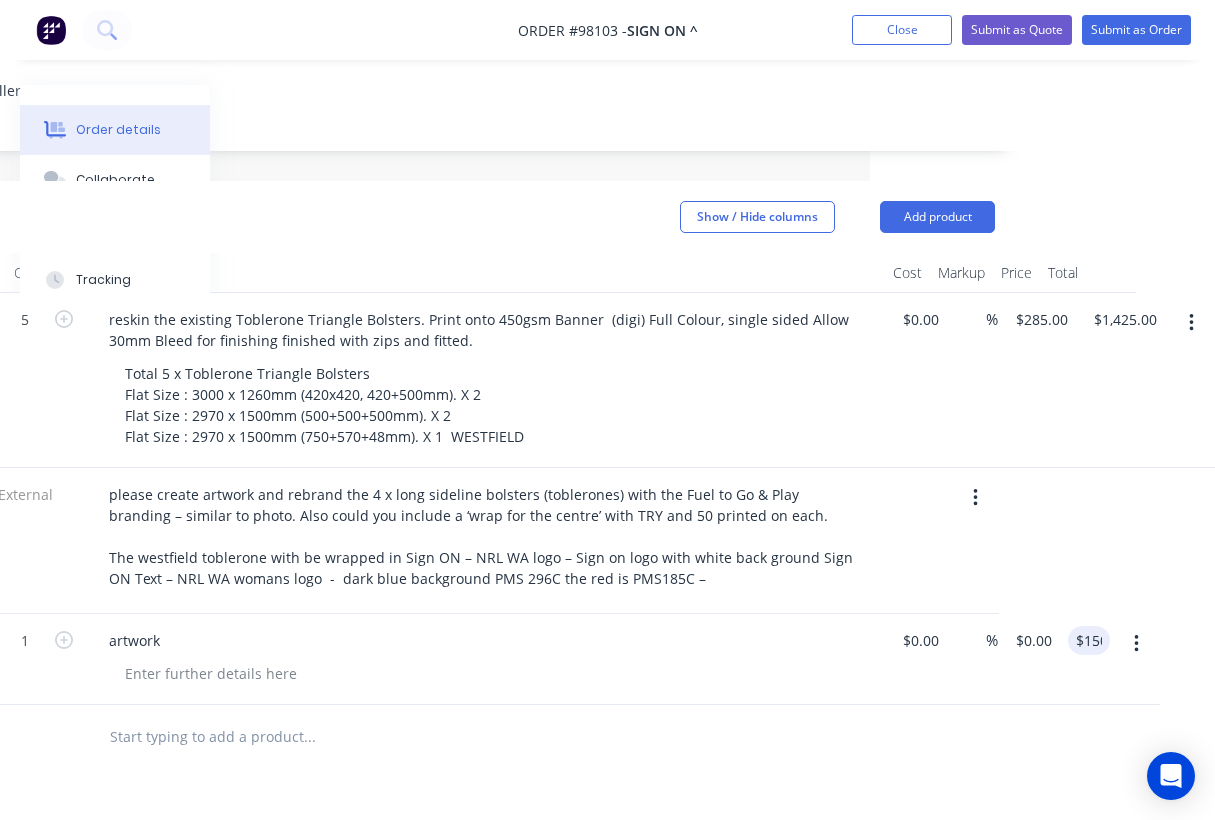 type on "$150.00" 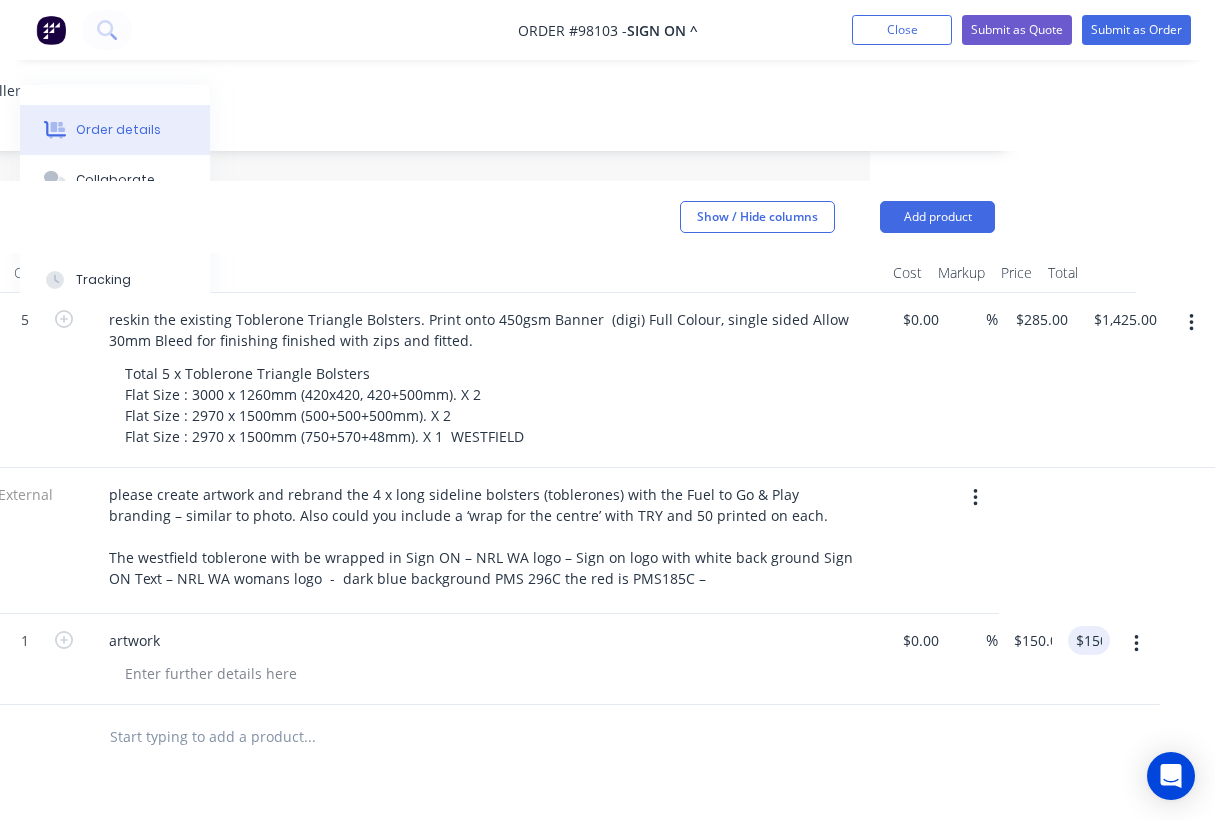 click at bounding box center (445, 737) 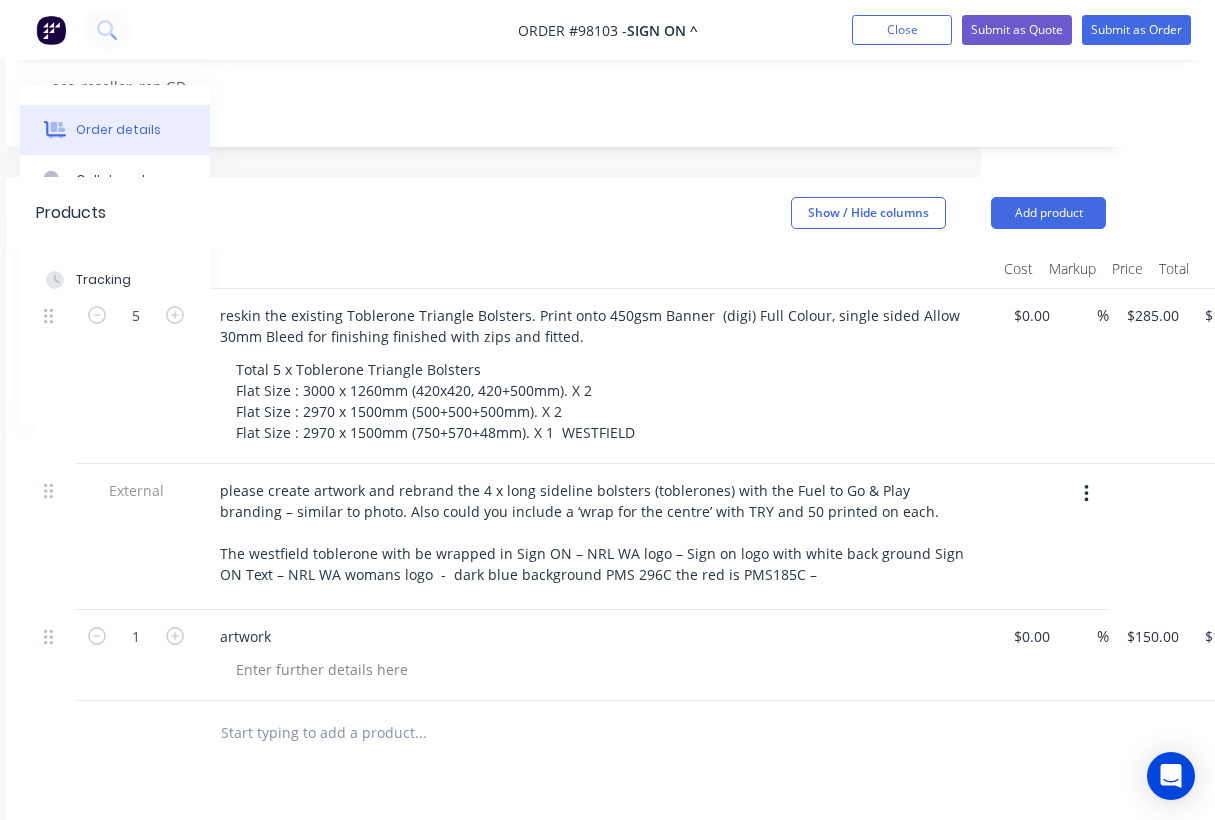 scroll, scrollTop: 413, scrollLeft: 234, axis: both 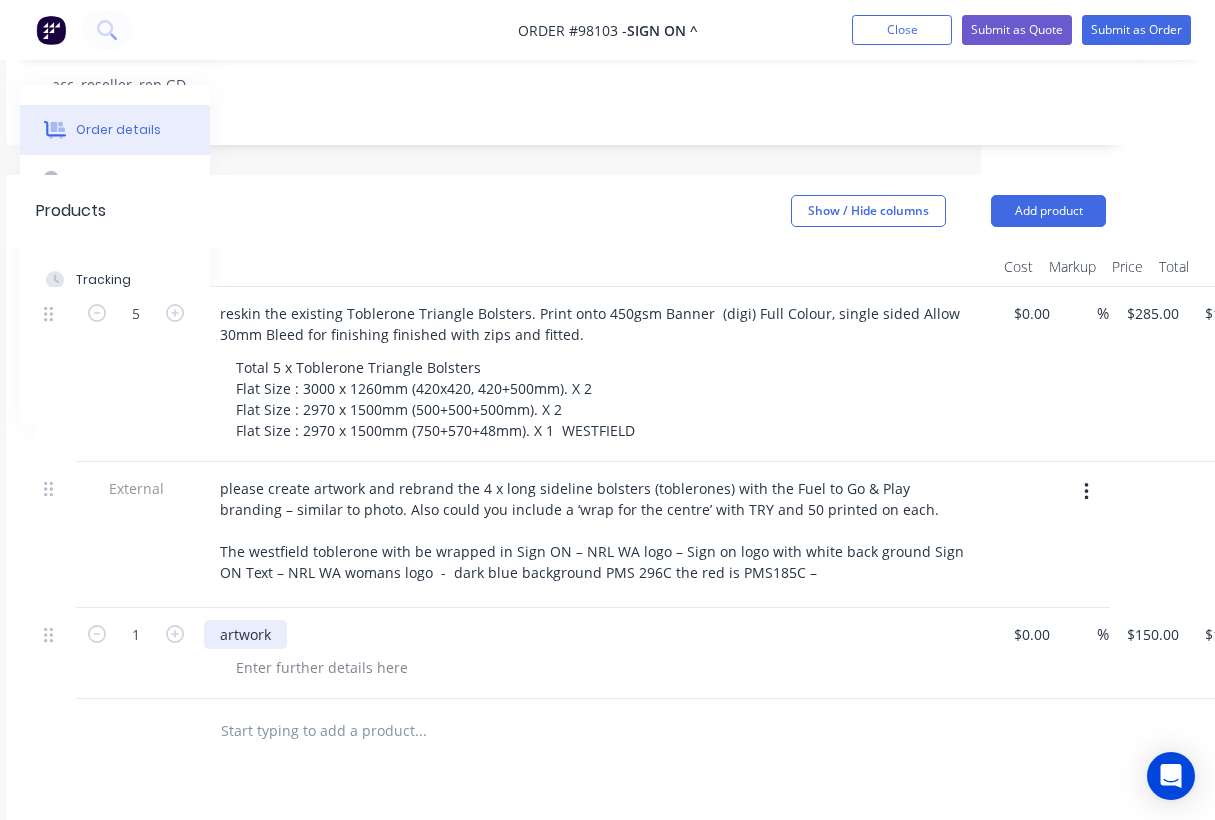 click on "artwork" at bounding box center [245, 634] 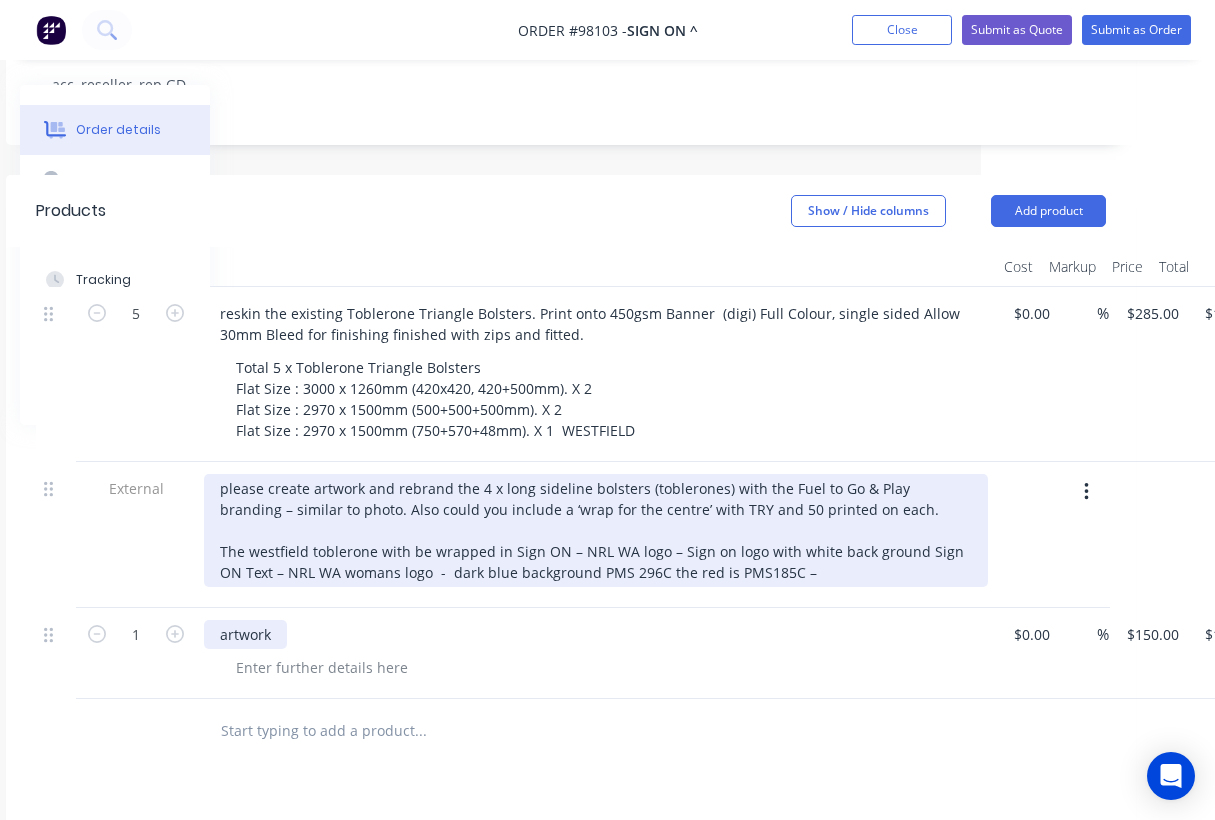 type 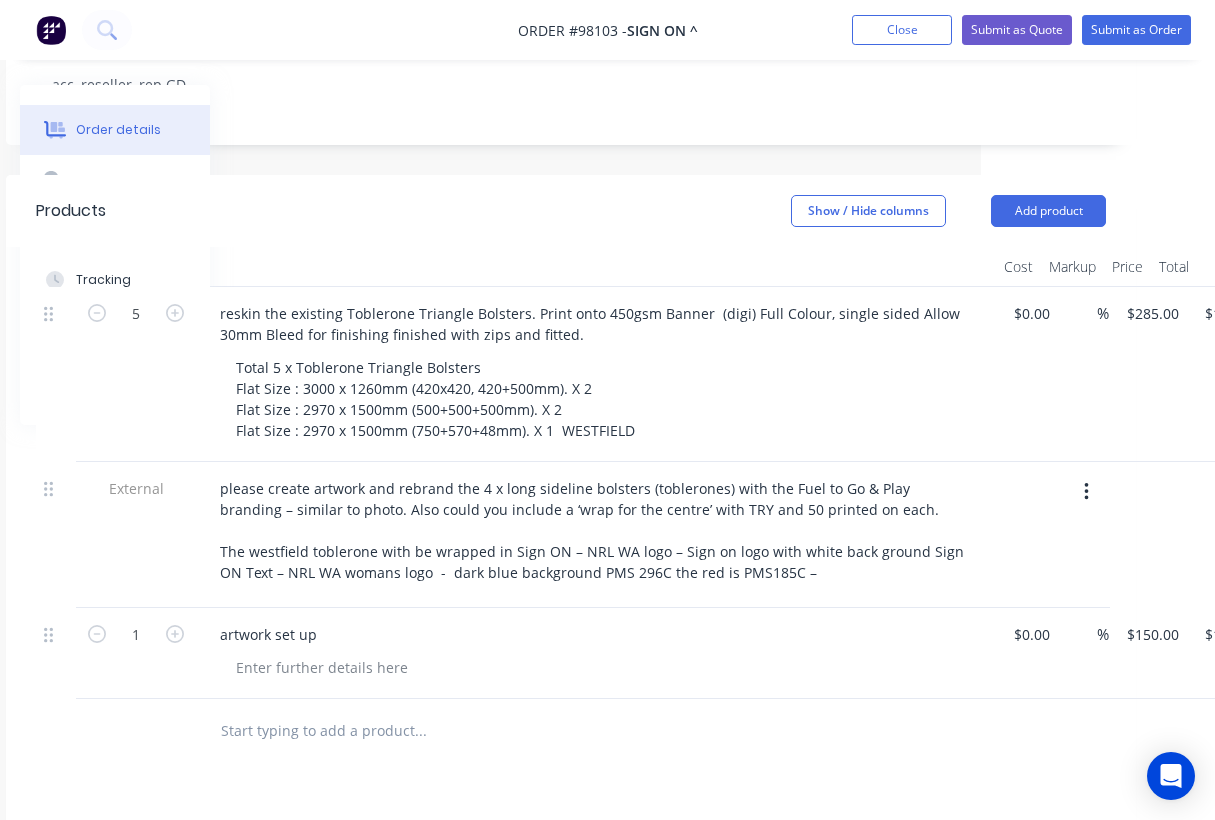 click at bounding box center [420, 731] 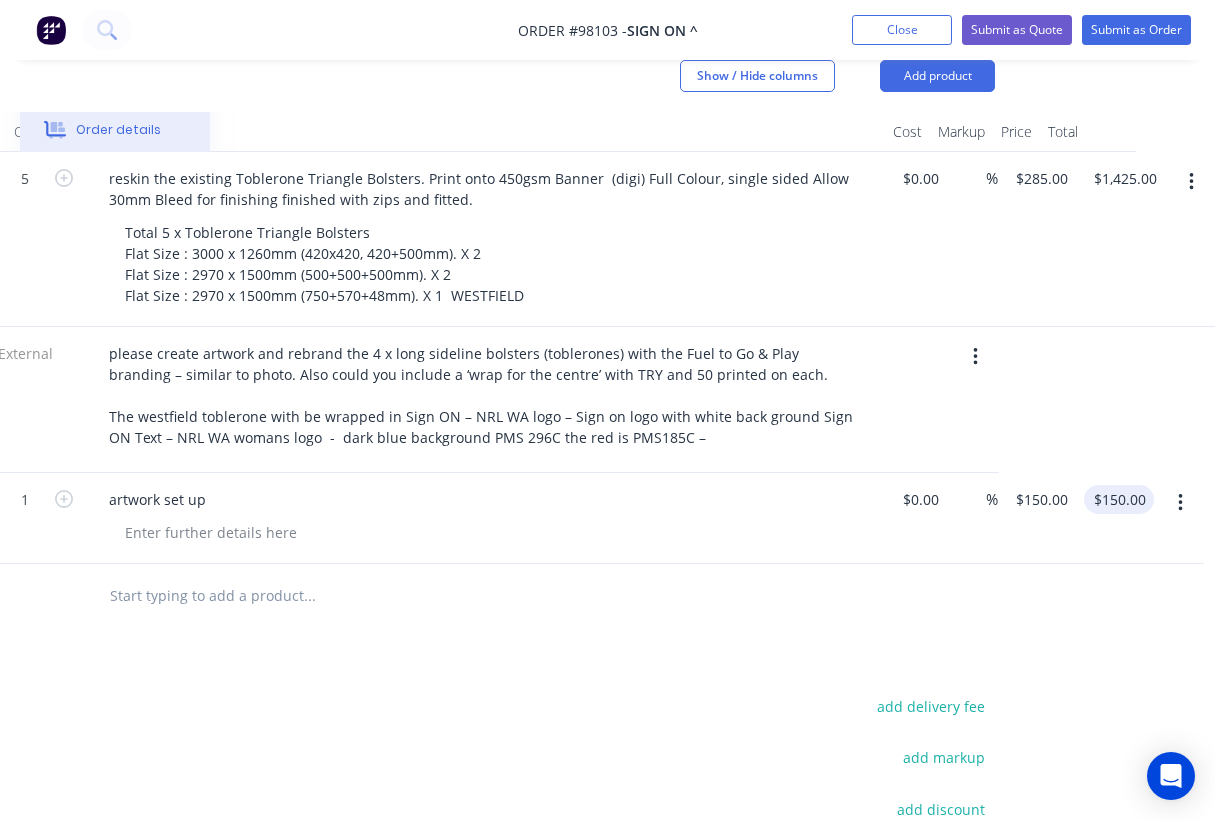 scroll, scrollTop: 548, scrollLeft: 345, axis: both 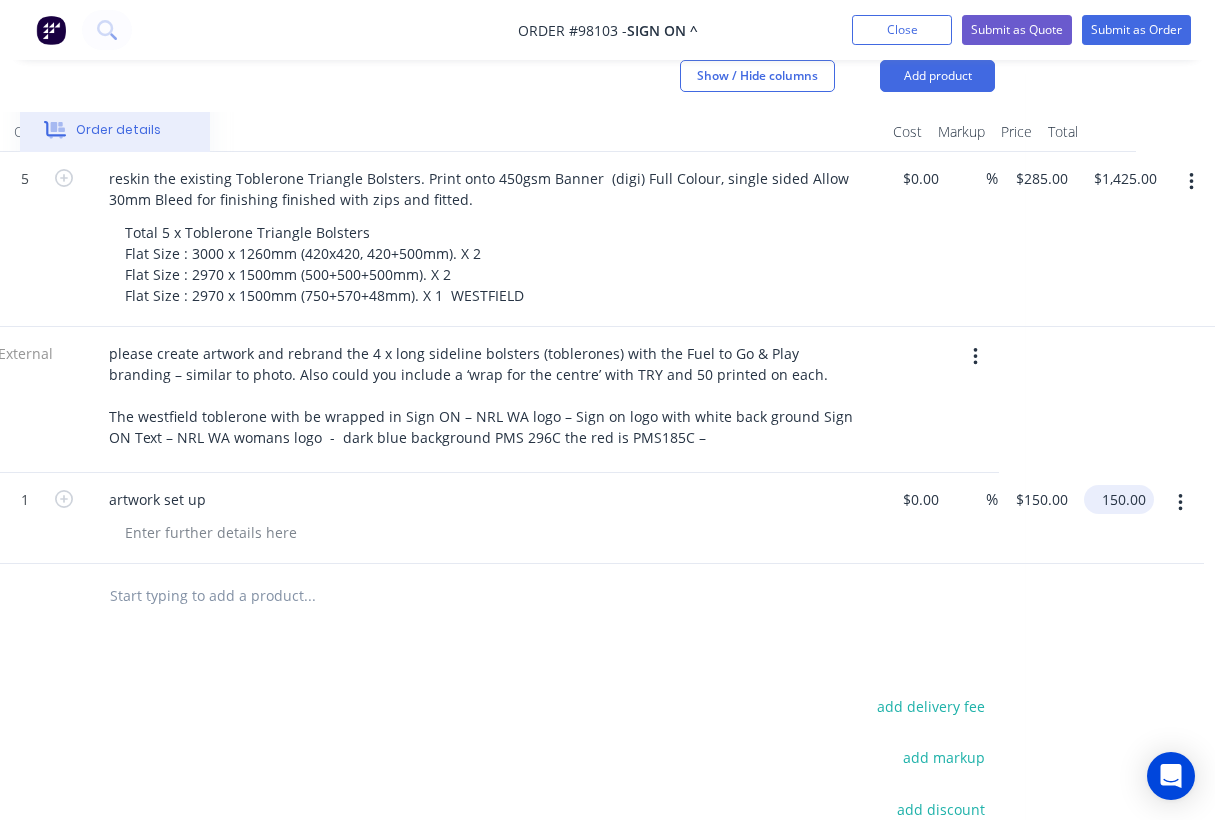 click on "150.00" at bounding box center [1123, 499] 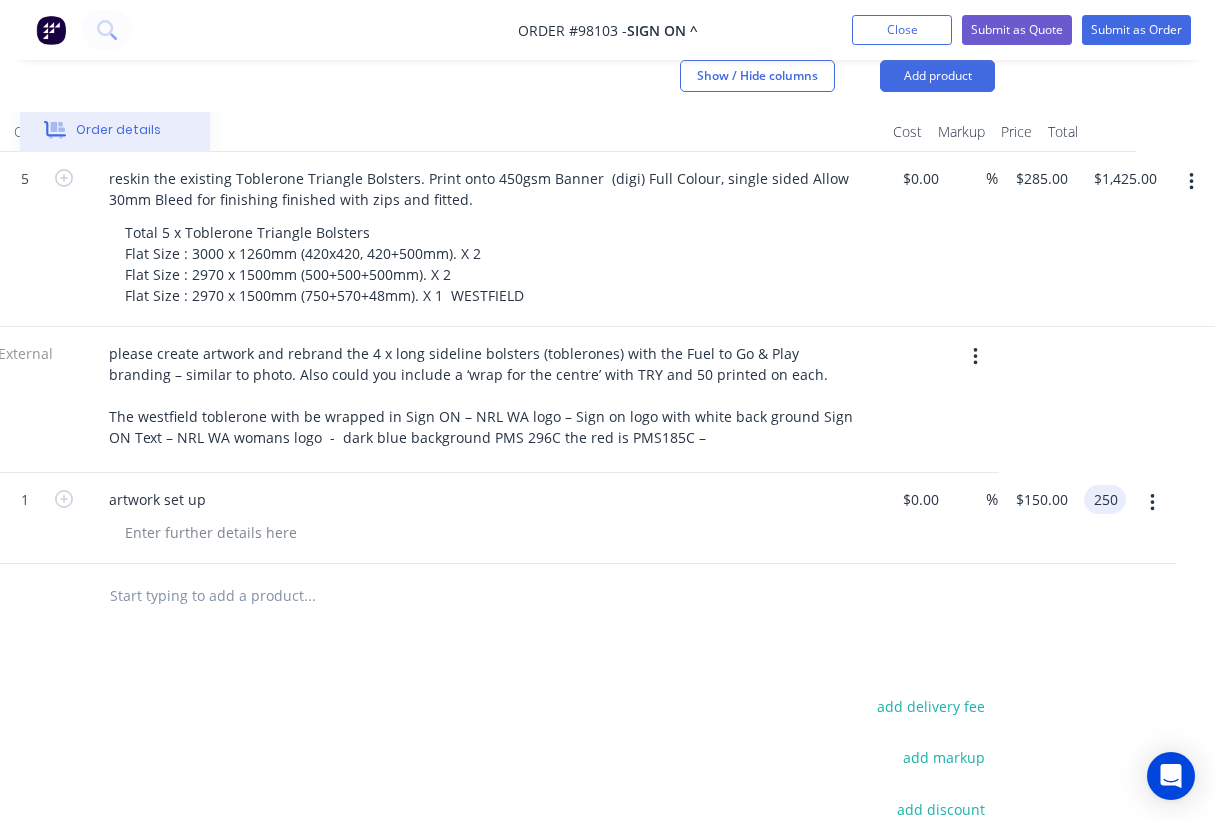 type on "$250.00" 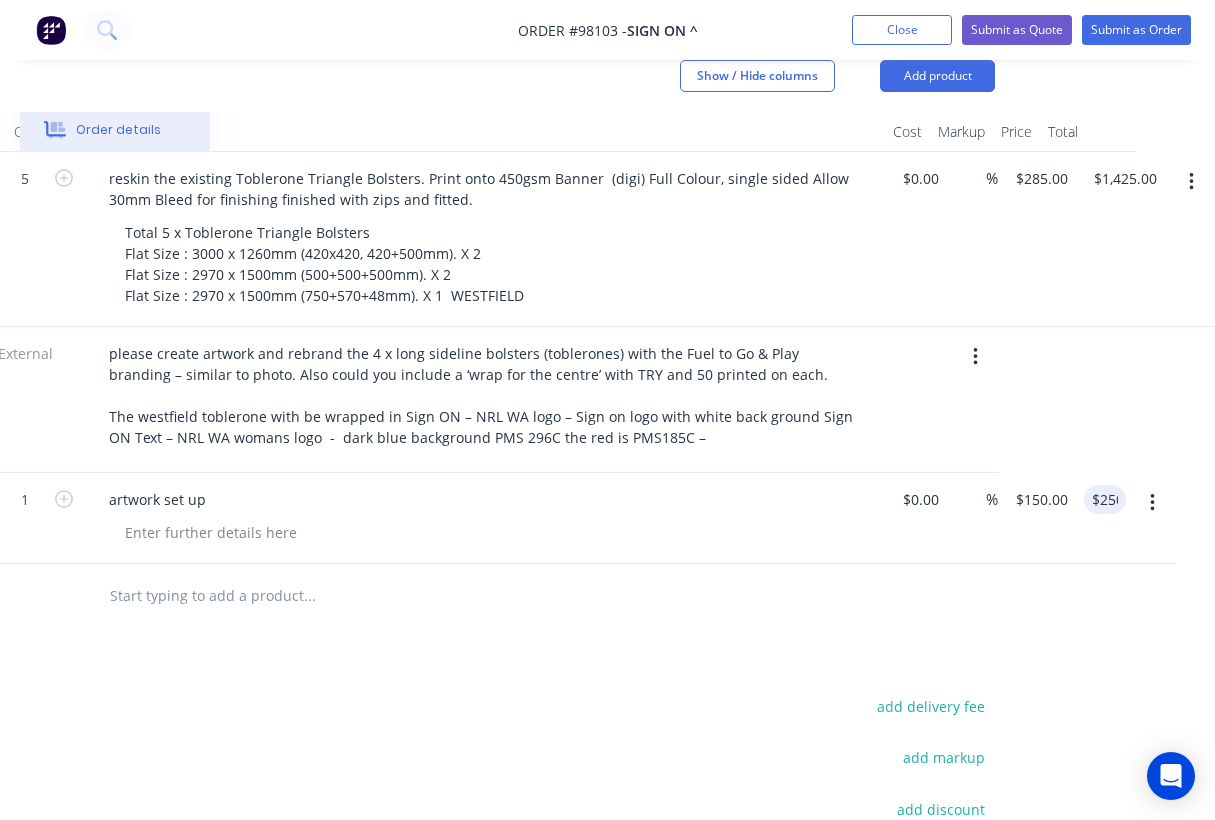 type on "$250.00" 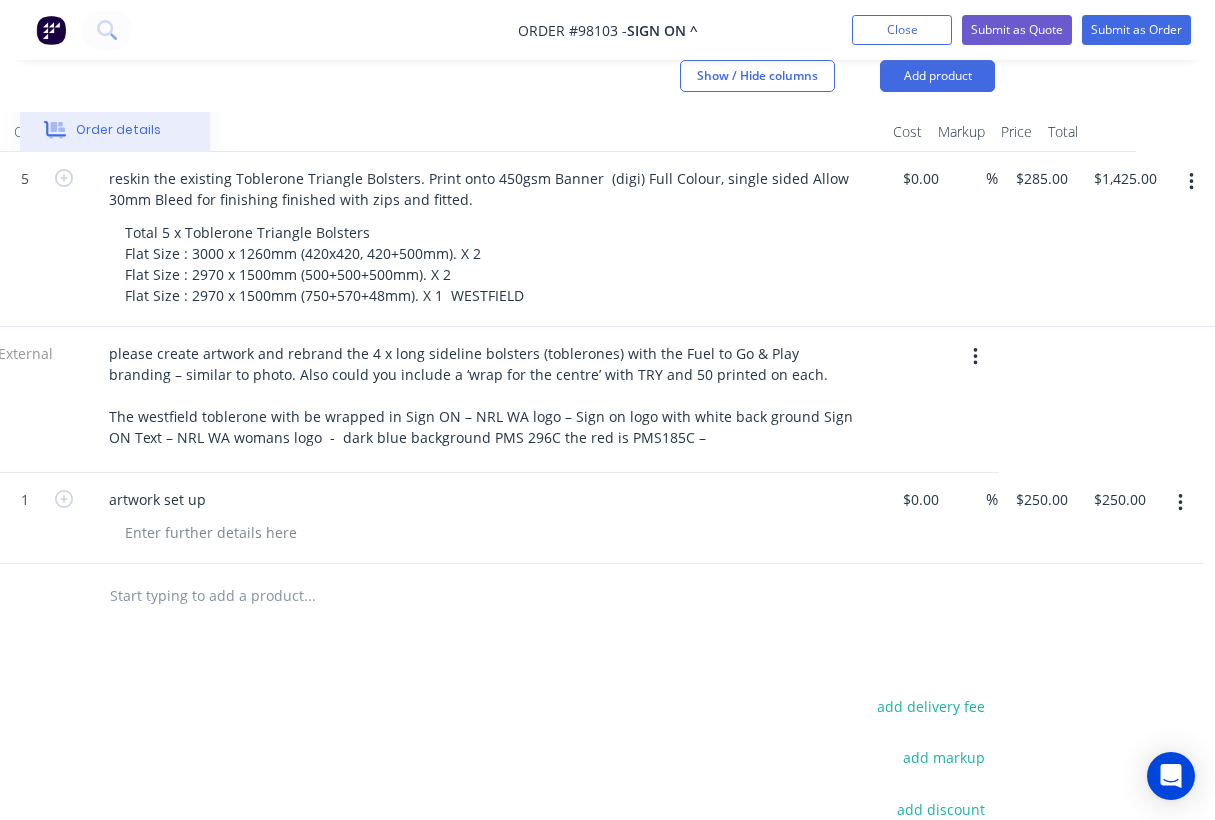 click on "Products Show / Hide columns Add product     Qty Cost Markup Price Total 5 reskin the existing Toblerone Triangle Bolsters. Print onto 450gsm Banner  (digi) Full Colour, single sided Allow 30mm Bleed for finishing finished with zips and fitted. Total 5 x Toblerone Triangle Bolsters
Flat Size : 3000 x 1260mm (420x420, 420+500mm). X 2
Flat Size : 2970 x 1500mm (500+500+500mm). X 2
Flat Size : 2970 x 1500mm (750+570+48mm). X 1  WESTFIELD $0.00 $0.00 % $285.00 $285.00 $1,425.00 $1,425.00   External please create artwork and rebrand the 4 x long sideline bolsters (toblerones) with the Fuel to Go & Play branding – similar to photo. Also could you include a ‘wrap for the centre’ with TRY and 50 printed on each.
The westfield toblerone with be wrapped in Sign ON – NRL WA logo – Sign on logo with white back ground Sign ON Text – NRL WA womans logo  -  dark blue background PMS 296C the red is PMS185C –   1 artwork set up $0.00 $0.00 % $250.00 $250.00 $250.00 $250.00   add delivery fee add markup Labour" at bounding box center [460, 574] 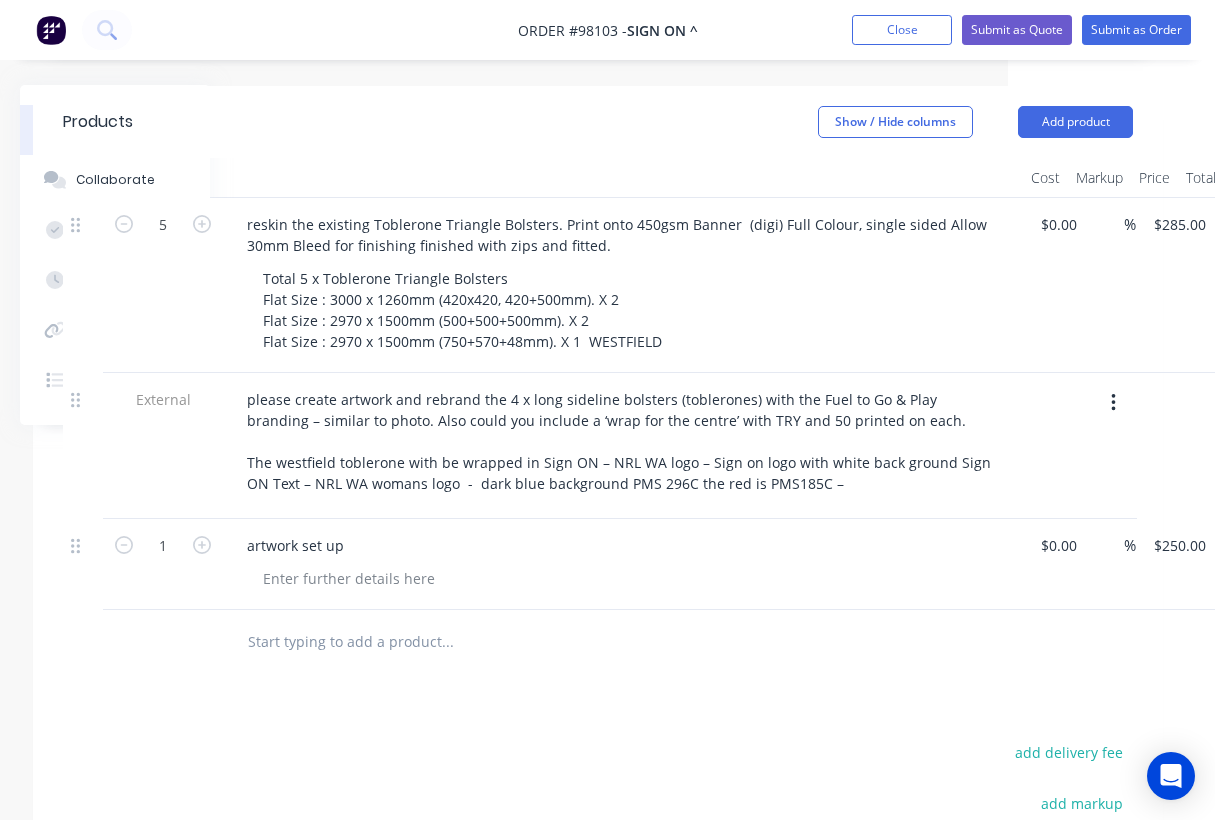 scroll, scrollTop: 505, scrollLeft: 207, axis: both 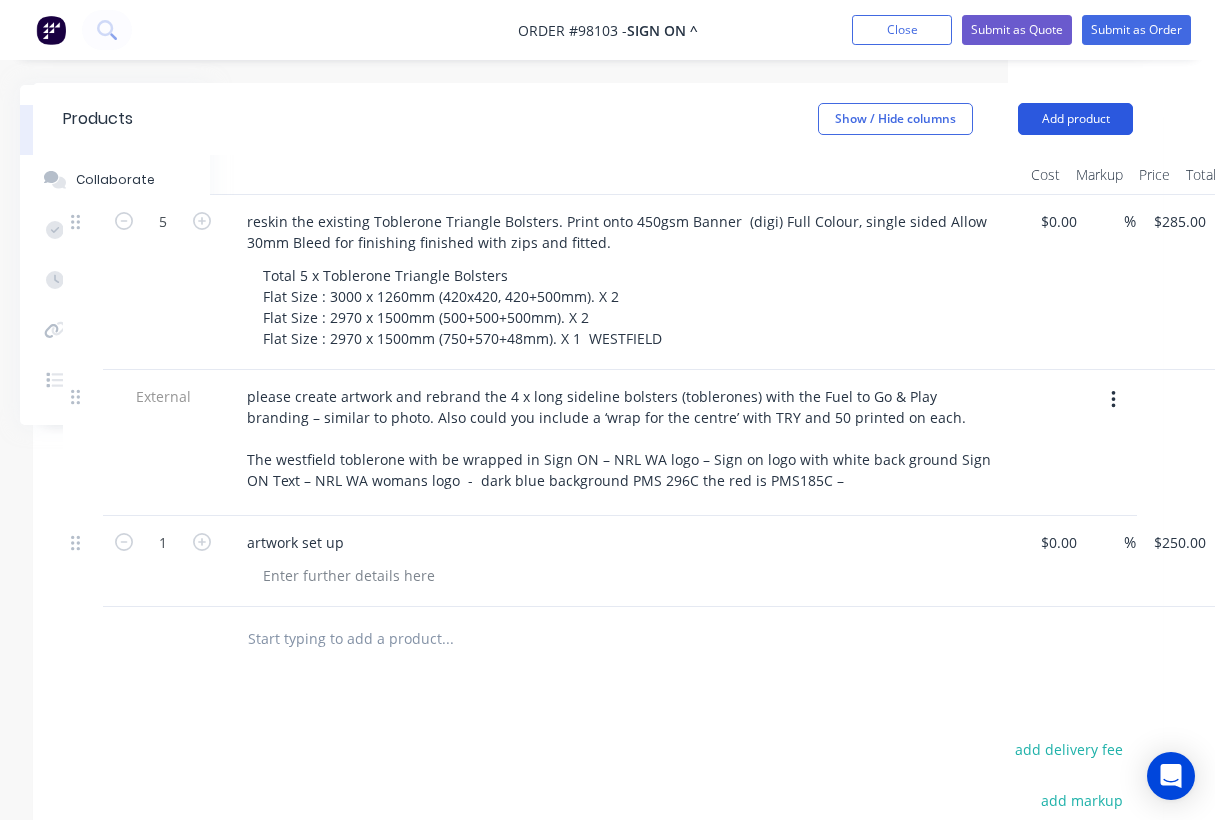click on "Add product" at bounding box center (1075, 119) 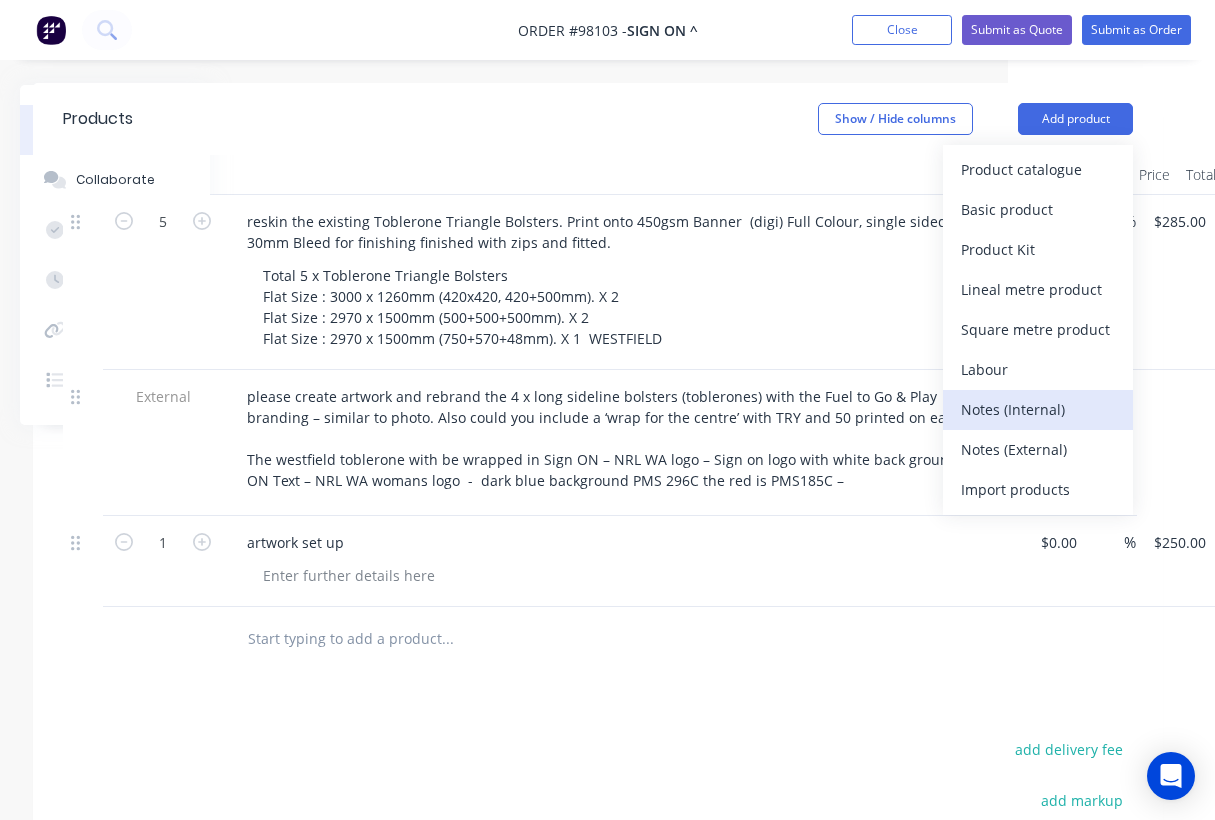 click on "Notes (Internal)" at bounding box center (1038, 409) 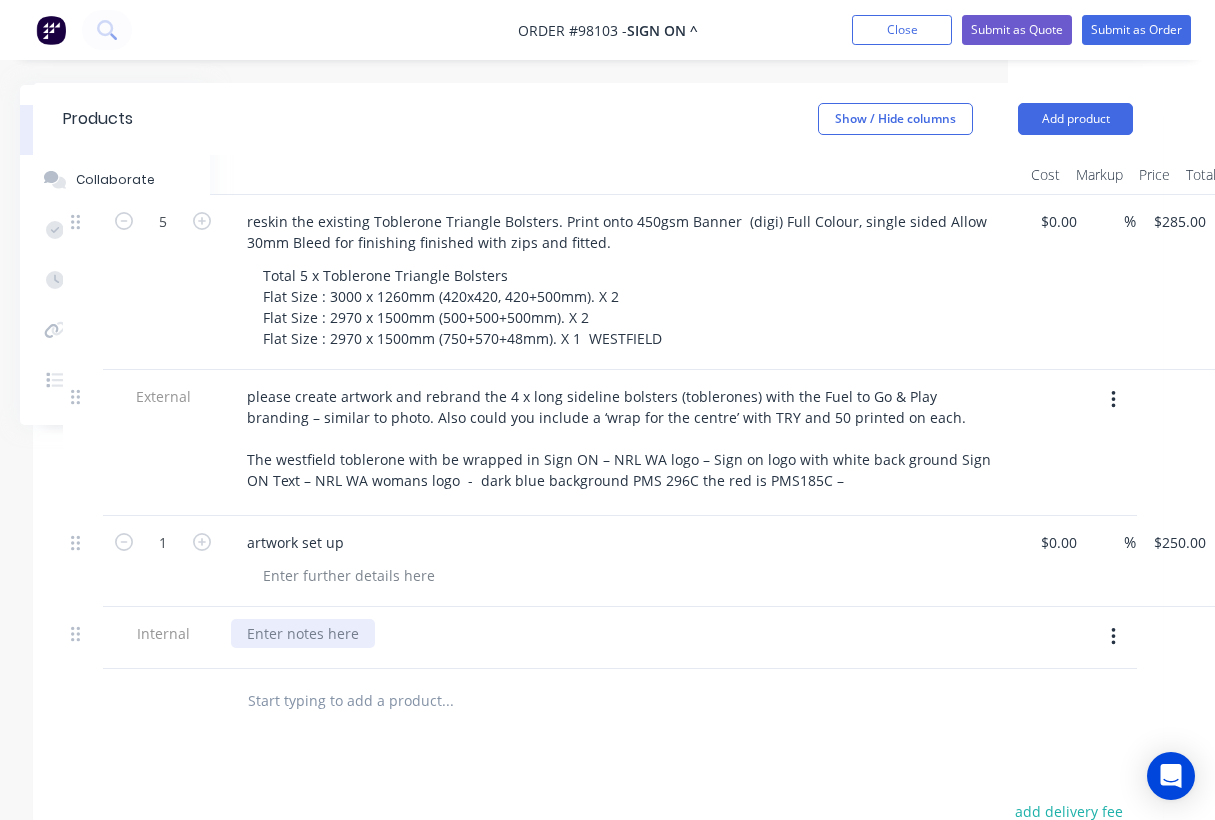 click at bounding box center [303, 633] 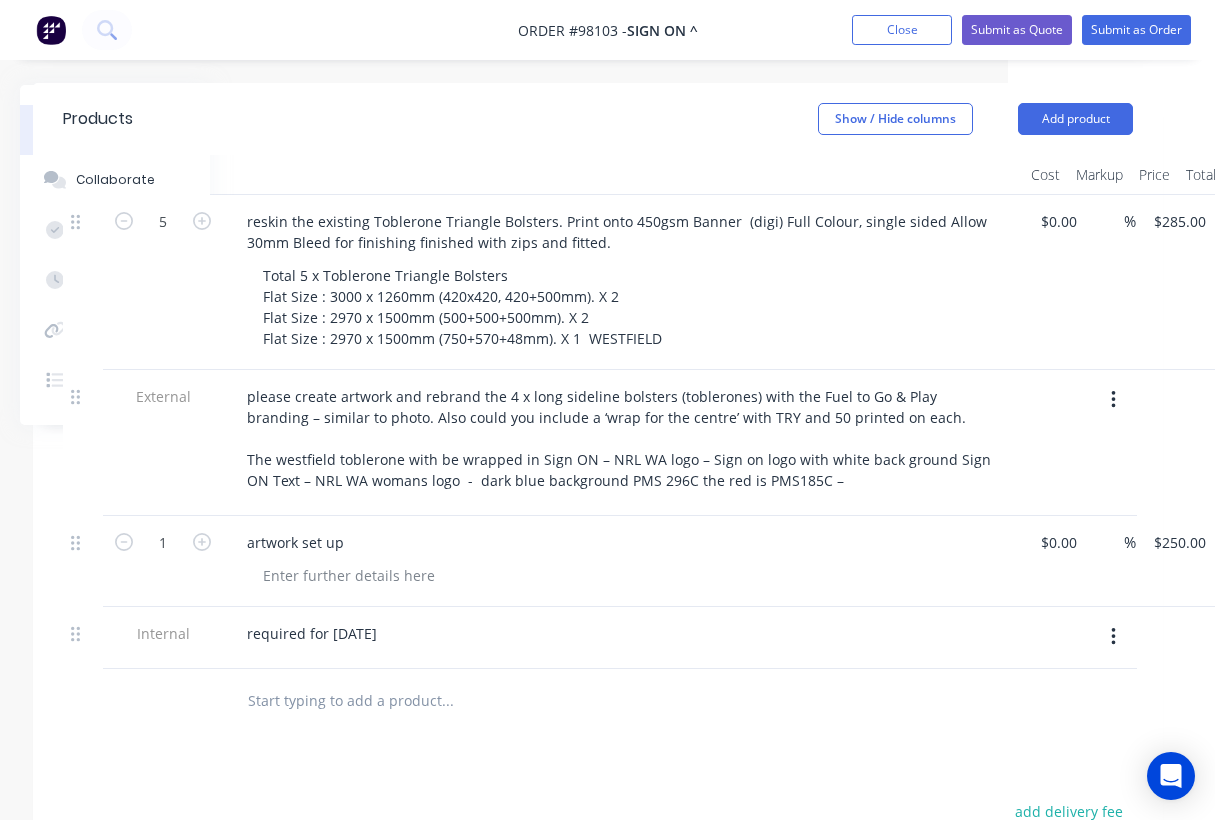 click at bounding box center [583, 701] 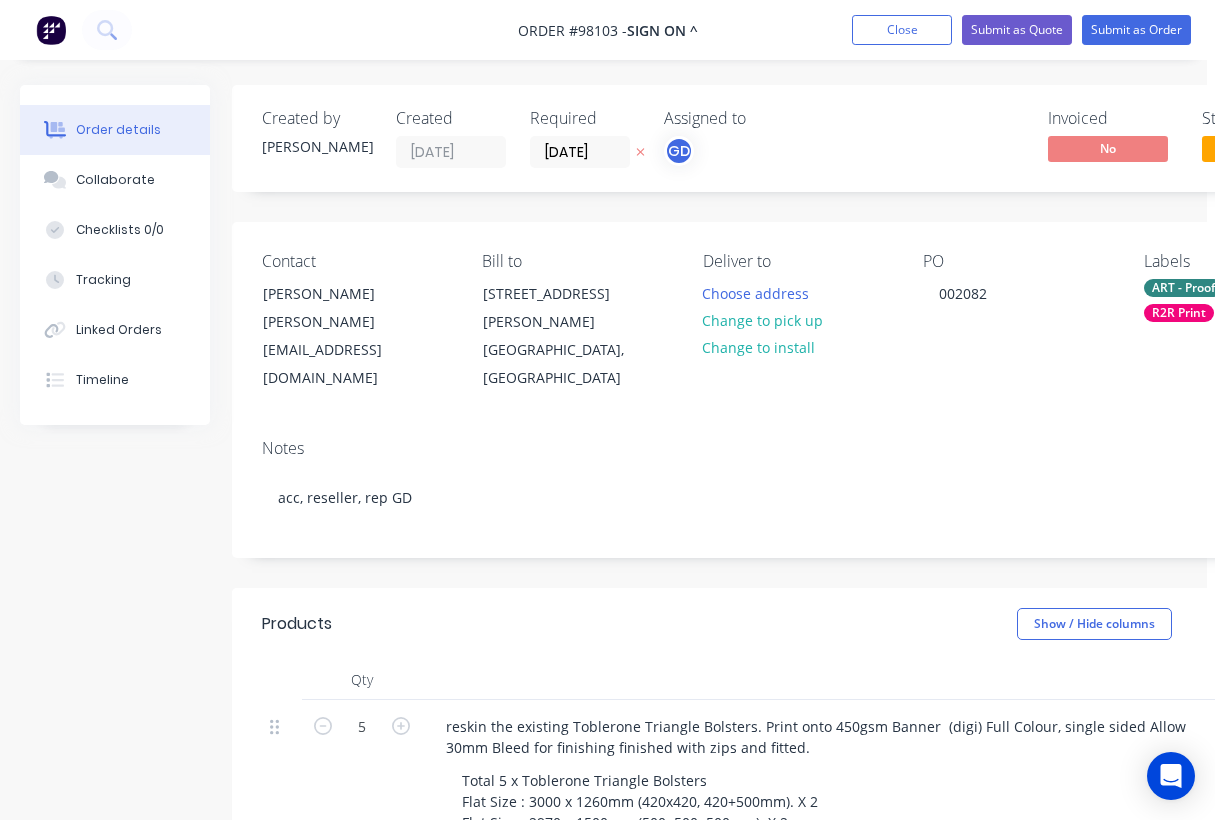scroll, scrollTop: 0, scrollLeft: 0, axis: both 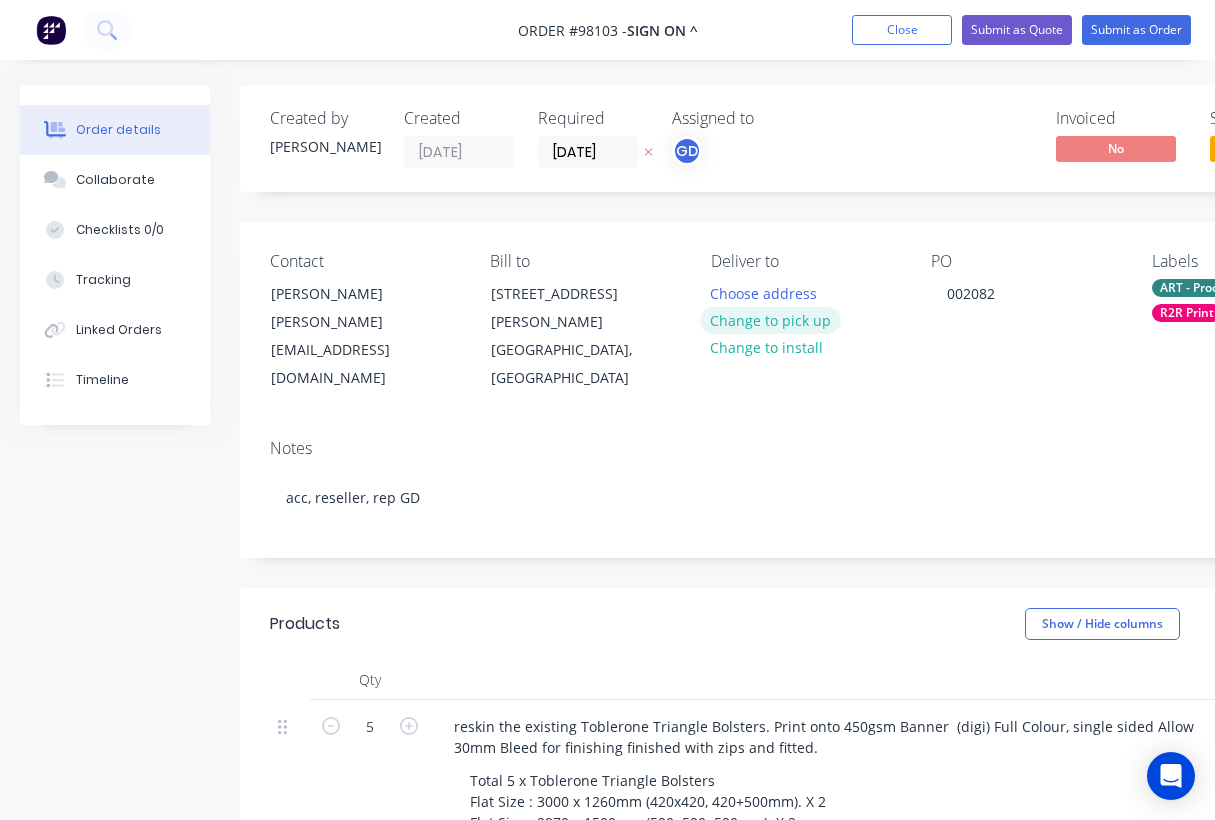 click on "Change to pick up" at bounding box center [771, 320] 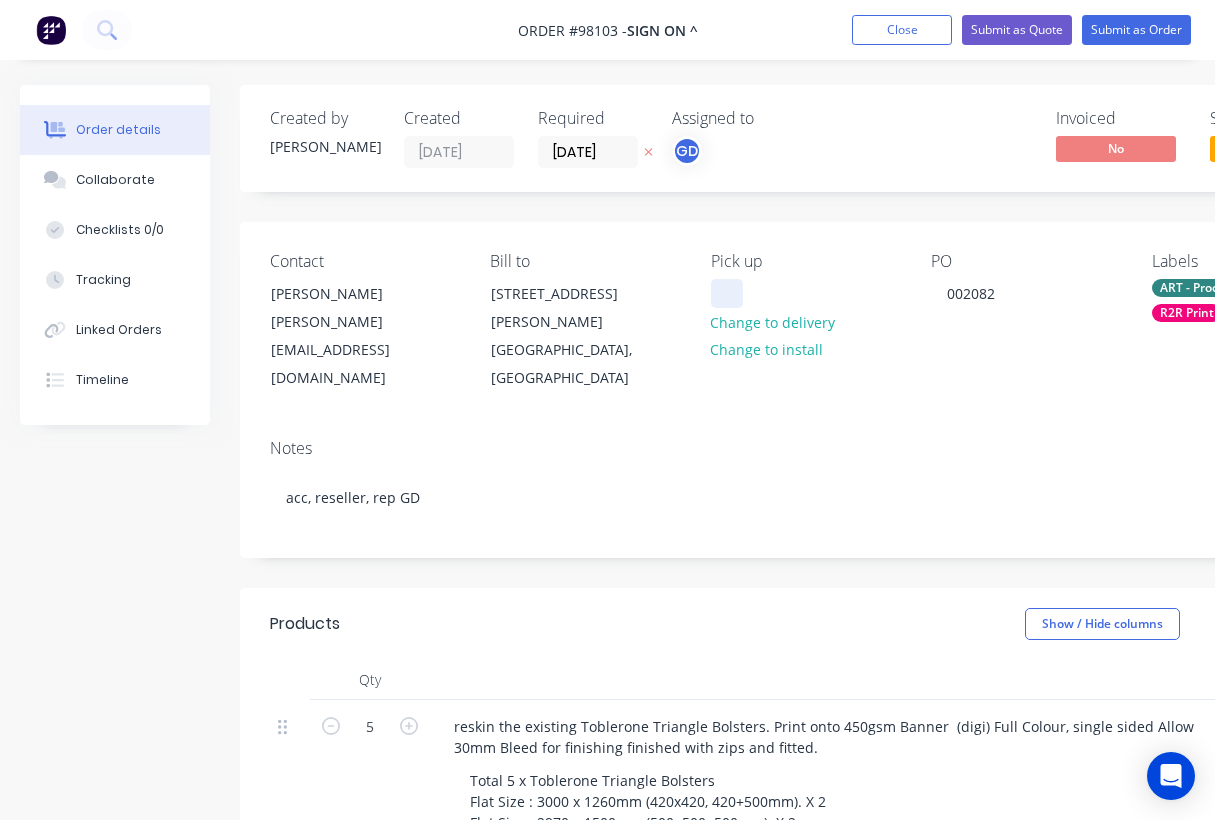 click at bounding box center [727, 293] 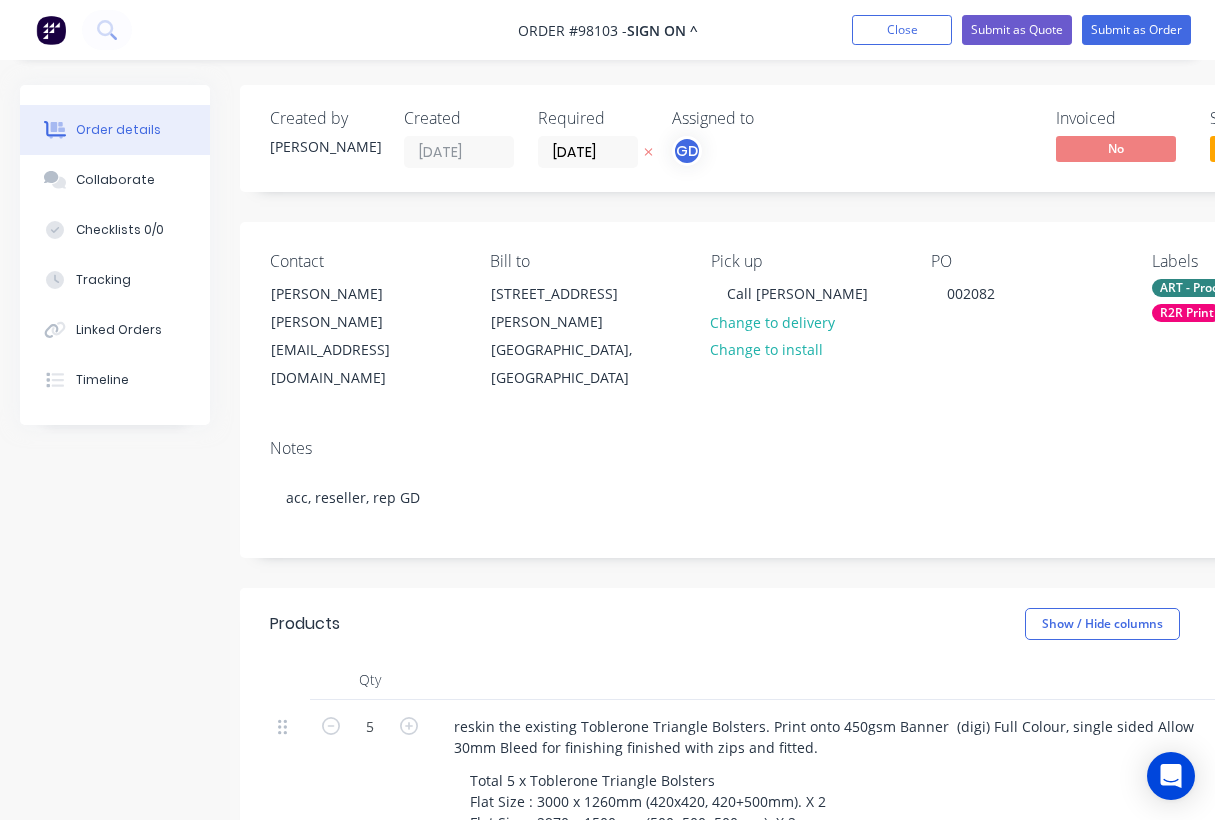 click on "Notes acc, reseller, rep GD" at bounding box center [805, 490] 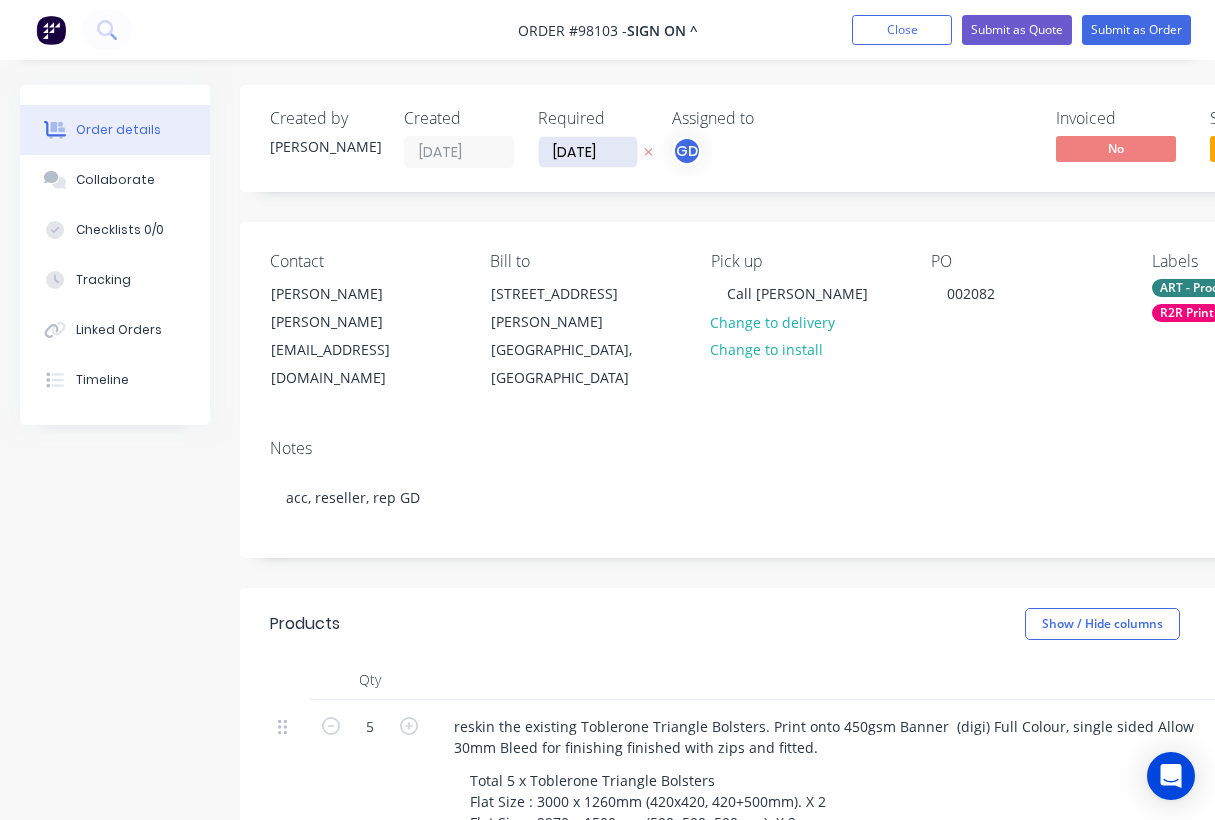 click on "08/08/25" at bounding box center [588, 152] 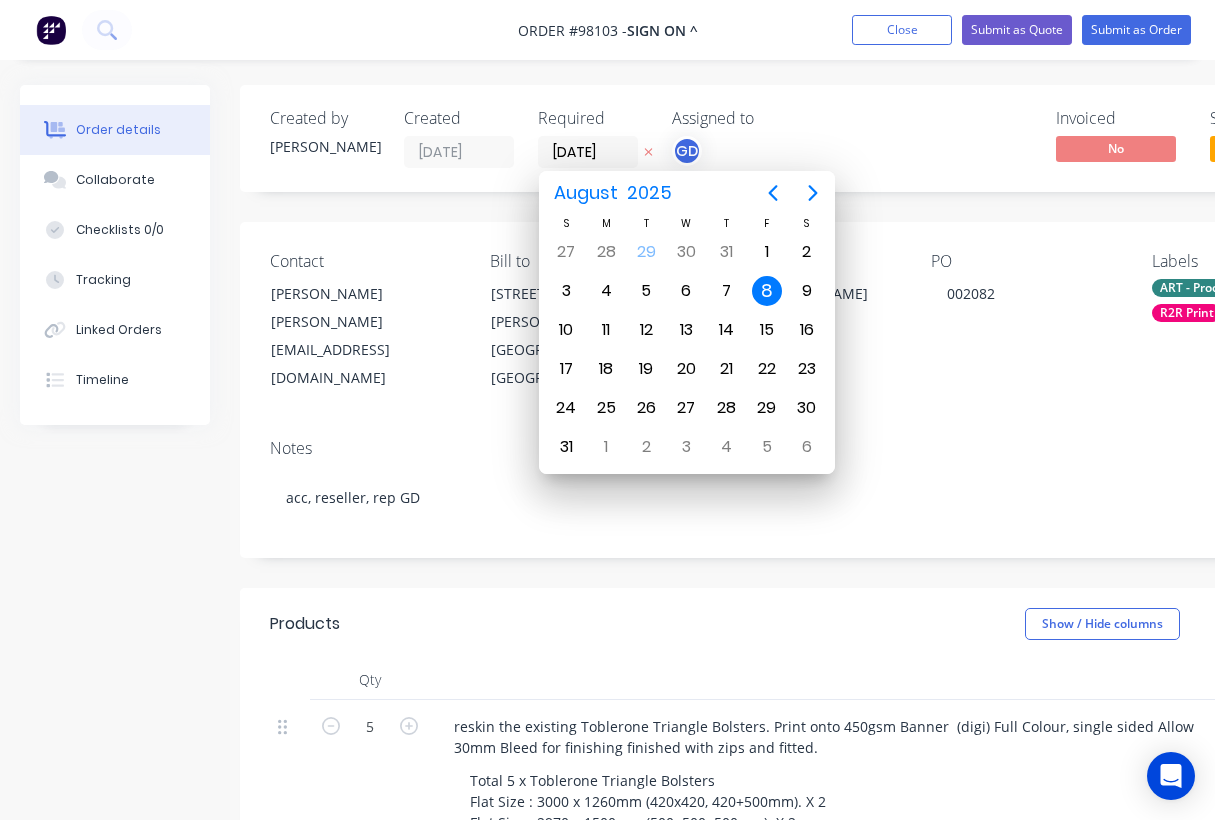 click on "Products Show / Hide columns Add product" at bounding box center (805, 624) 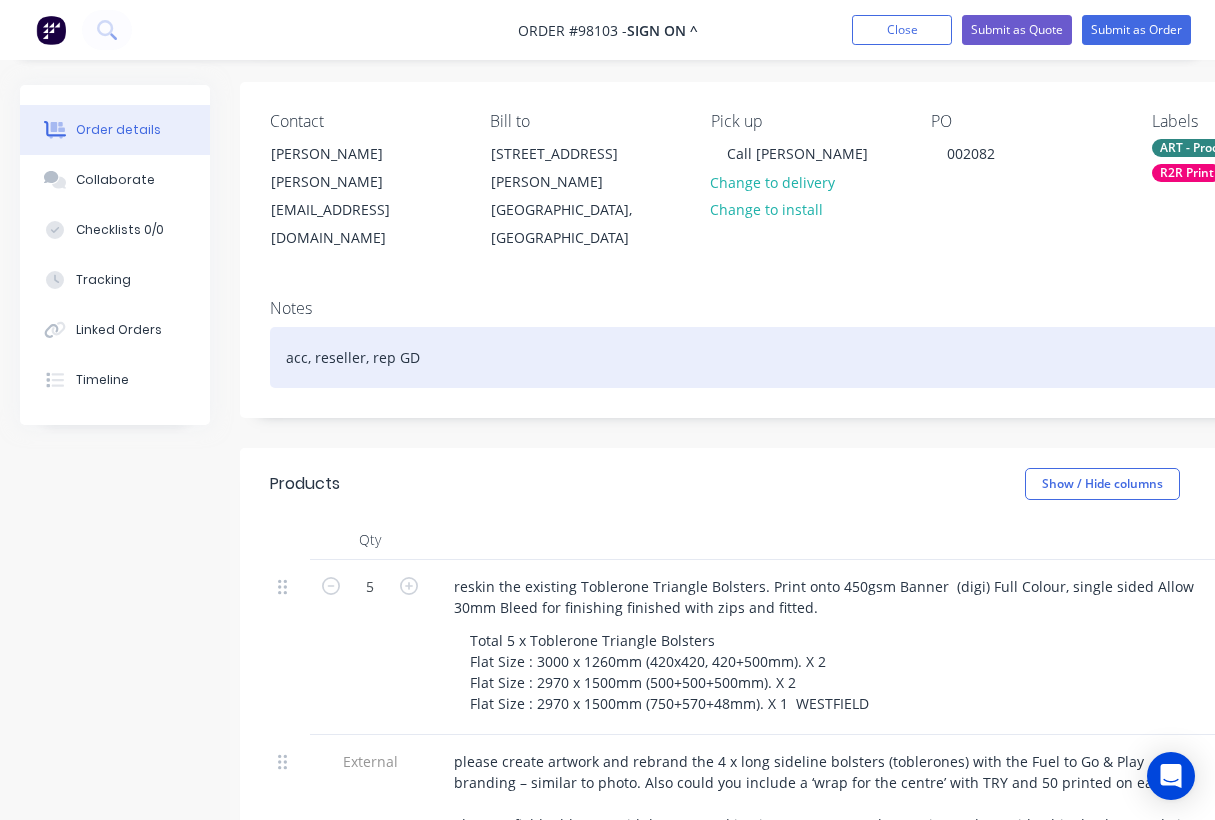 scroll, scrollTop: 140, scrollLeft: 13, axis: both 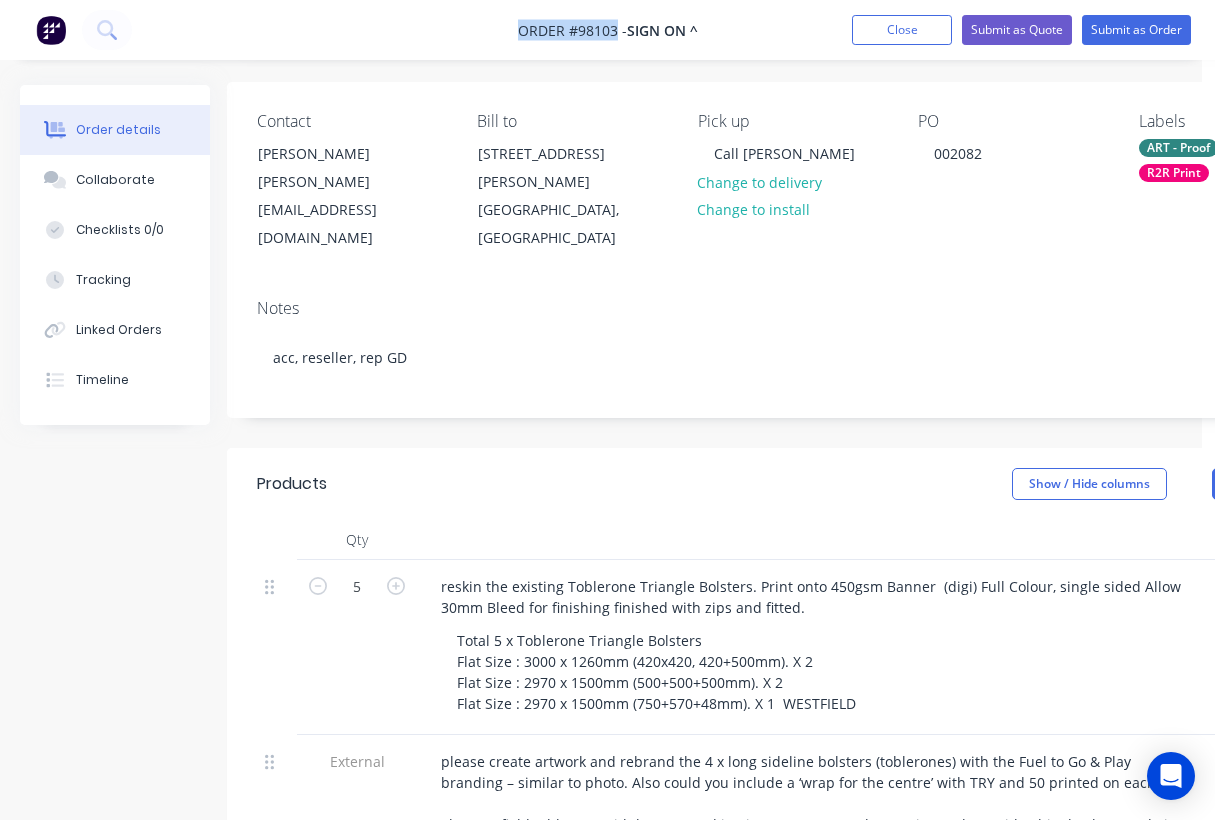 drag, startPoint x: 500, startPoint y: 24, endPoint x: 616, endPoint y: 30, distance: 116.15507 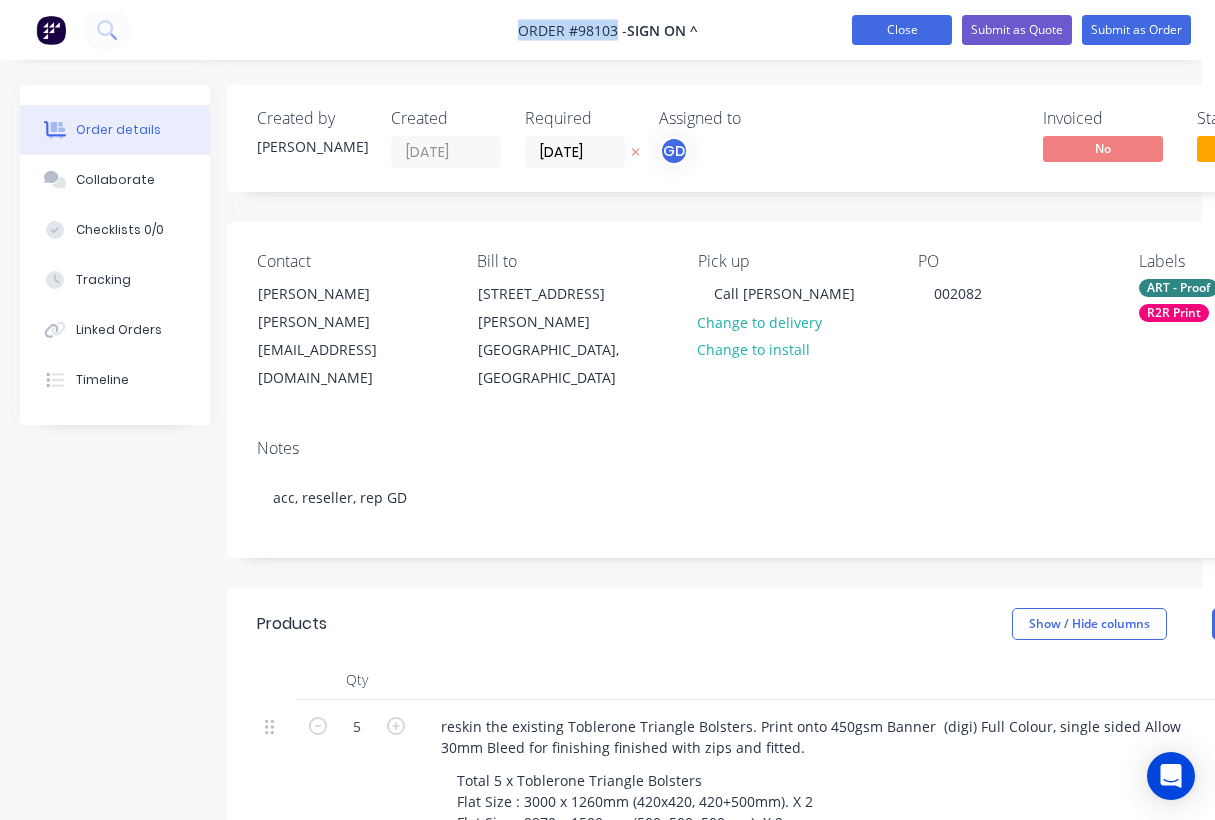 click on "Close" at bounding box center (902, 30) 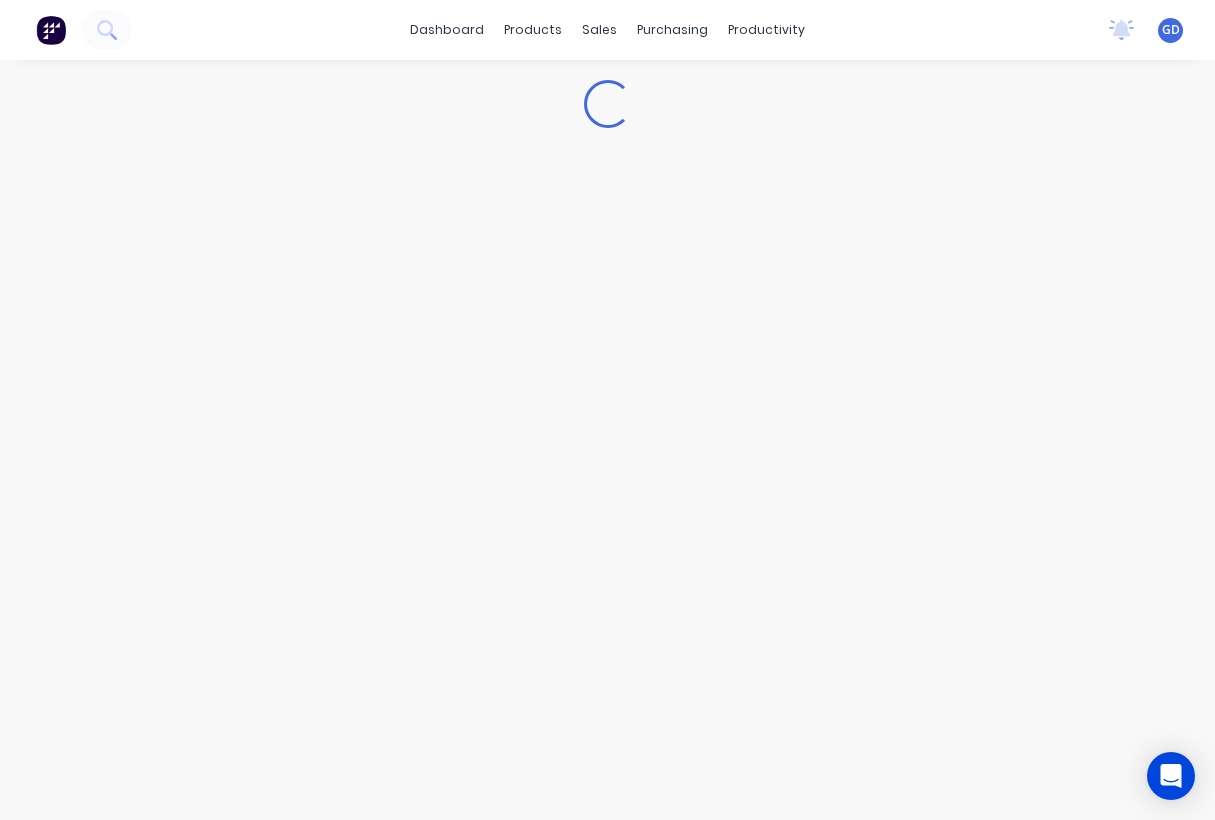 scroll, scrollTop: 0, scrollLeft: 0, axis: both 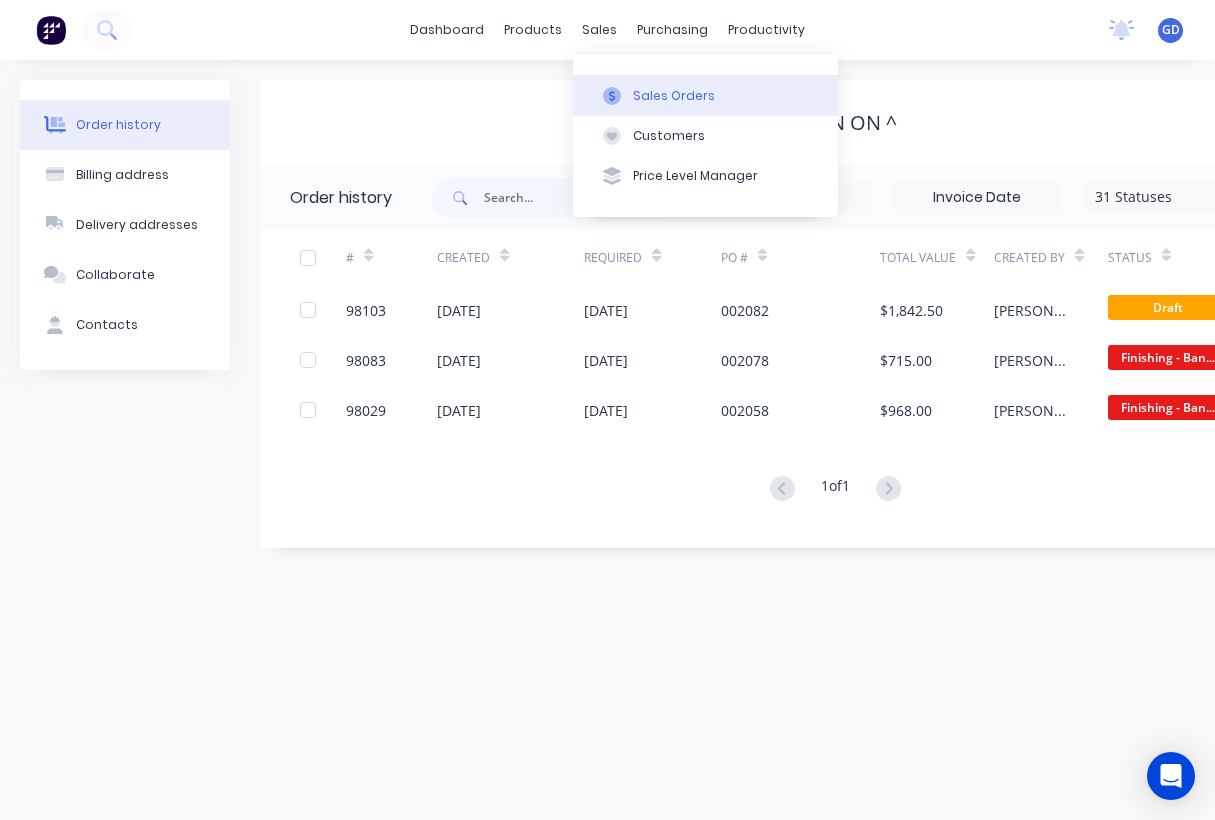 click on "Sales Orders" at bounding box center [674, 96] 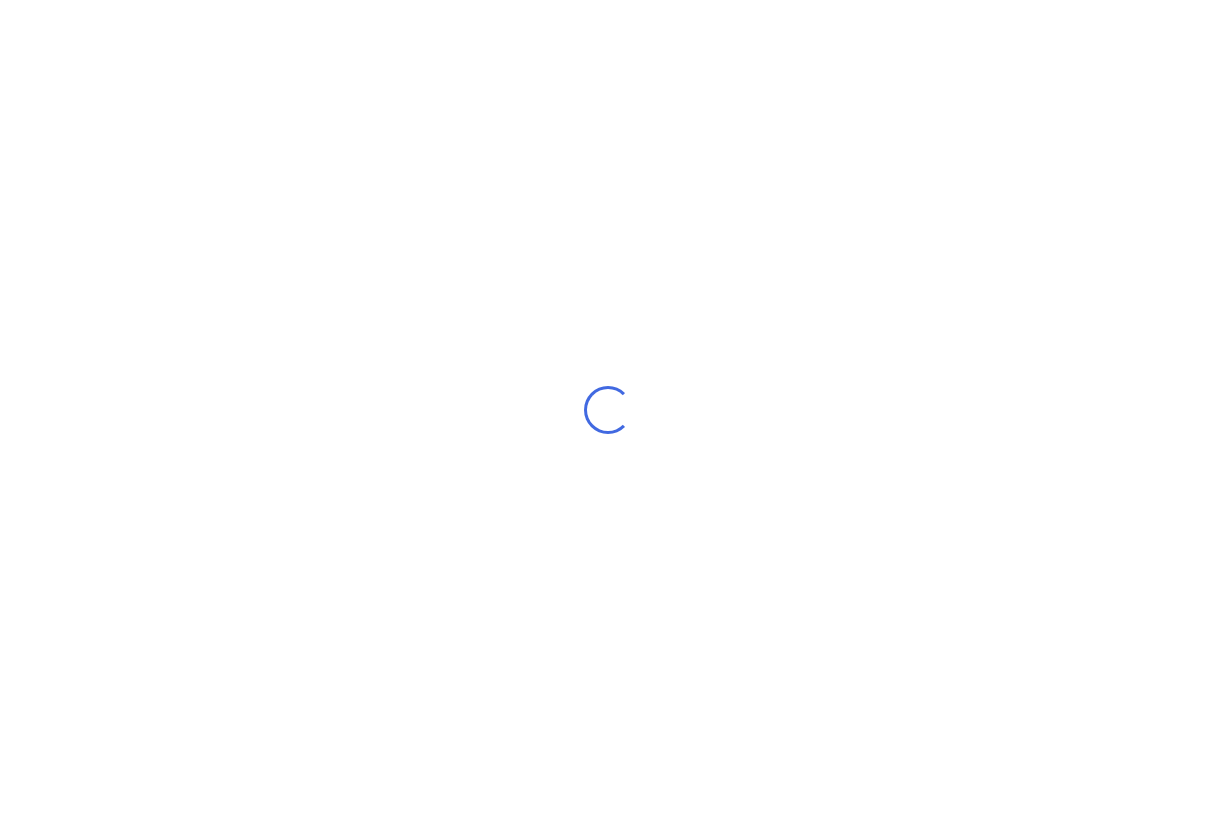scroll, scrollTop: 0, scrollLeft: 0, axis: both 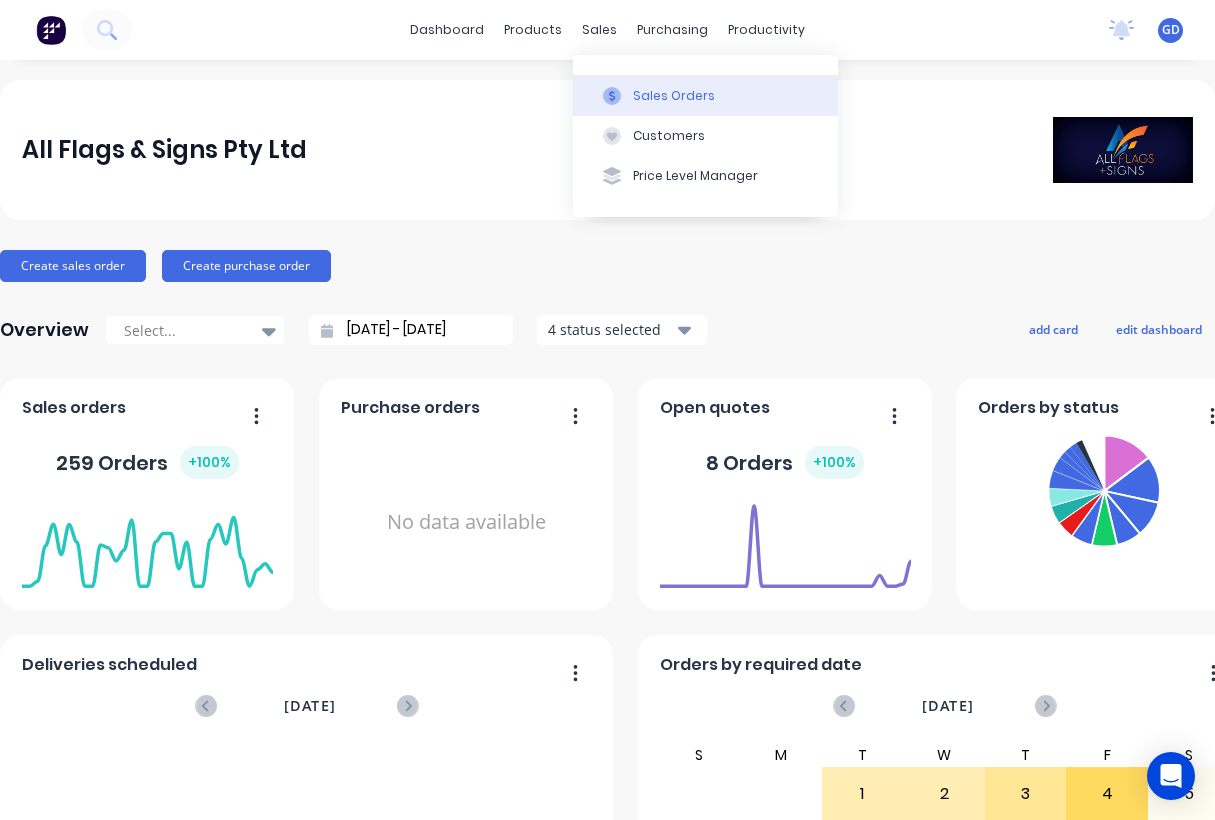 click on "Sales Orders" at bounding box center [674, 96] 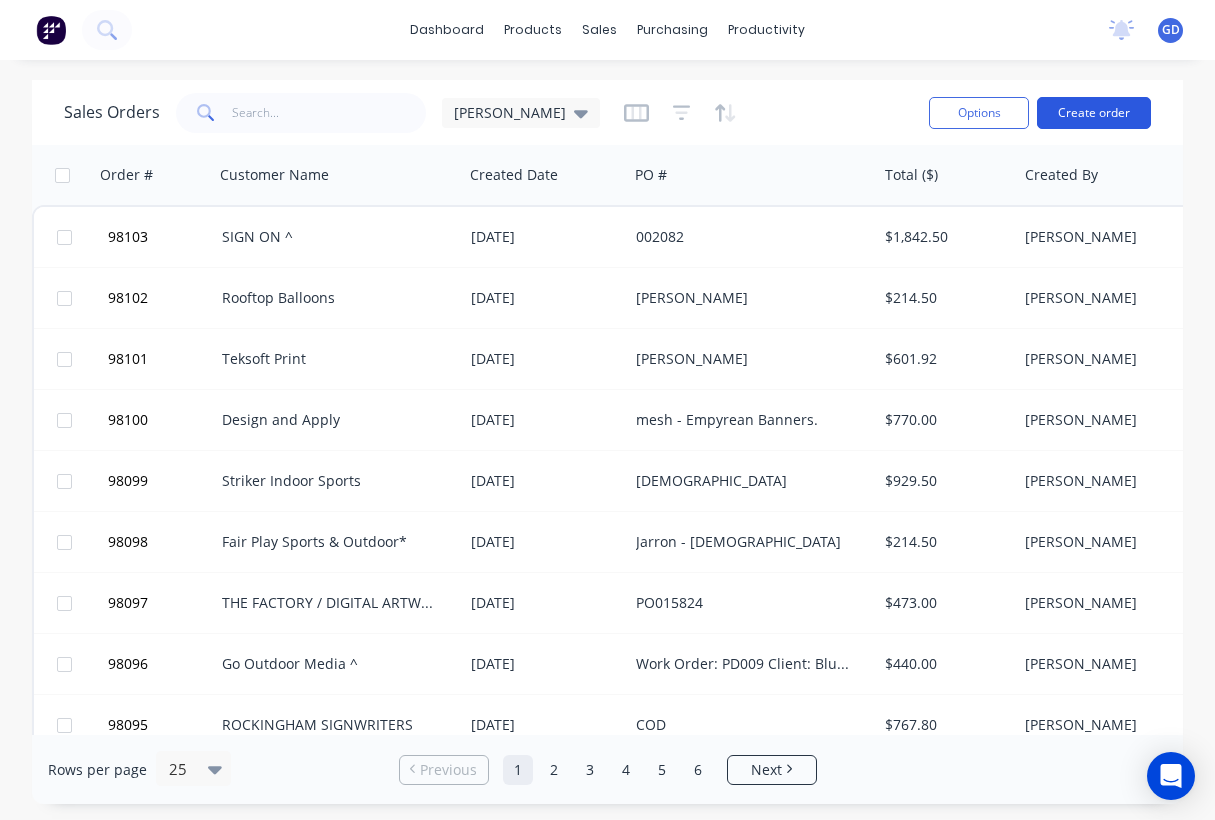 click on "Create order" at bounding box center [1094, 113] 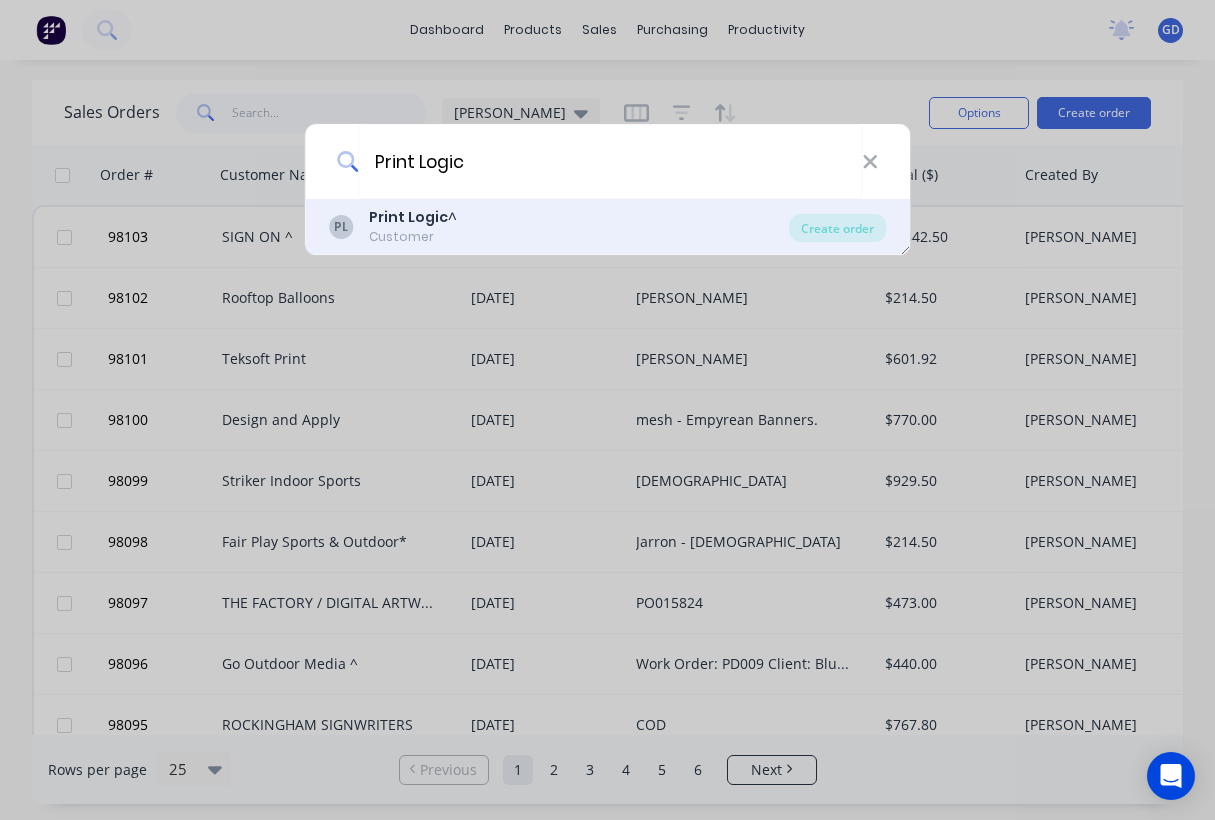 type on "Print Logic" 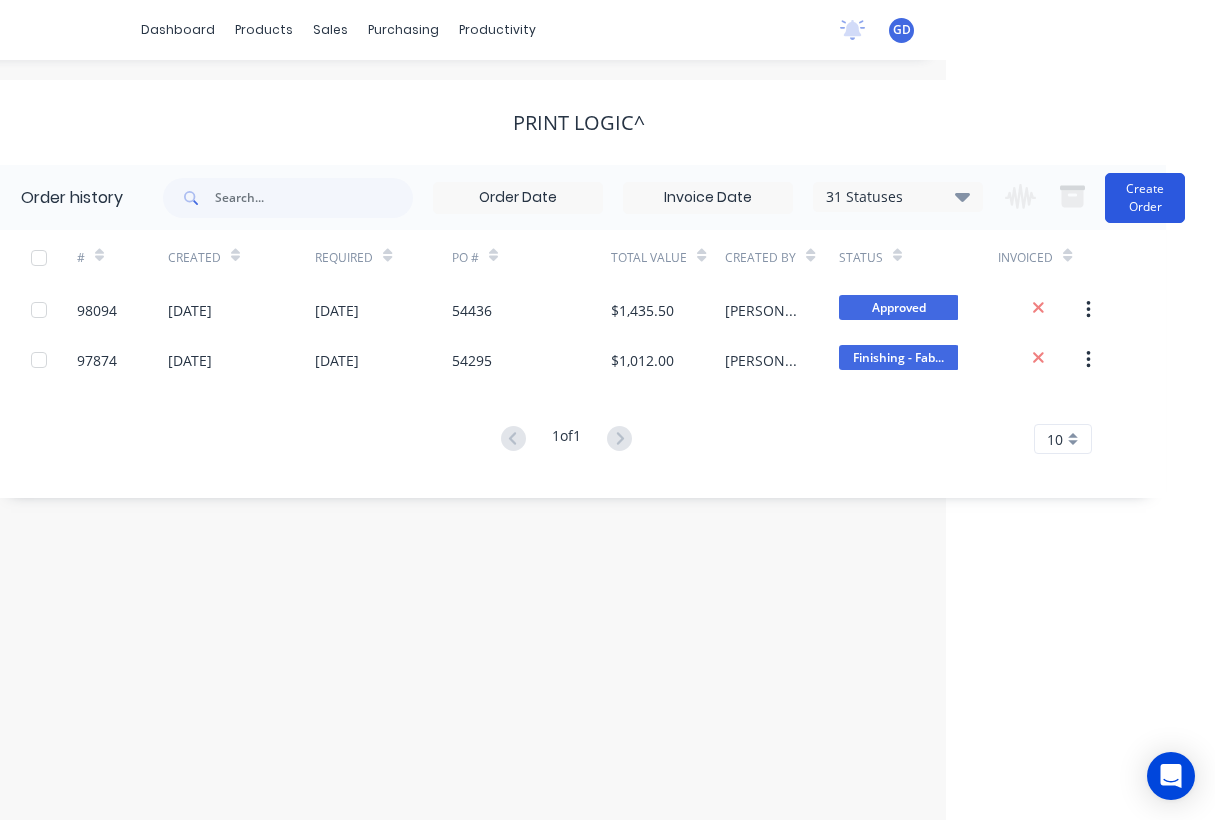 scroll, scrollTop: 0, scrollLeft: 269, axis: horizontal 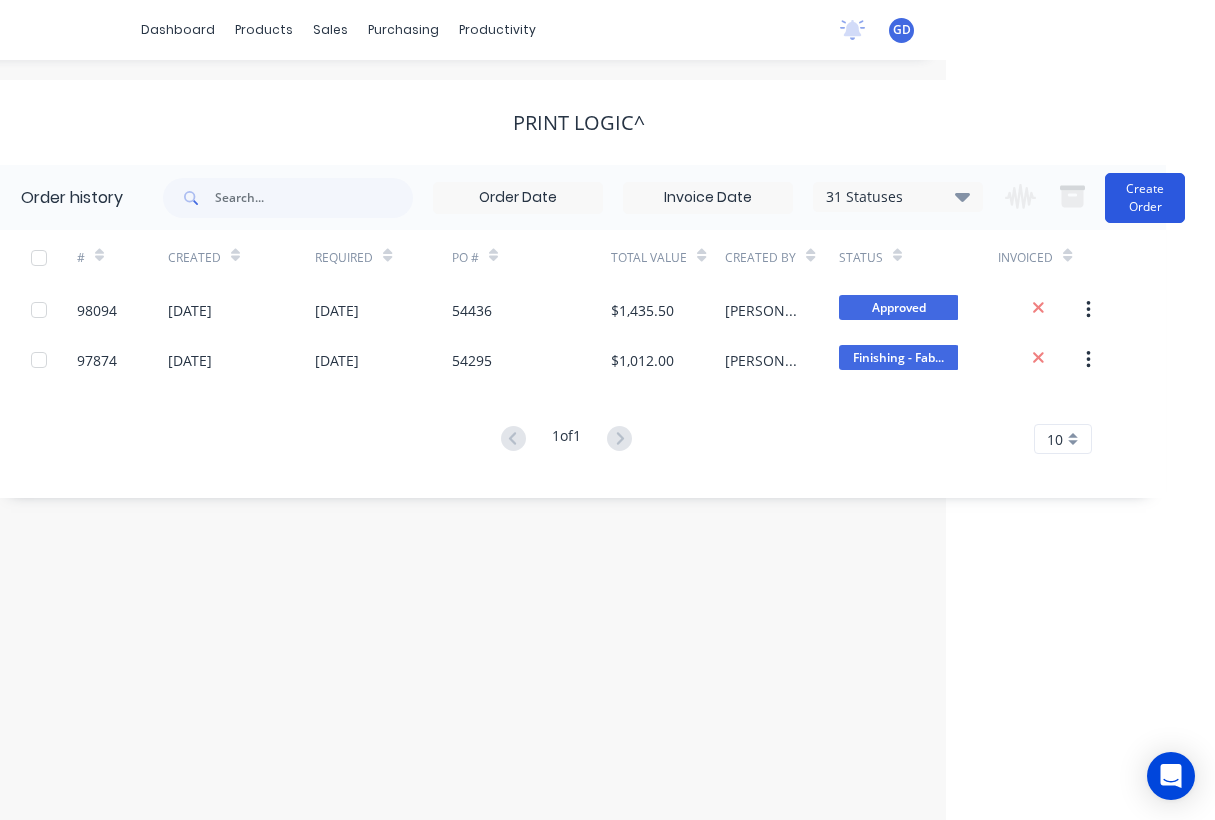 click on "Create Order" at bounding box center (1145, 198) 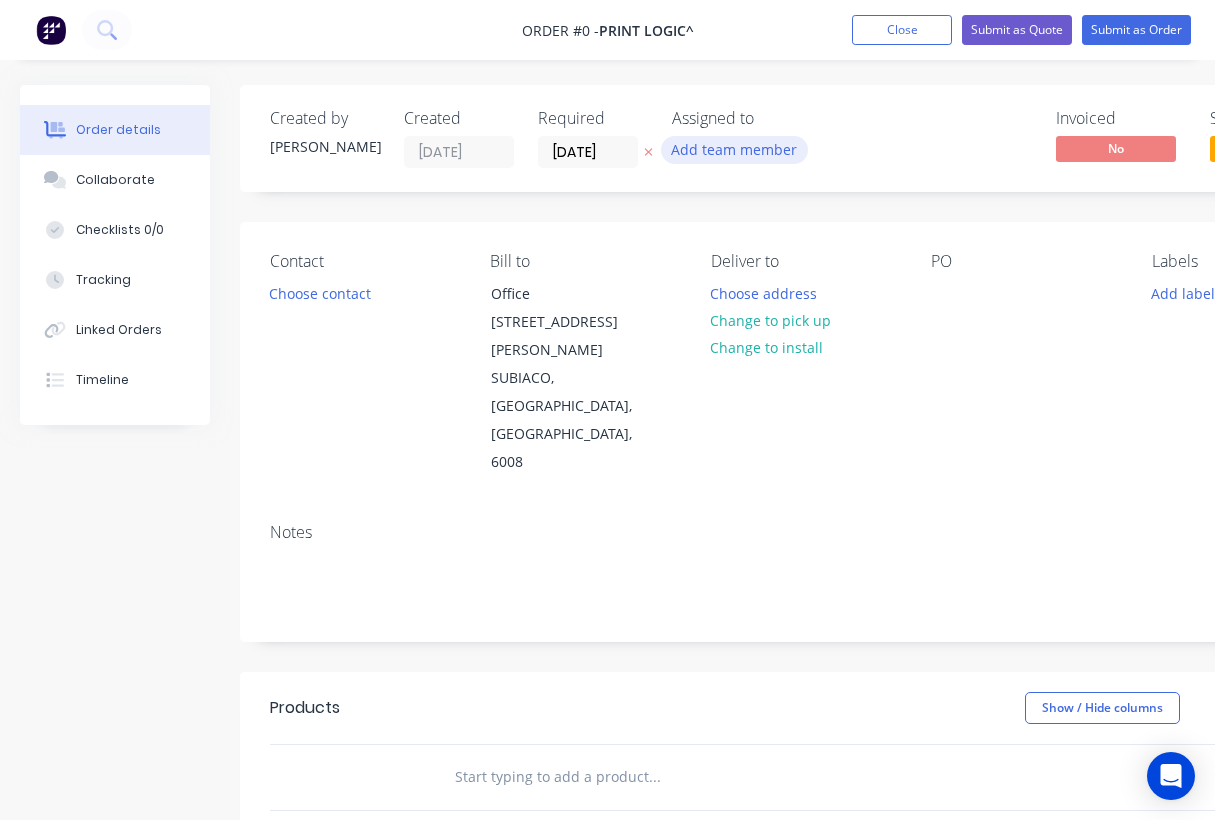 click on "Add team member" at bounding box center [734, 149] 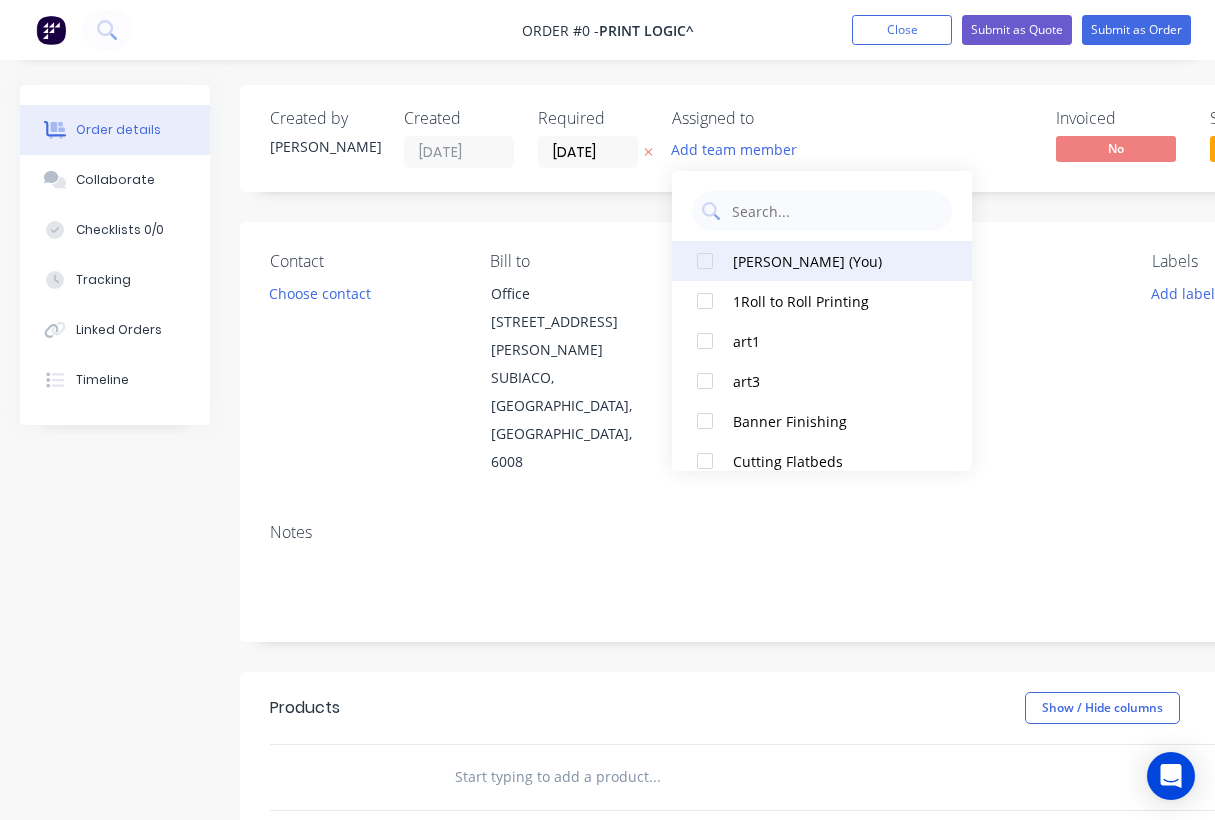 click at bounding box center (705, 261) 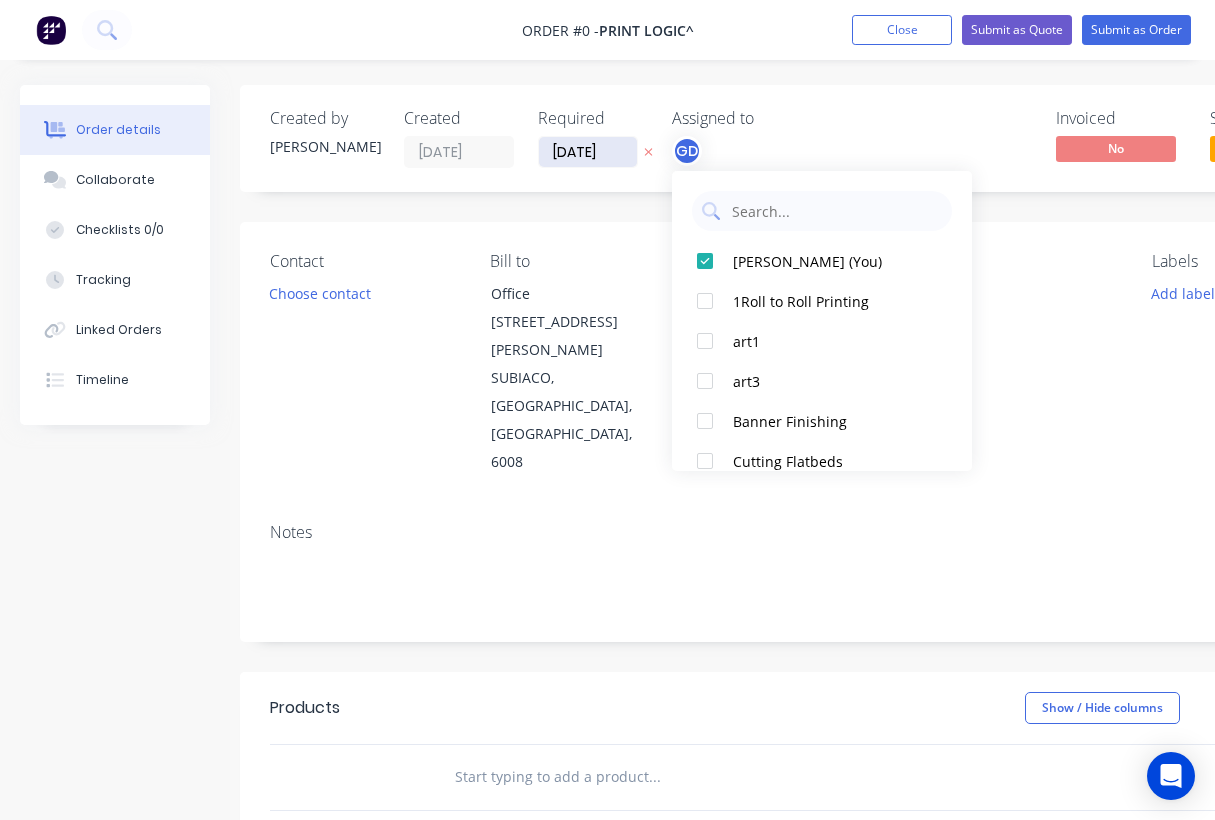 click on "Order details Collaborate Checklists 0/0 Tracking Linked Orders Timeline   Order details   Collaborate   Checklists   Tracking   Linked Orders   Timeline Created by [PERSON_NAME] Created [DATE] Required [DATE] Assigned to GD Invoiced No Status Draft Contact Choose contact Bill to Office [STREET_ADDRESS][PERSON_NAME] Deliver to Choose address Change to pick up Change to install PO Labels Add labels Notes Products Show / Hide columns Add product     add delivery fee add markup add discount Labour $0.00 Sub total $0.00 Margin $0.00  ( 0 %) Tax $0.00 Total $0.00" at bounding box center [695, 703] 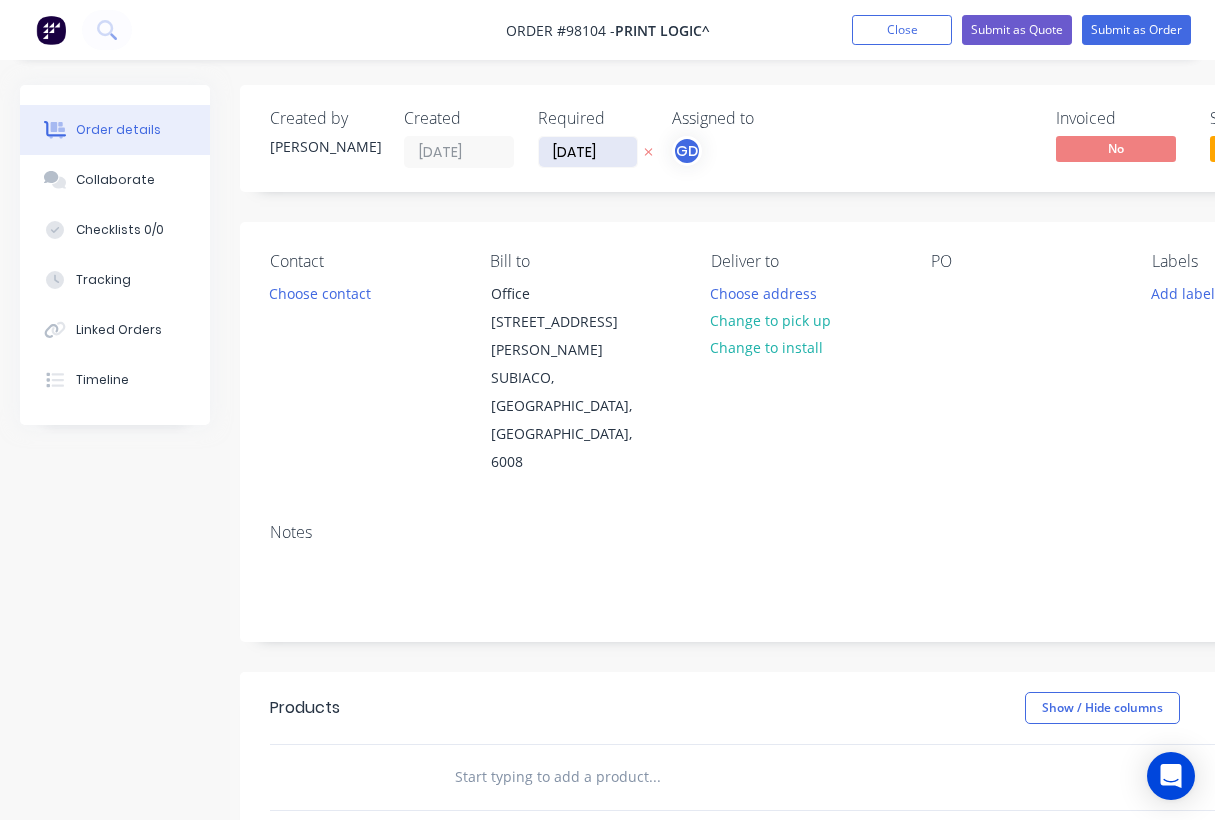 click on "[DATE]" at bounding box center [588, 152] 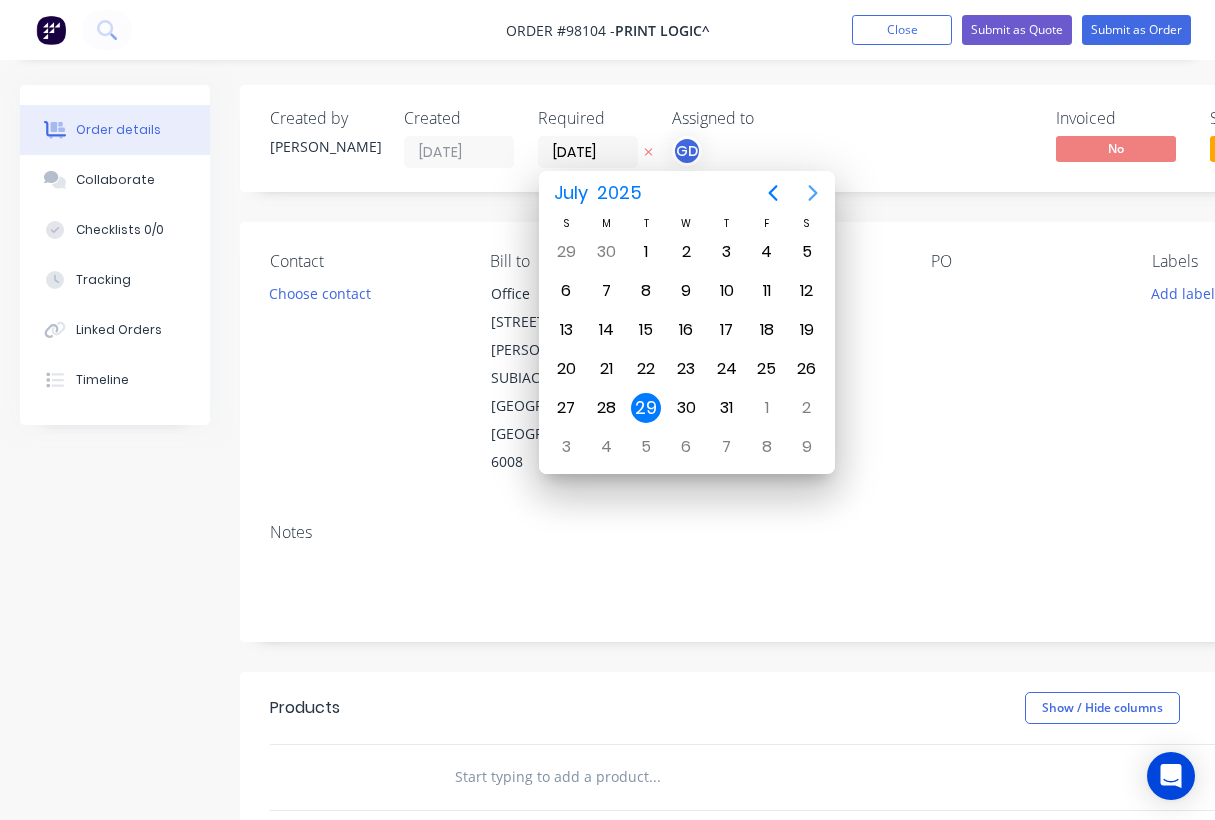click 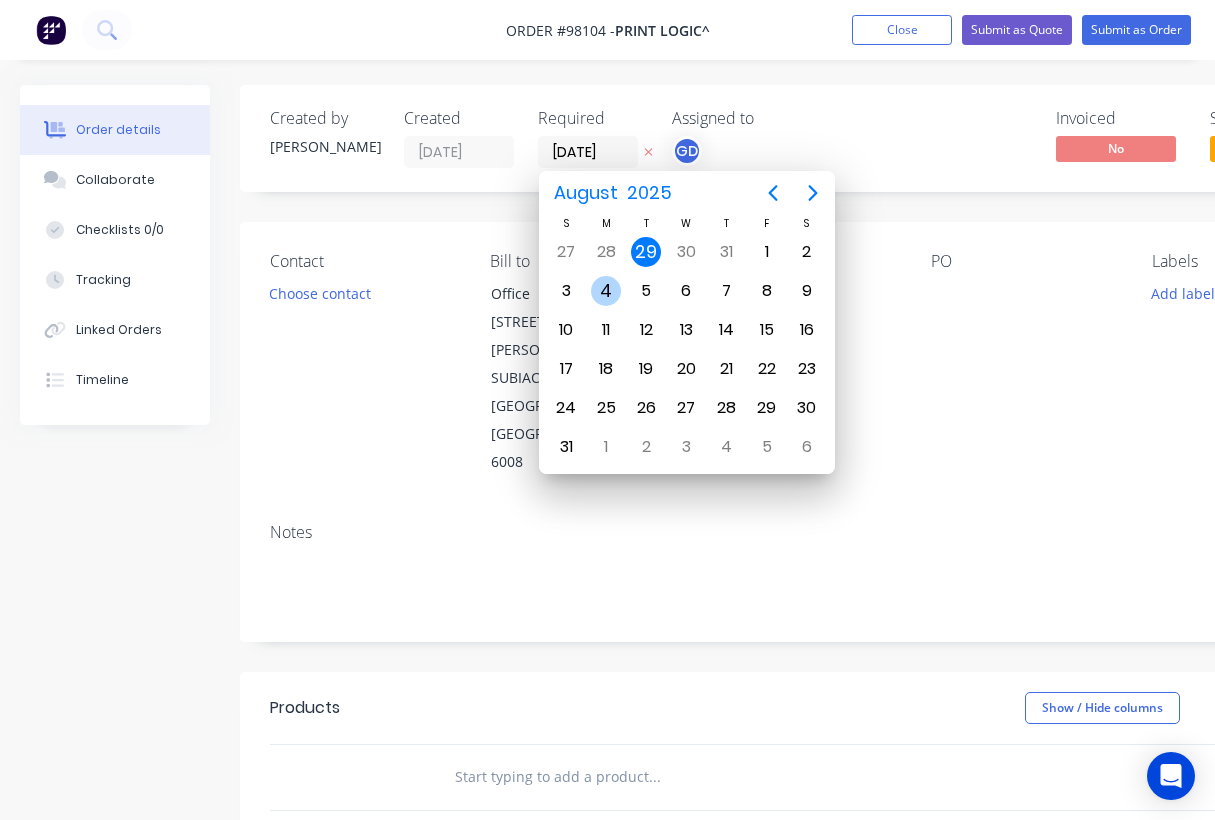 click on "4" at bounding box center (606, 291) 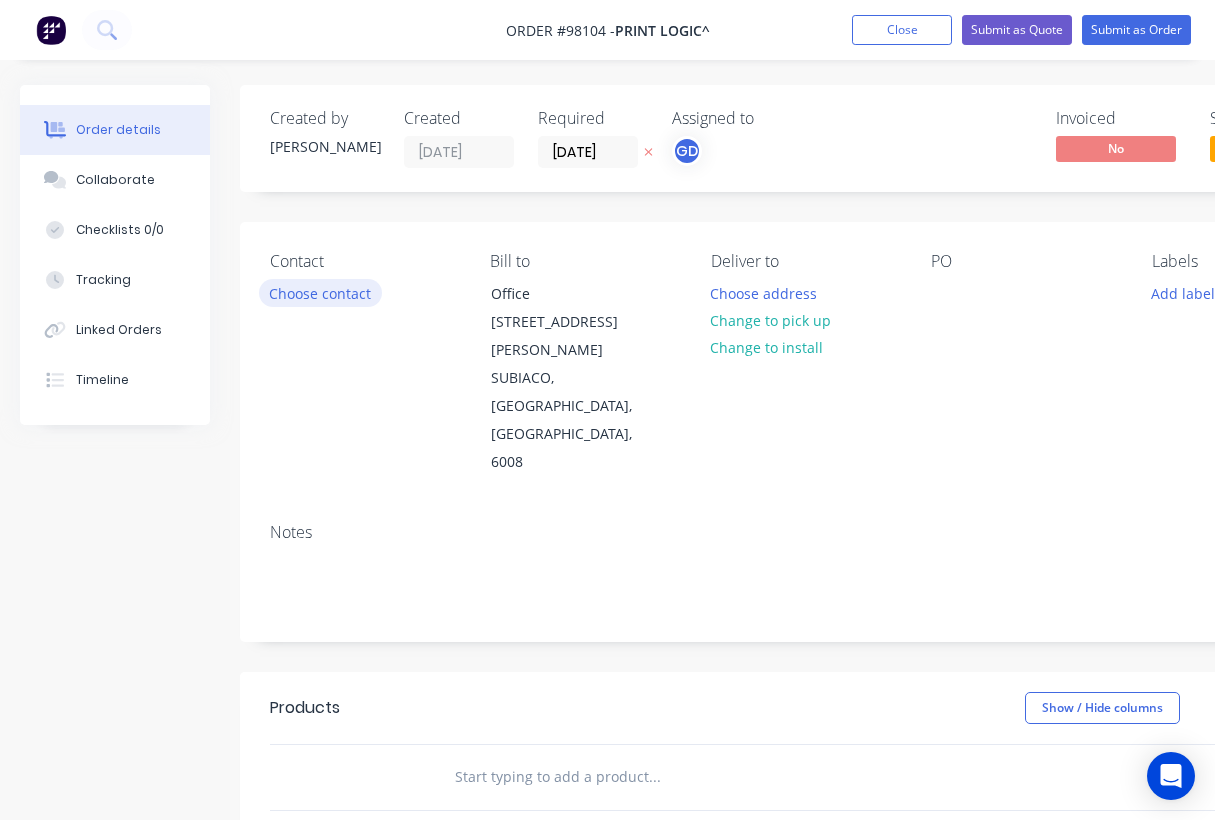 click on "Choose contact" at bounding box center (320, 292) 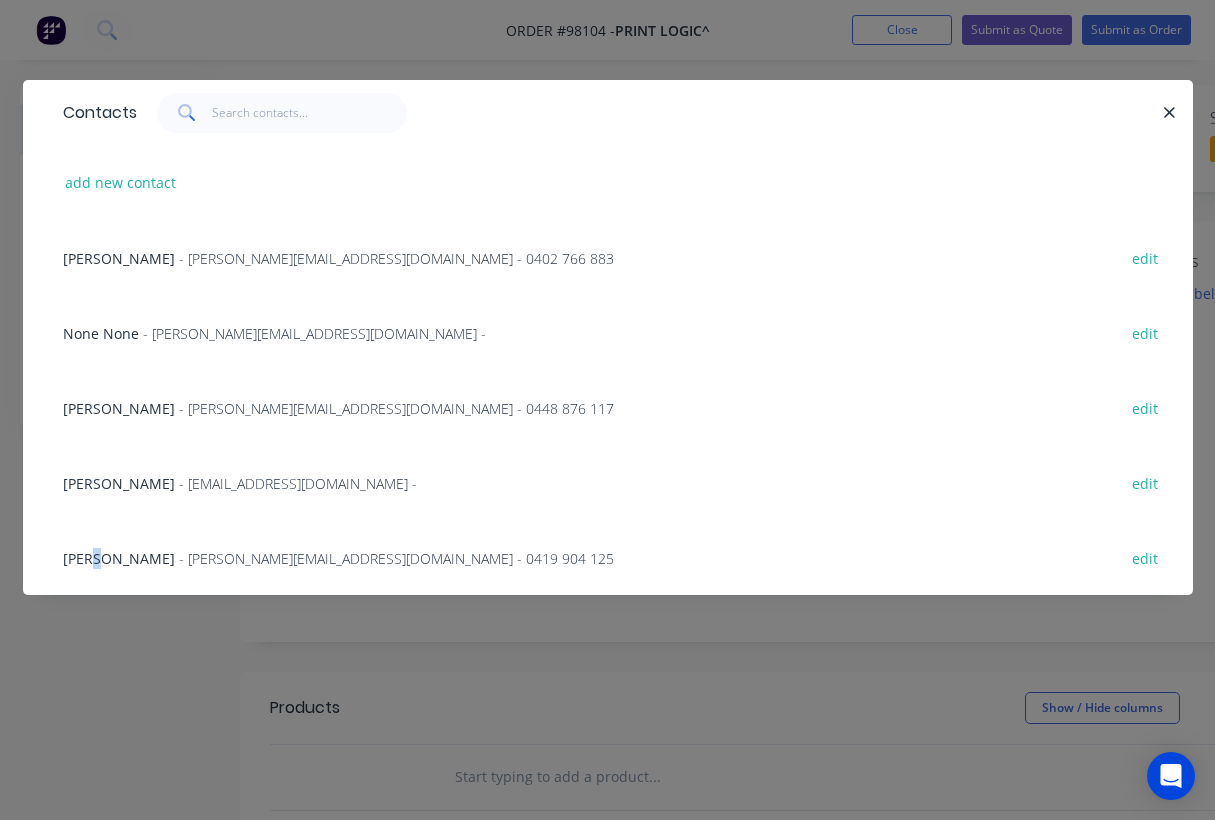 click on "[PERSON_NAME]" at bounding box center [119, 558] 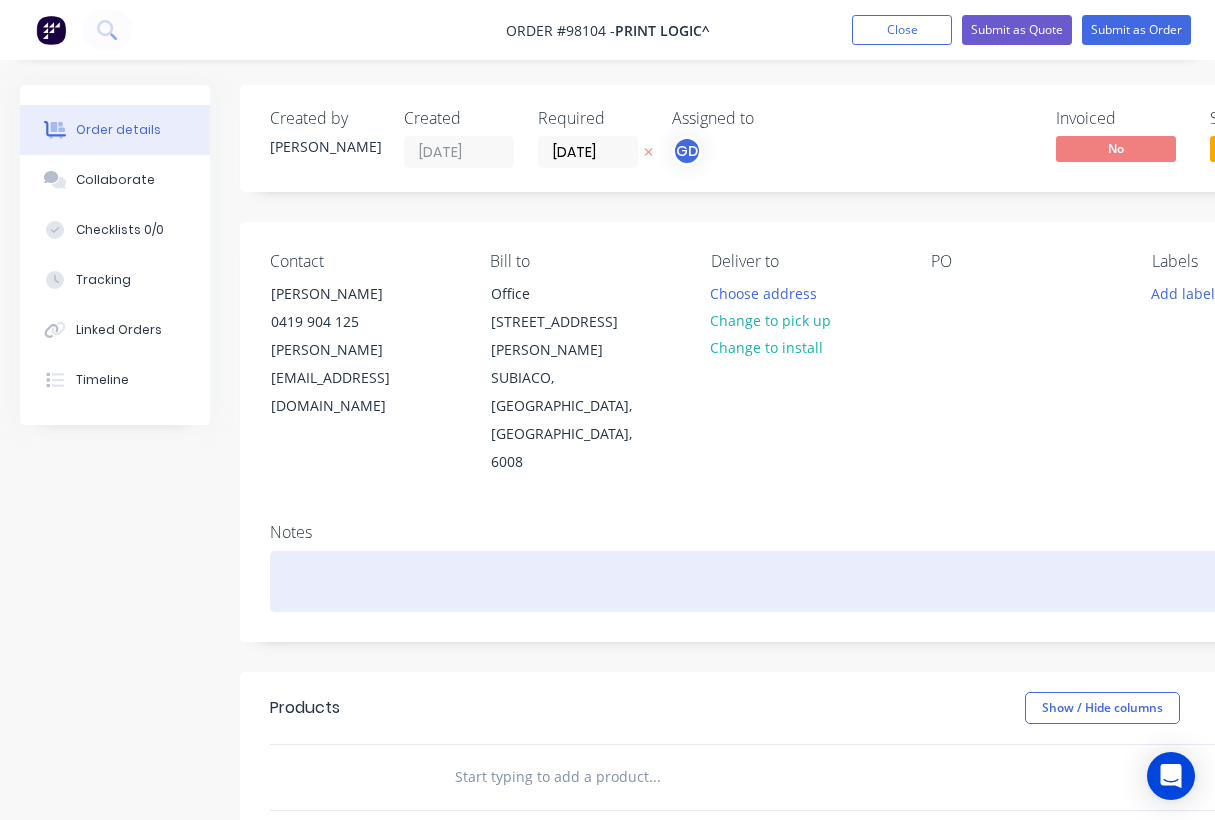 click at bounding box center (805, 581) 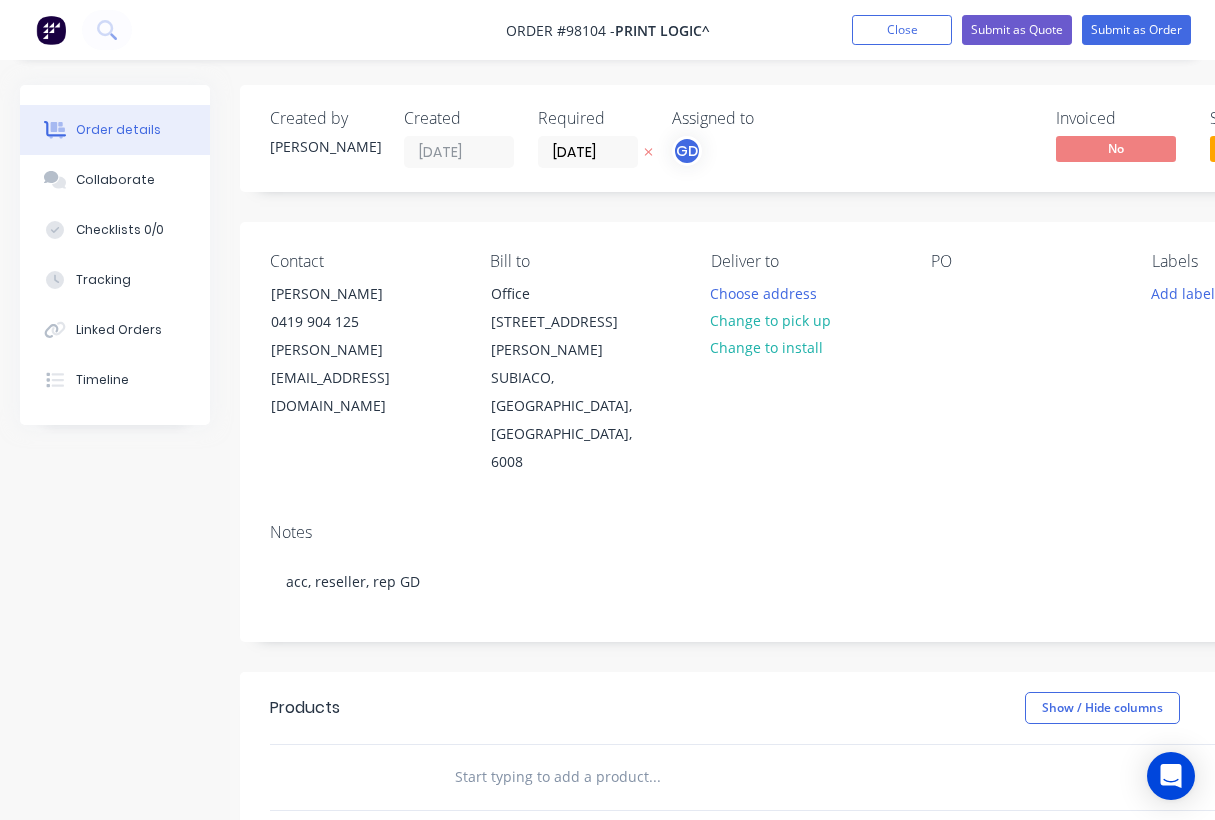 click on "Notes" at bounding box center [805, 532] 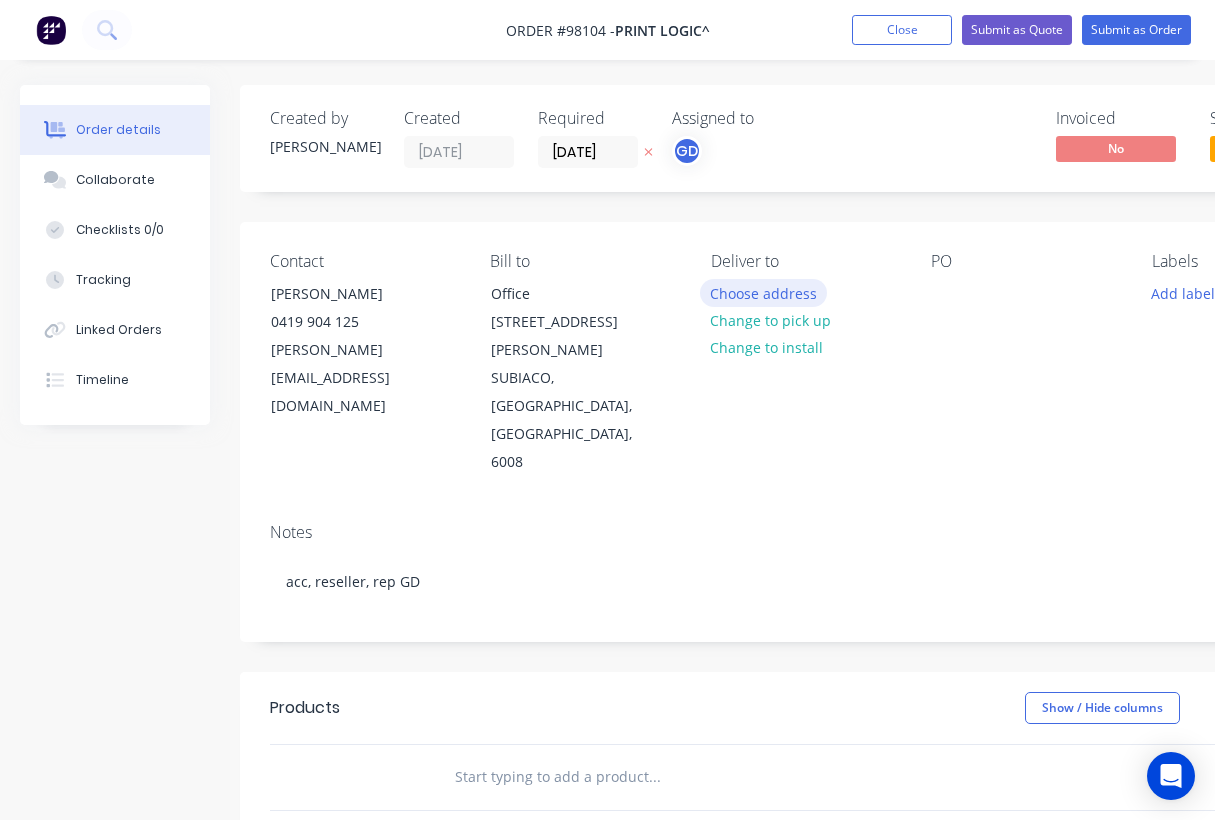 click on "Choose address" at bounding box center [764, 292] 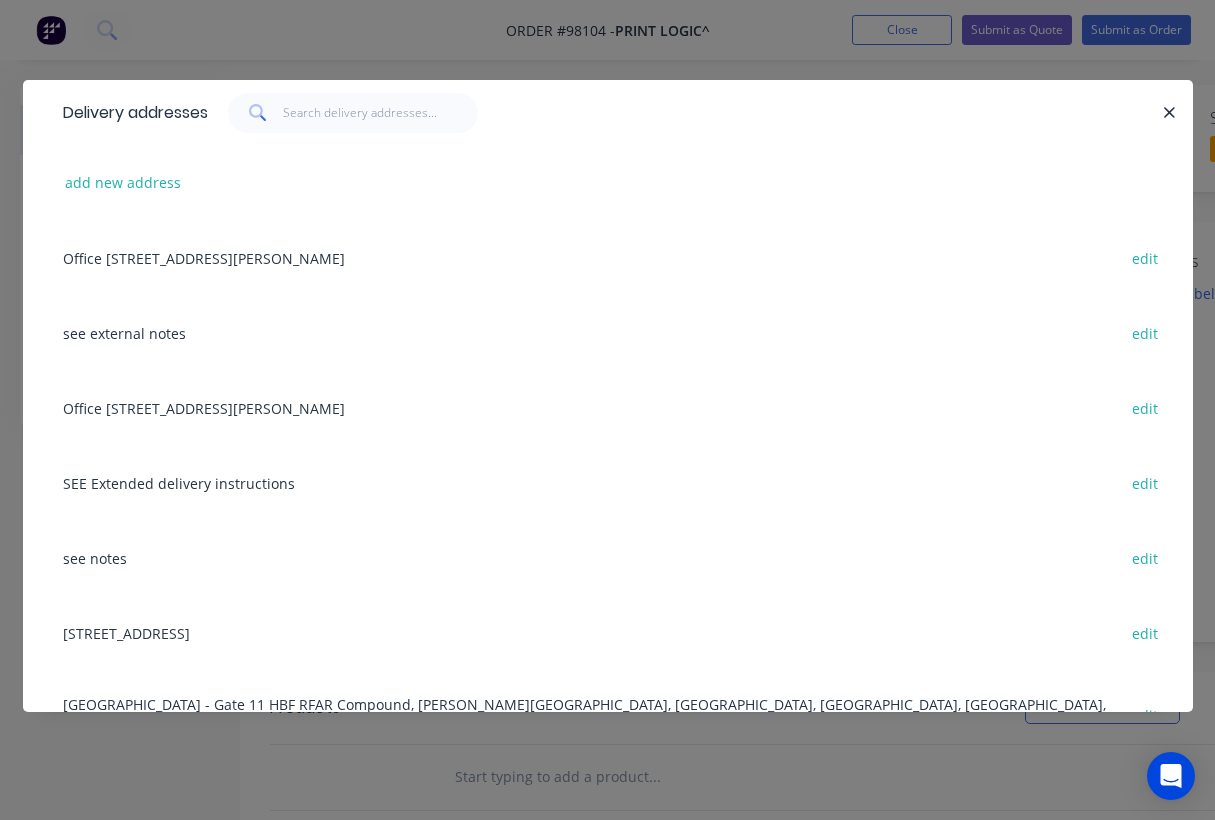 click on "see notes edit" at bounding box center [608, 557] 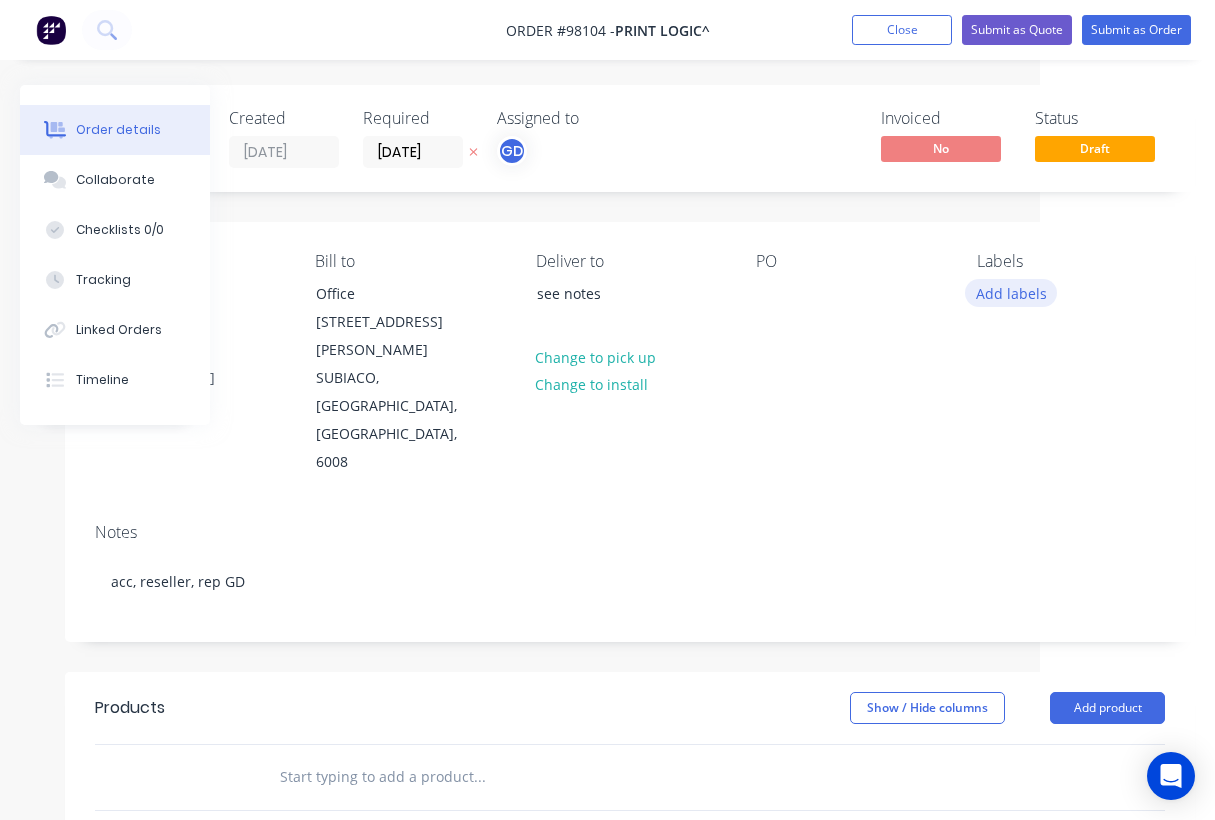 scroll, scrollTop: 0, scrollLeft: 175, axis: horizontal 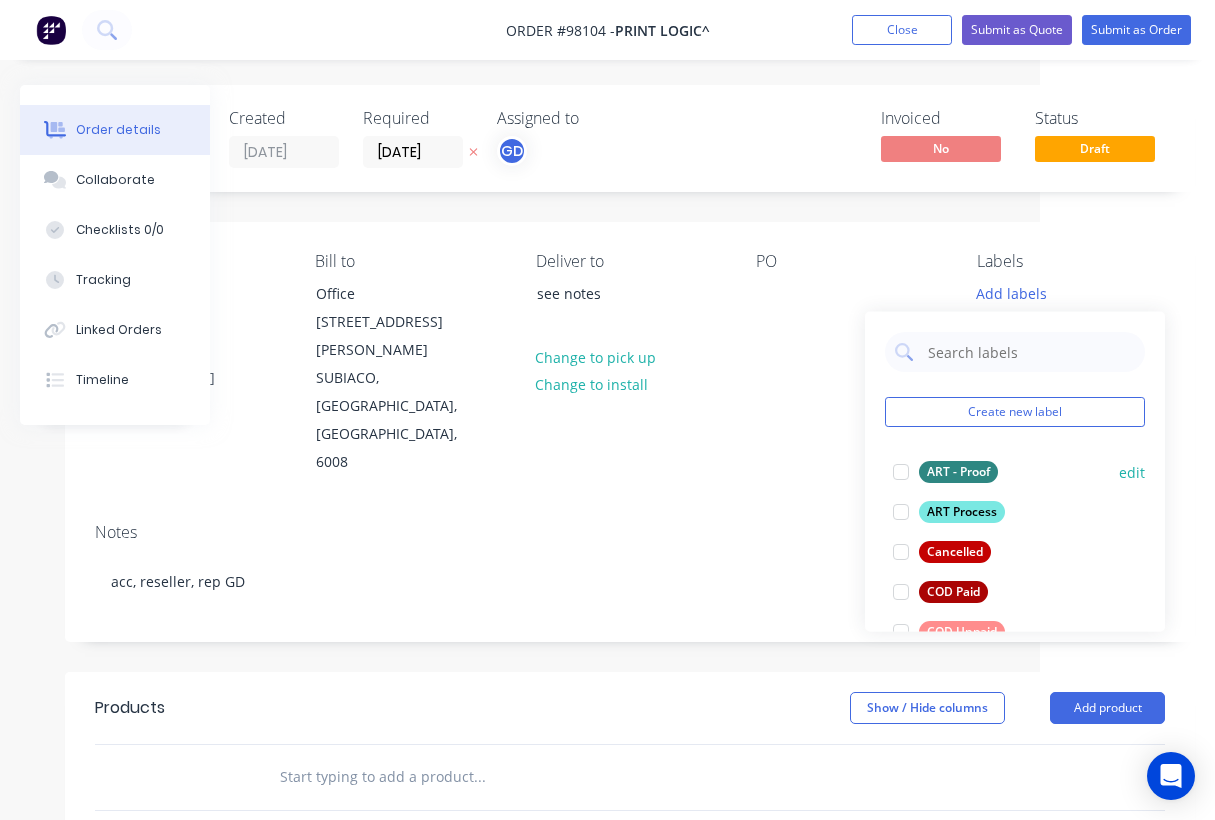 click on "ART - Proof" at bounding box center (958, 472) 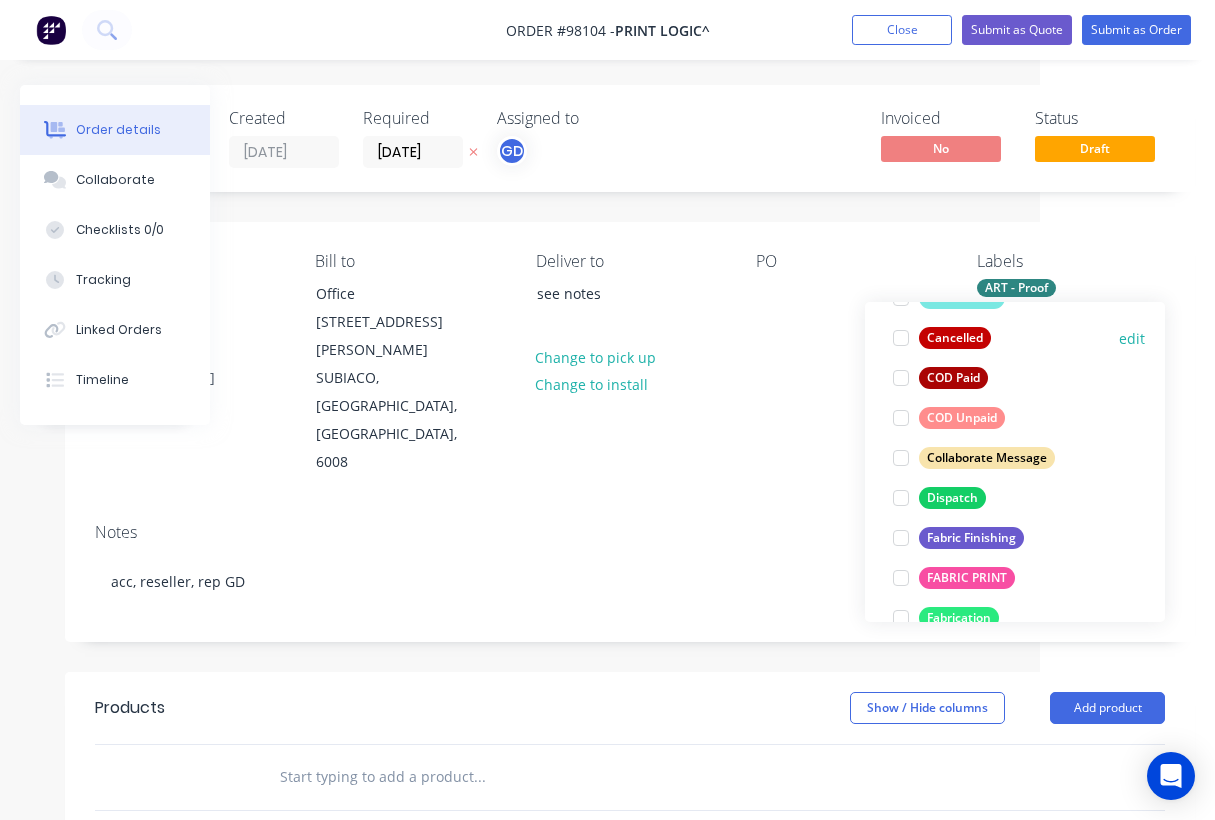 scroll, scrollTop: 207, scrollLeft: 0, axis: vertical 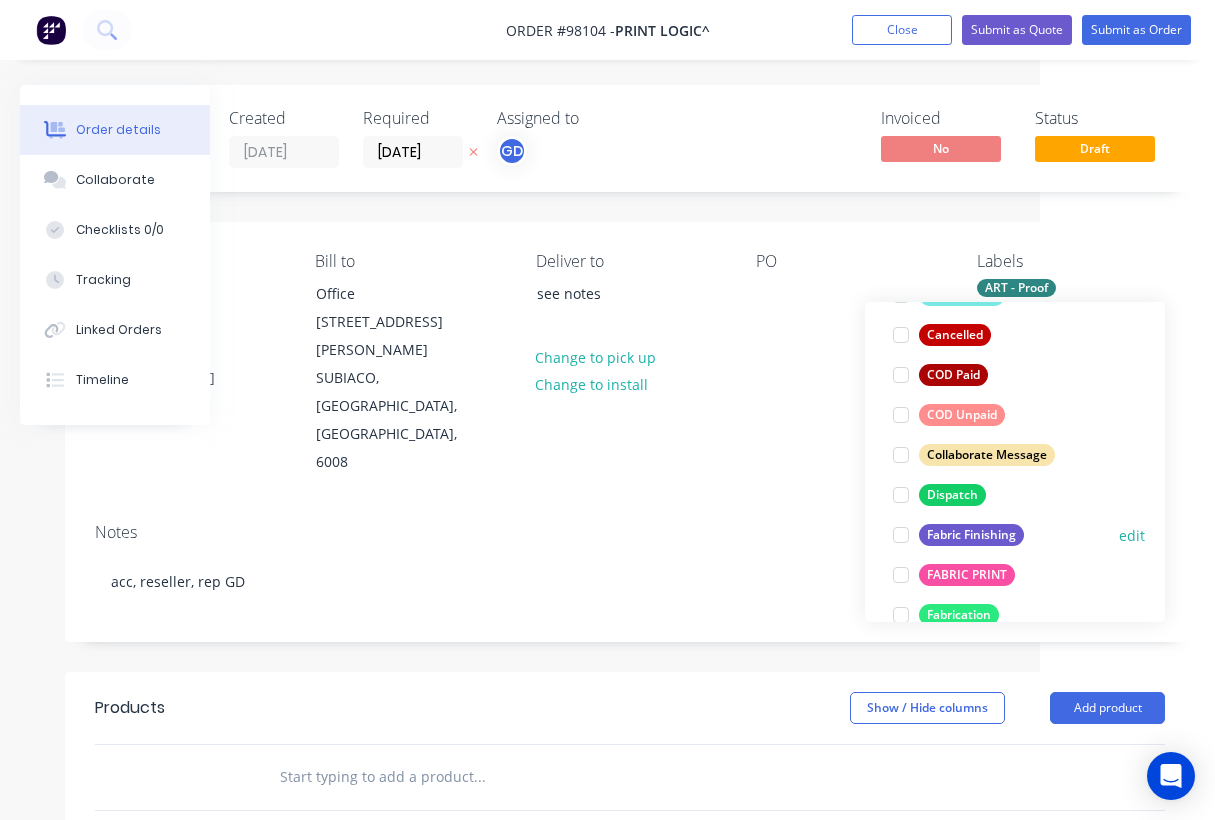 click on "Fabric Finishing" at bounding box center [971, 535] 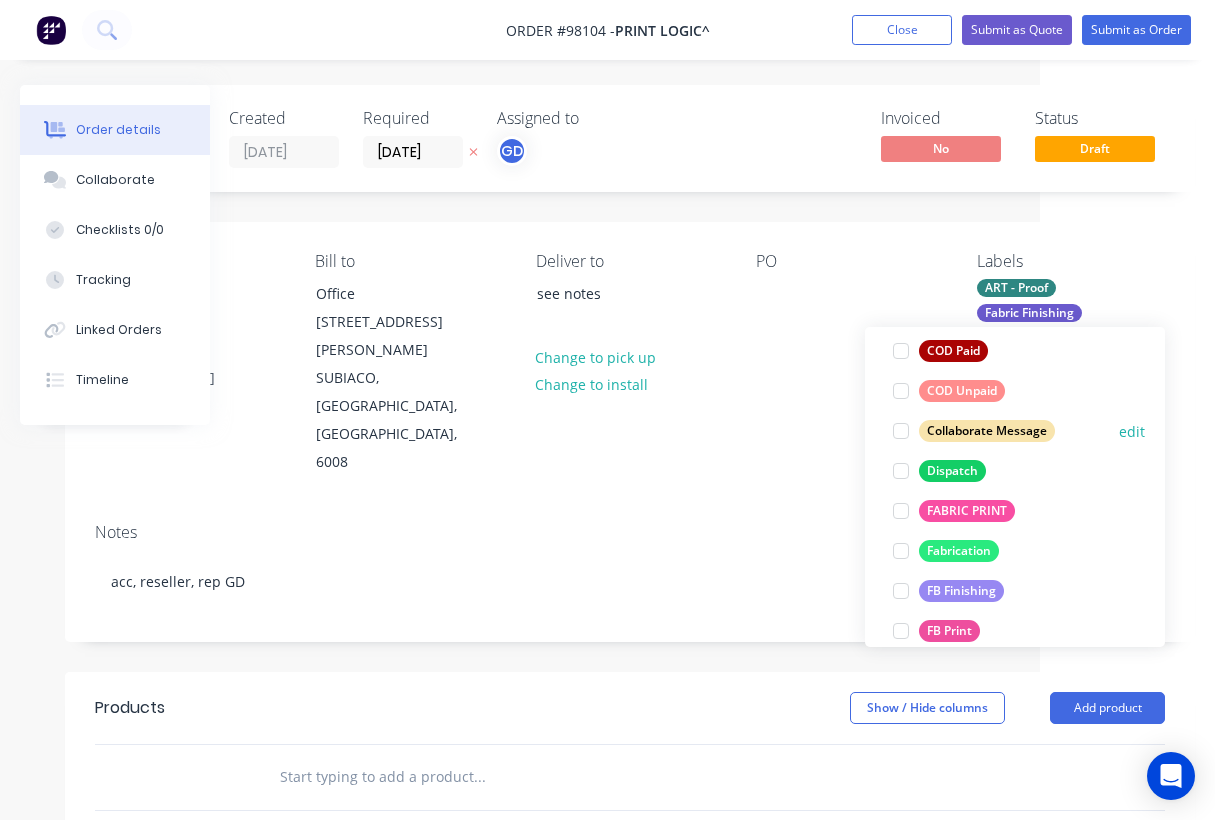 scroll, scrollTop: 315, scrollLeft: 0, axis: vertical 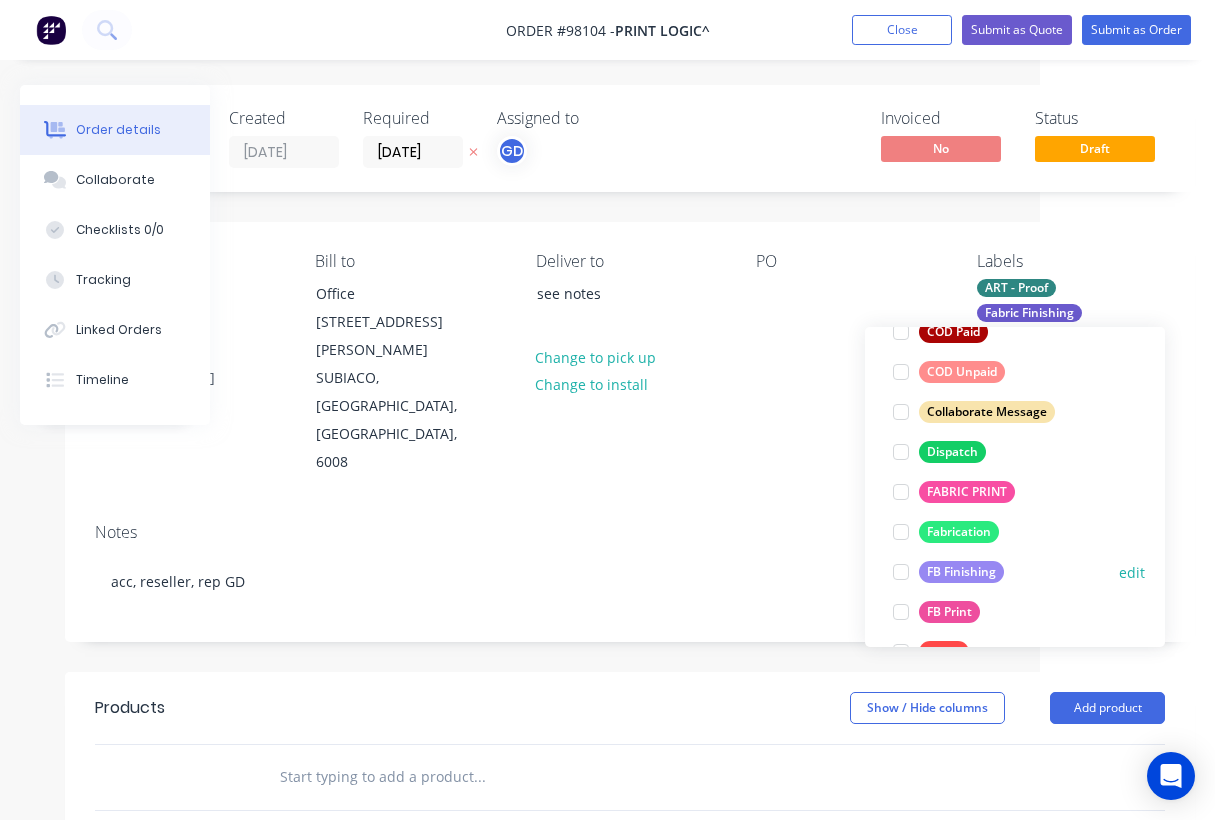 click on "FB Finishing" at bounding box center (961, 572) 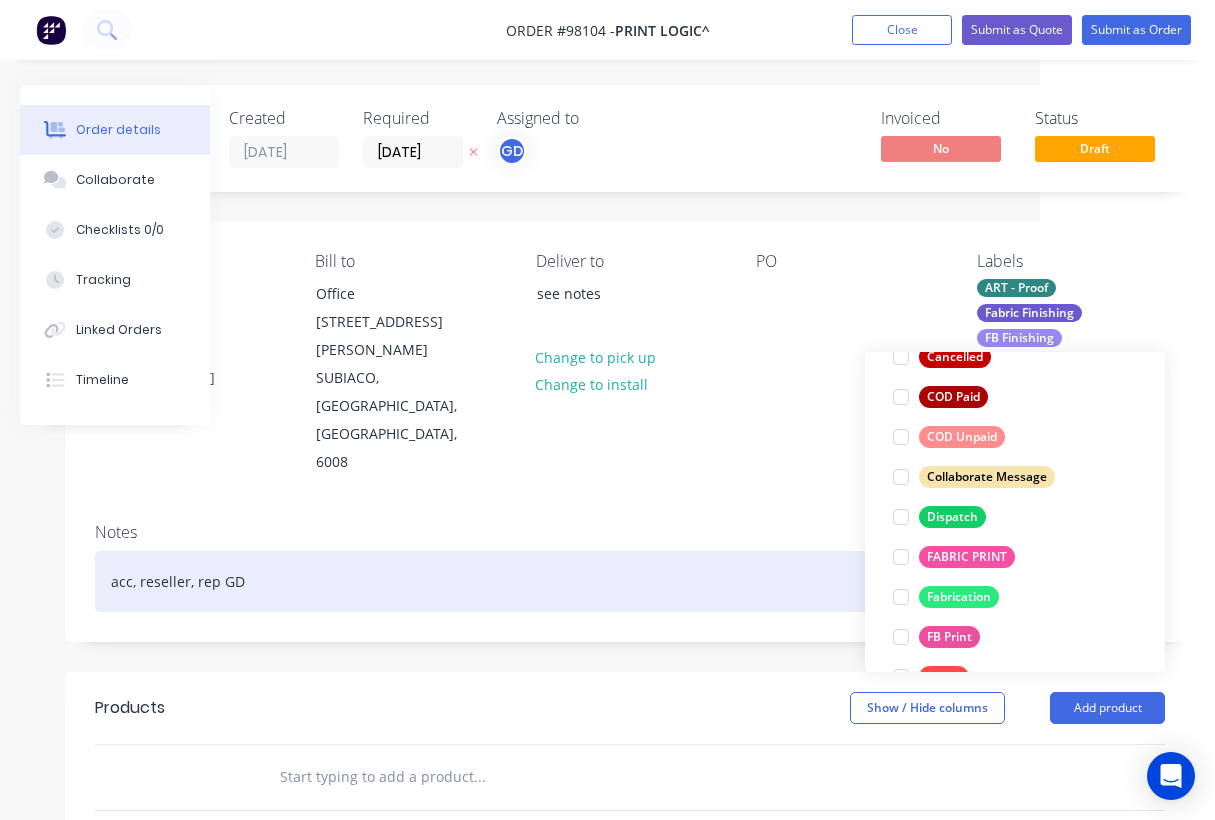 click on "acc, reseller, rep GD" at bounding box center (630, 581) 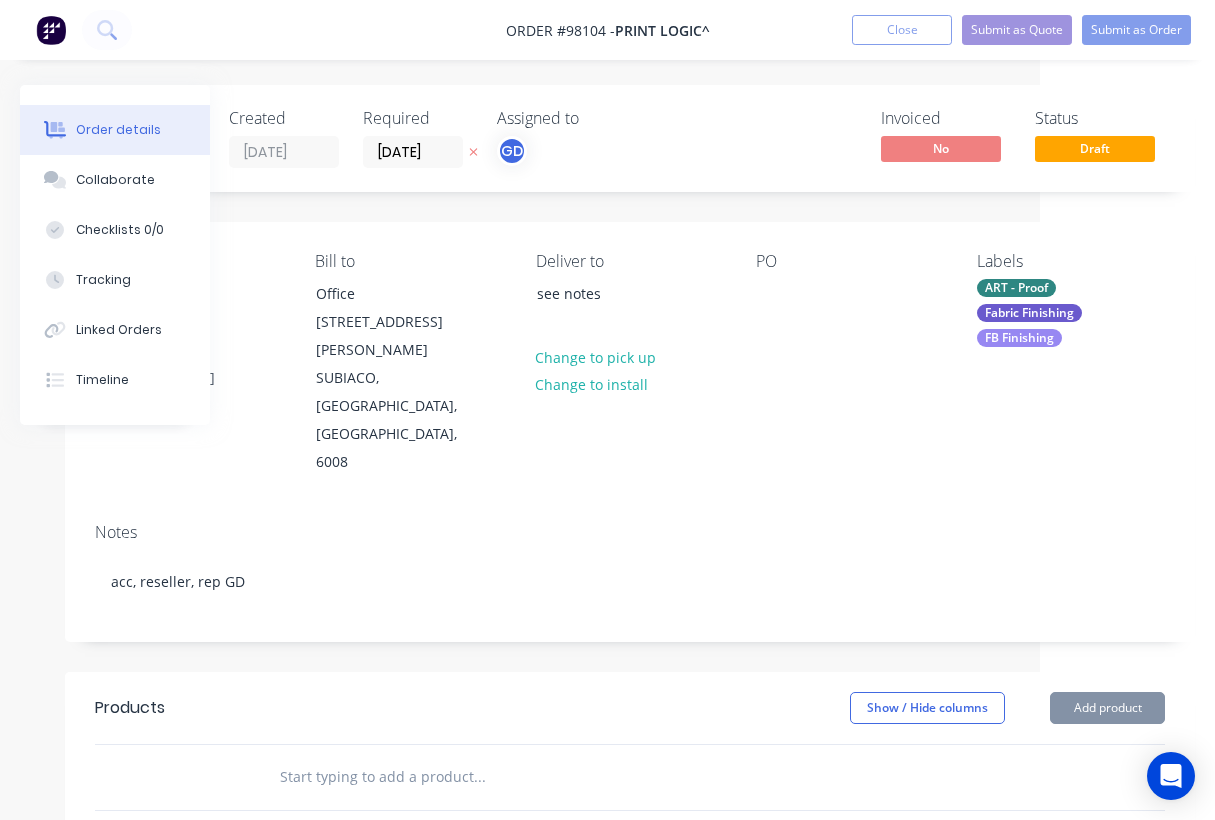 click on "FB Finishing" at bounding box center [1019, 338] 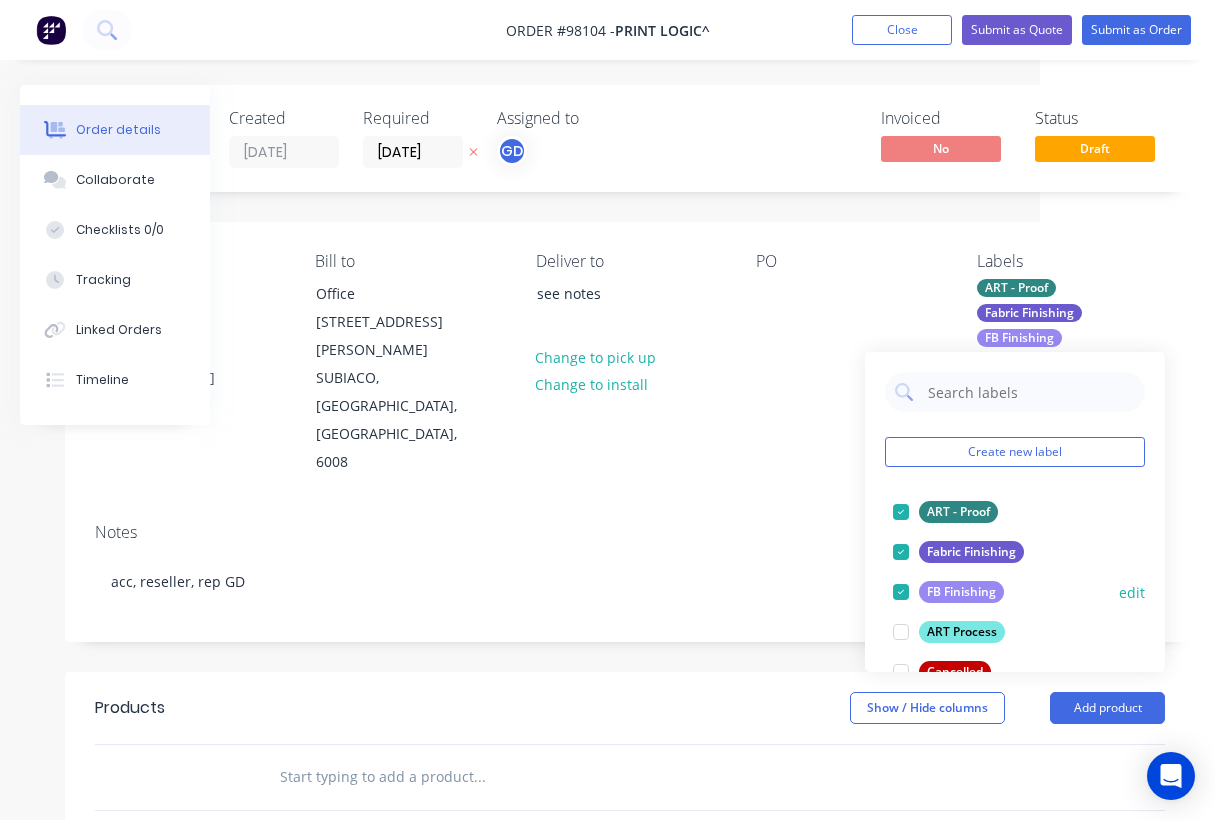 click at bounding box center (901, 592) 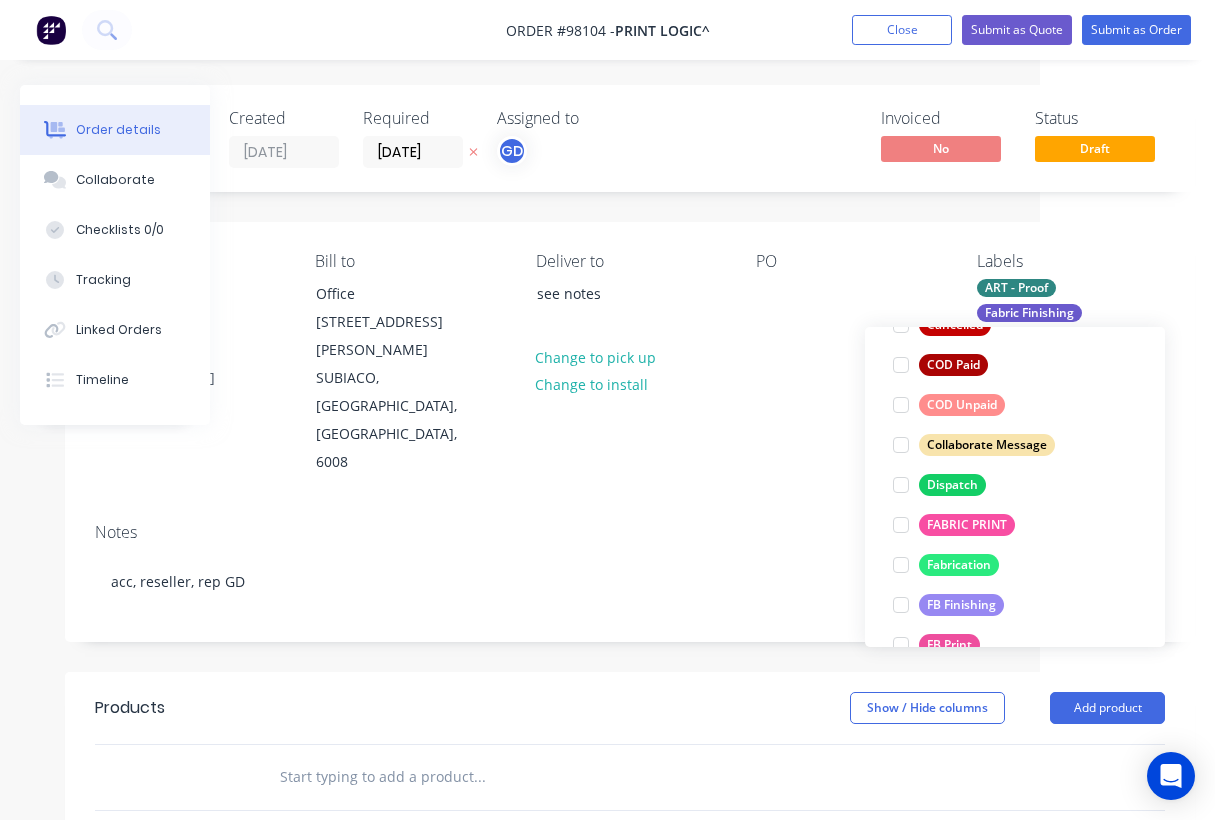scroll, scrollTop: 285, scrollLeft: 0, axis: vertical 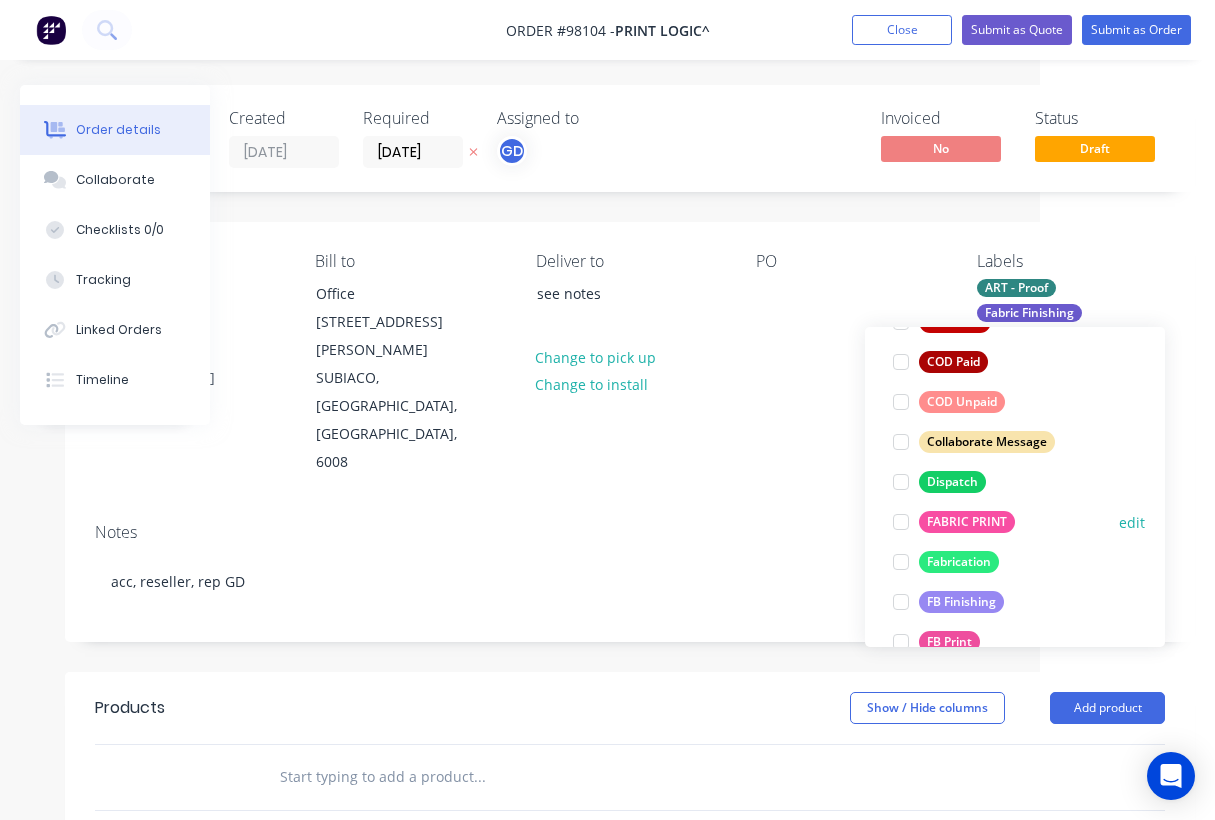 click on "FABRIC PRINT" at bounding box center (967, 522) 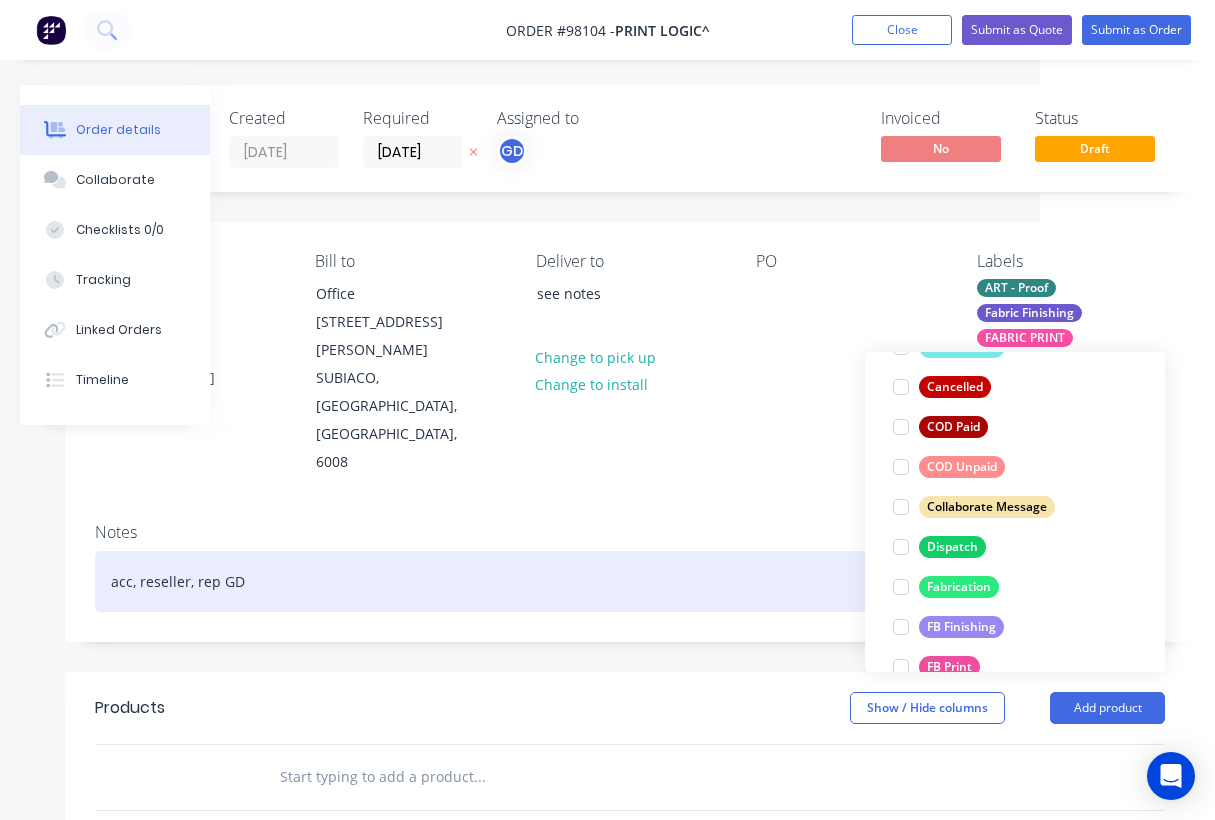 click on "acc, reseller, rep GD" at bounding box center (630, 581) 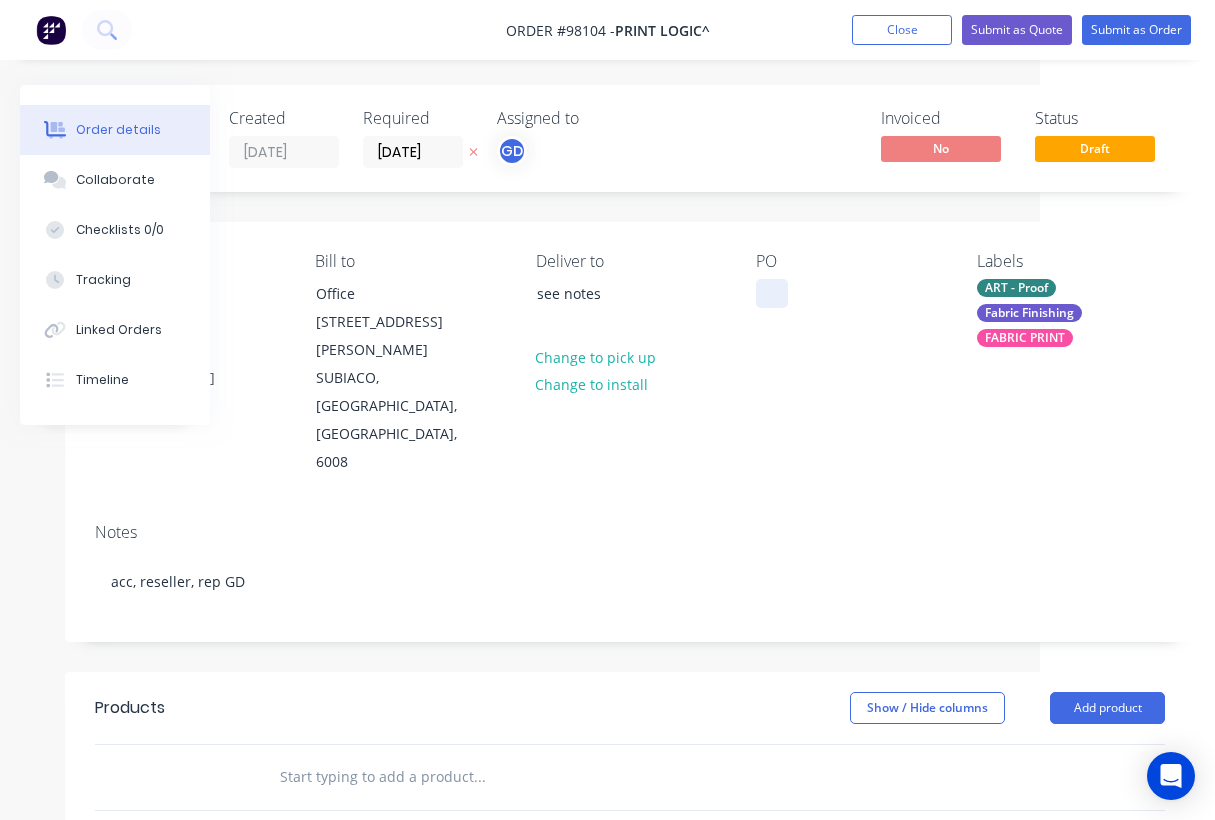 click at bounding box center [772, 293] 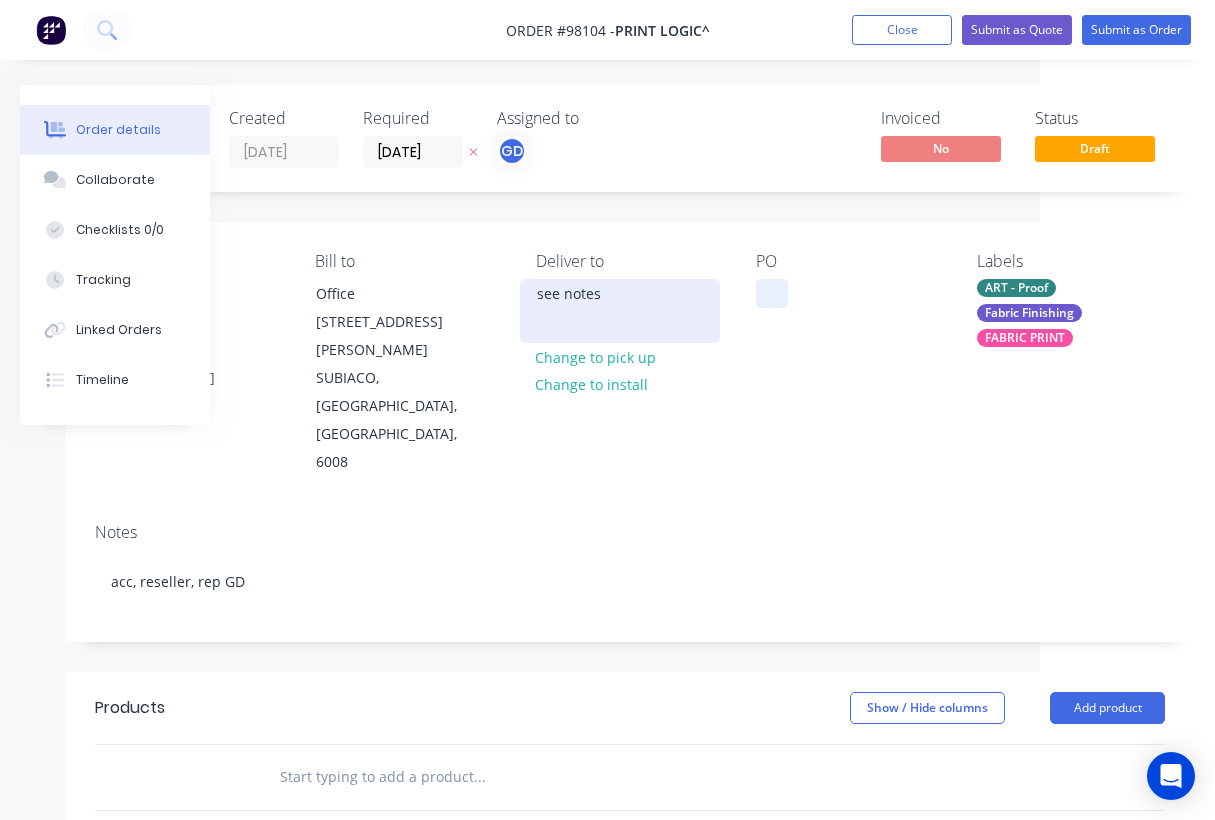 type 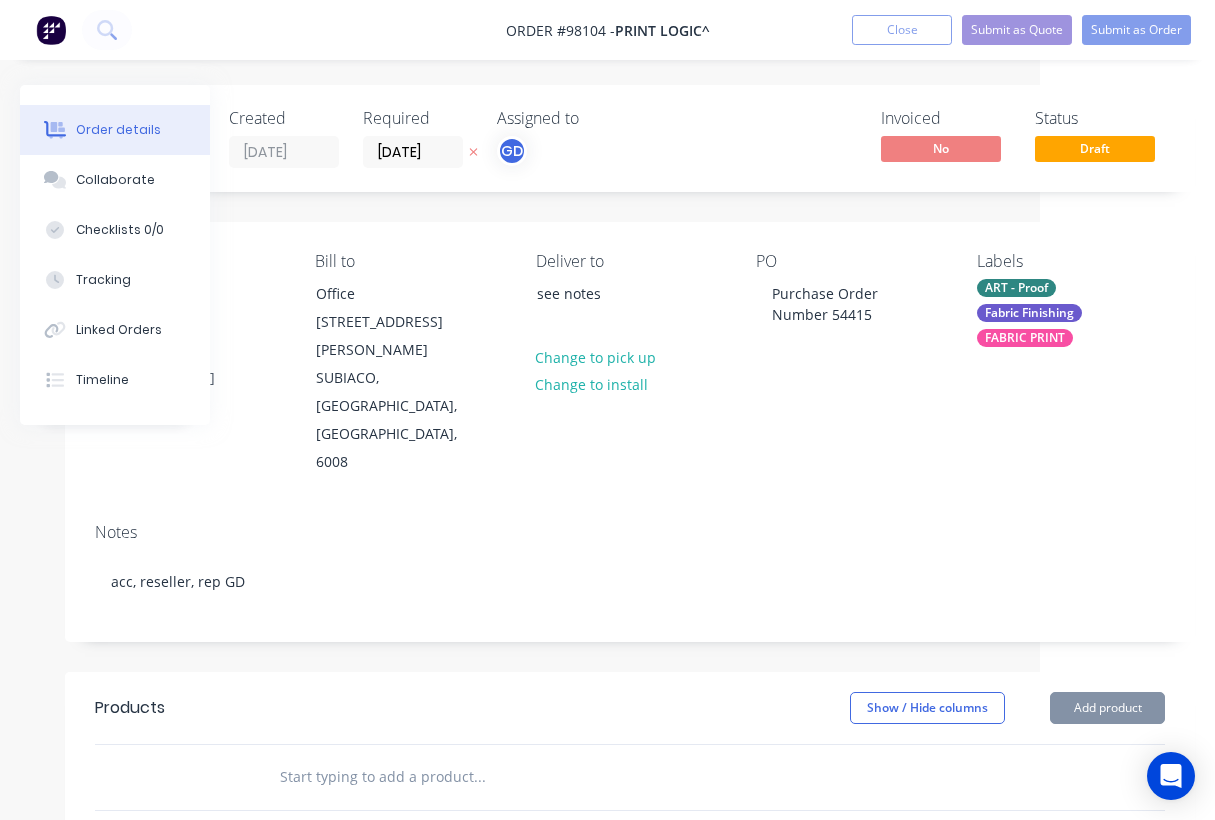 click at bounding box center [479, 777] 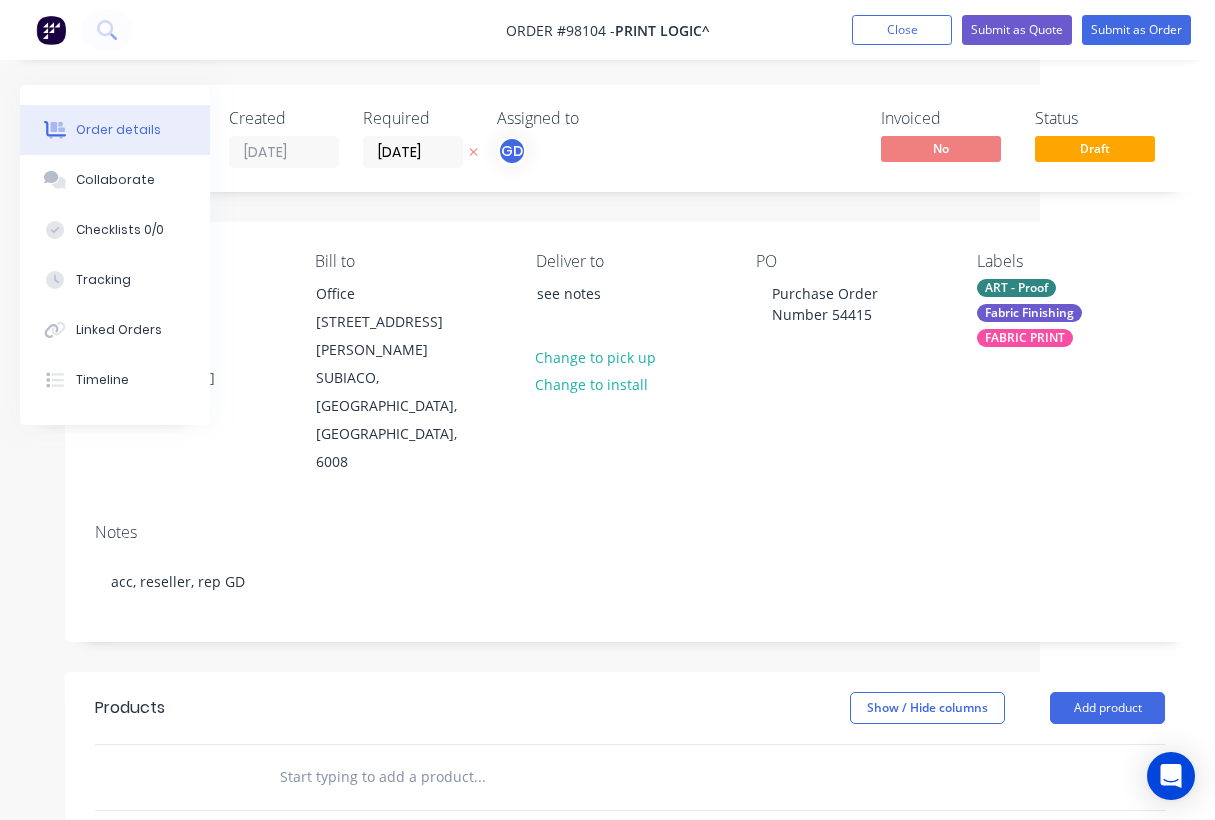 paste on "Sock only V03 3m  Job Title - [GEOGRAPHIC_DATA] Curved Media Wall Fabric Banner Quantity: One Colours: Printed Digitally Full Colour One side Size: 3m Wide x 2,280mm High Stock: Fabric Finishing: Hemmed with Bottom Zip to fit existing" 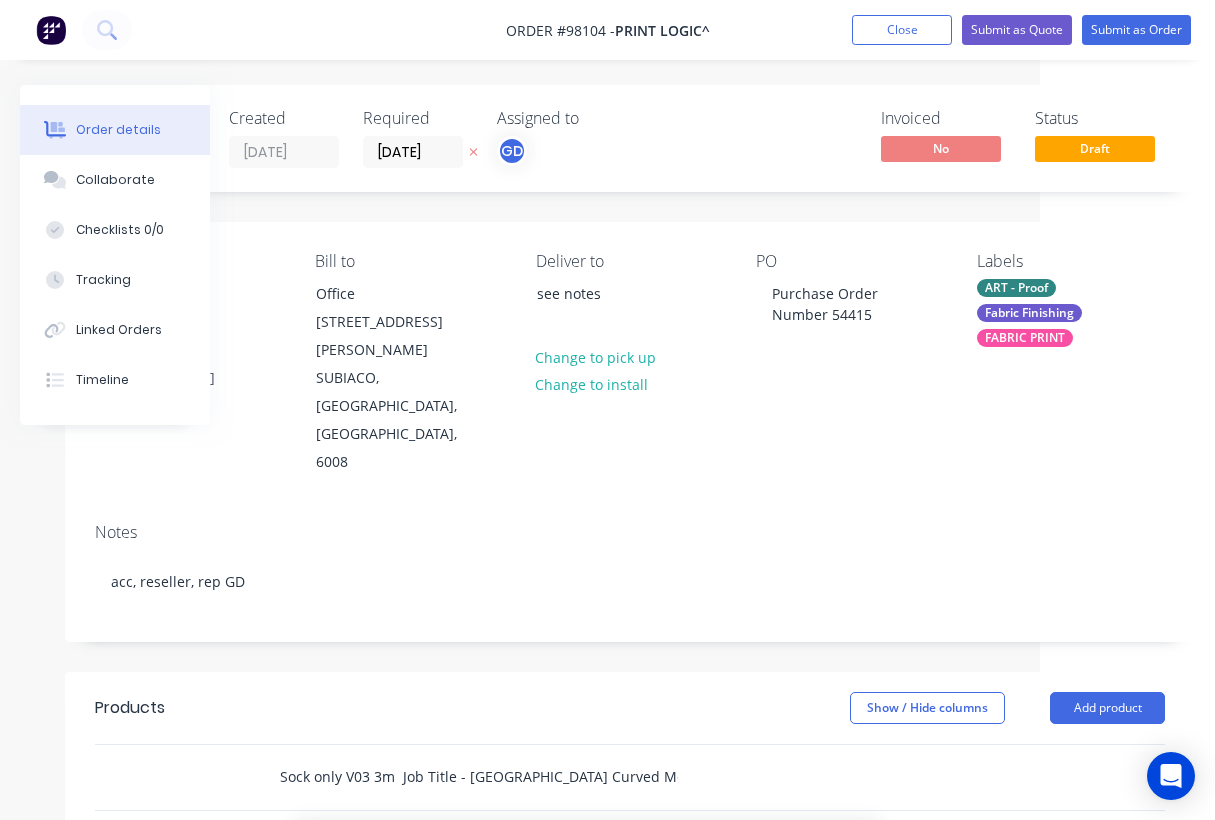 type on "Sock only V03 3m  Job Title - [GEOGRAPHIC_DATA] Curved Media Wall Fabric Banner Quantity: One Colours: Printed Digitally Full Colour One side Size: 3m Wide x 2,280mm High Stock: Fabric Finishing: Hemmed with Bottom Zip to fit existing" 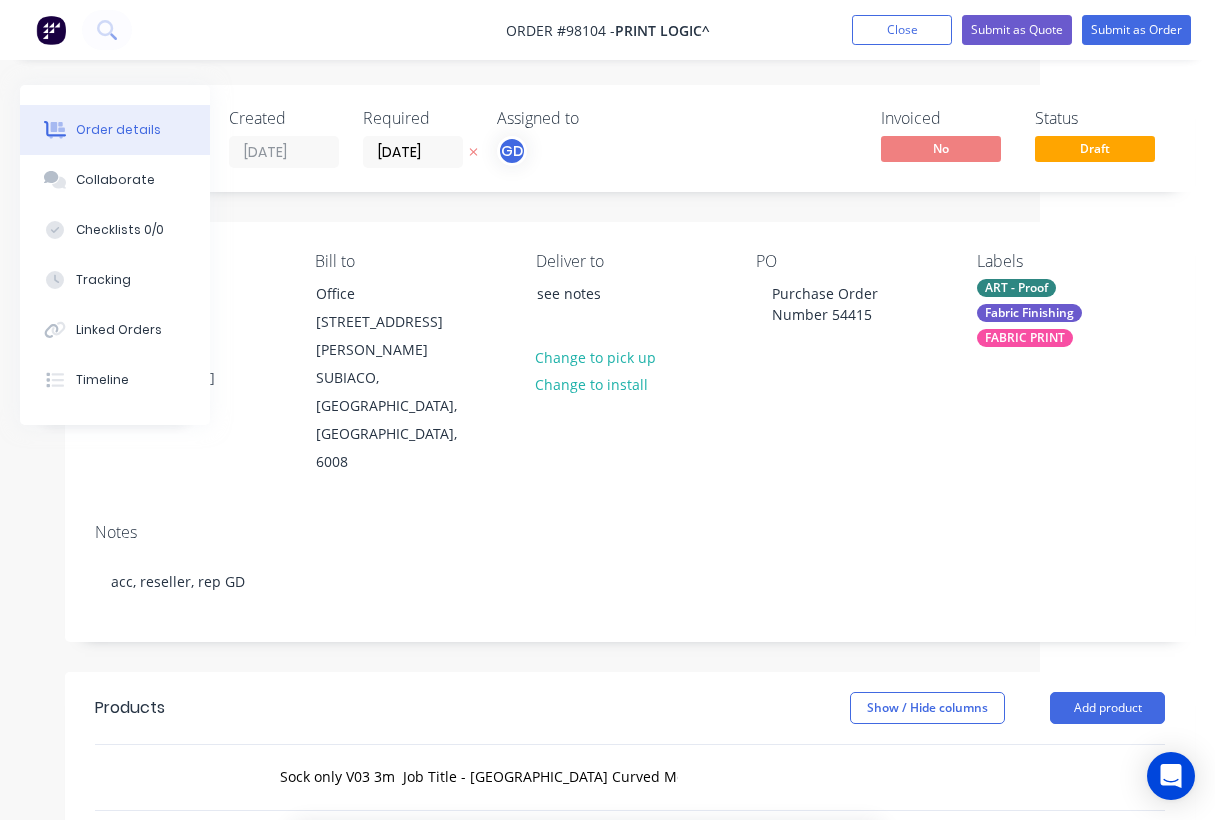 click on "Add   Sock only V03 3m  Job Title - [GEOGRAPHIC_DATA] Curved Media Wall Fabric Banner Quantity: One Colours: Printed Digitally Full Colour One side Size: 3m Wide x 2,280mm High Stock: Fabric Finishing: Hemmed with Bottom Zip to fit existing  to order" at bounding box center (587, 883) 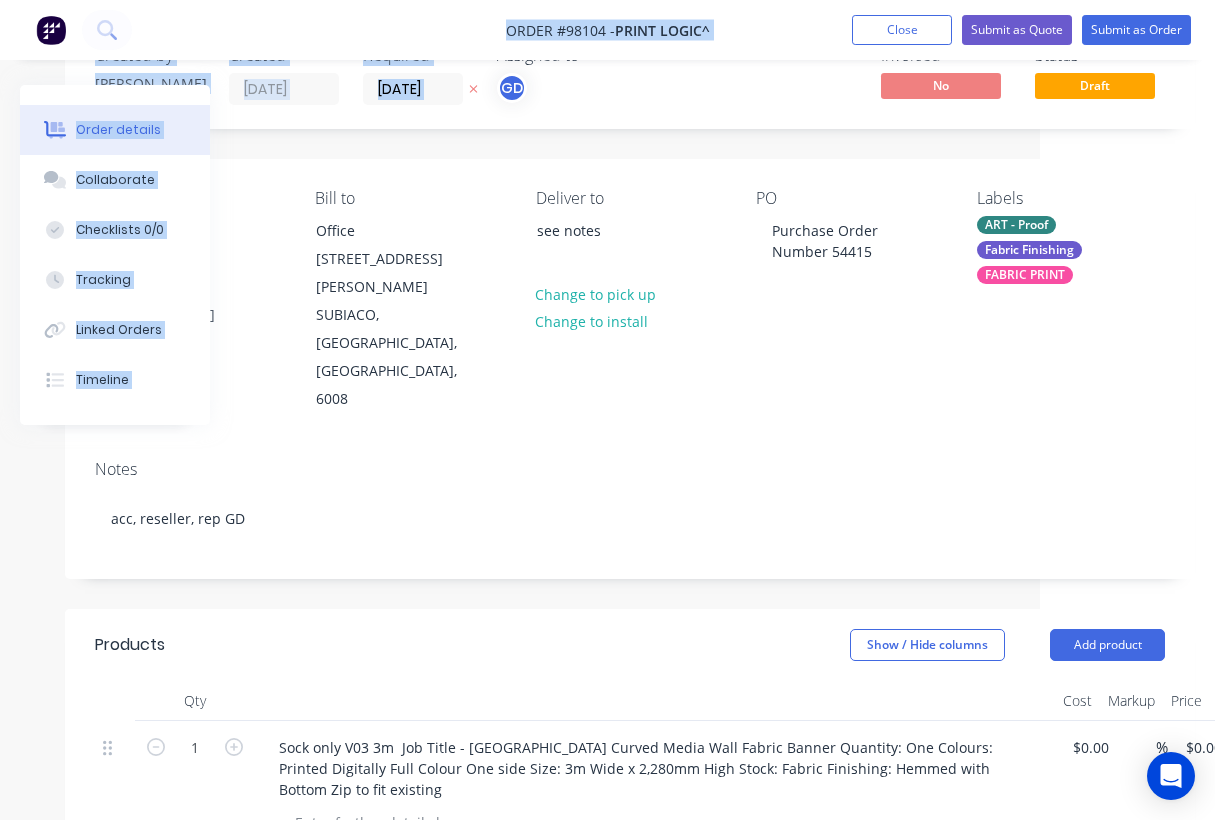 scroll, scrollTop: 41, scrollLeft: 175, axis: both 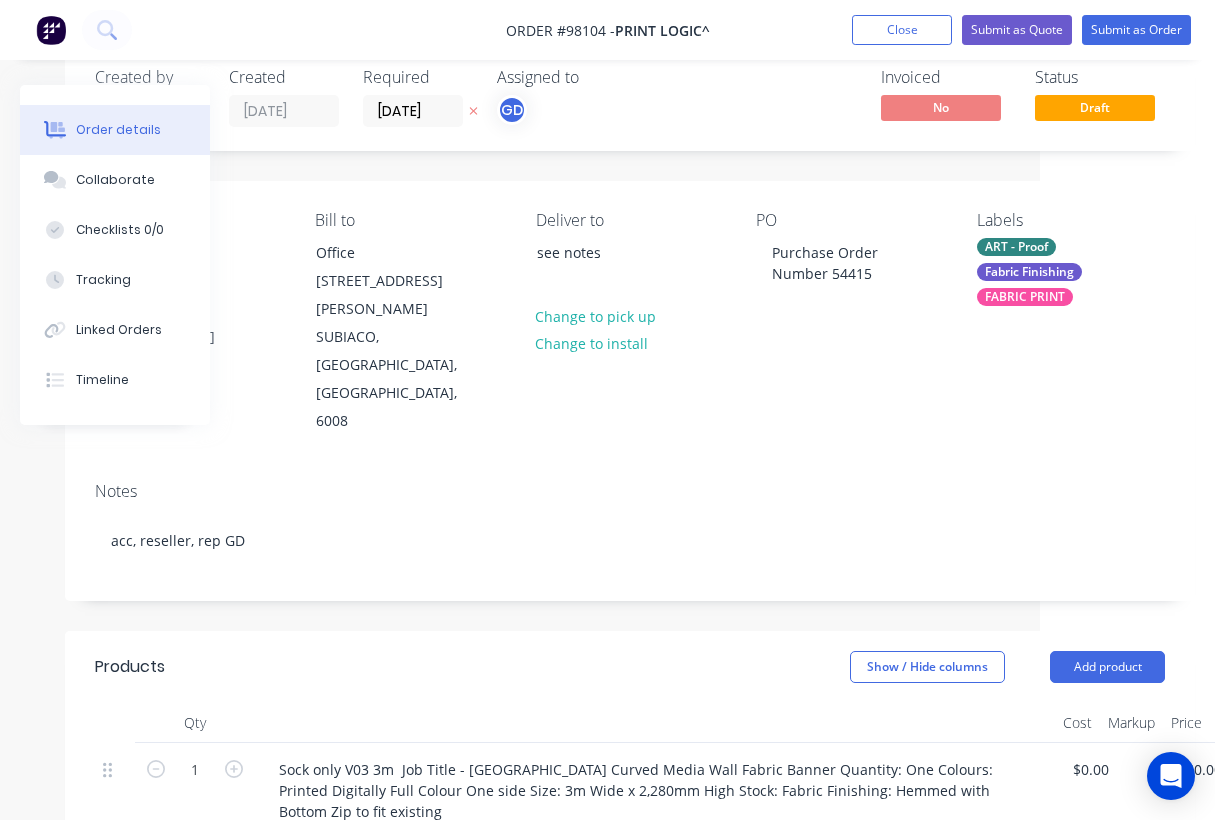 drag, startPoint x: 407, startPoint y: 9, endPoint x: 688, endPoint y: 7, distance: 281.0071 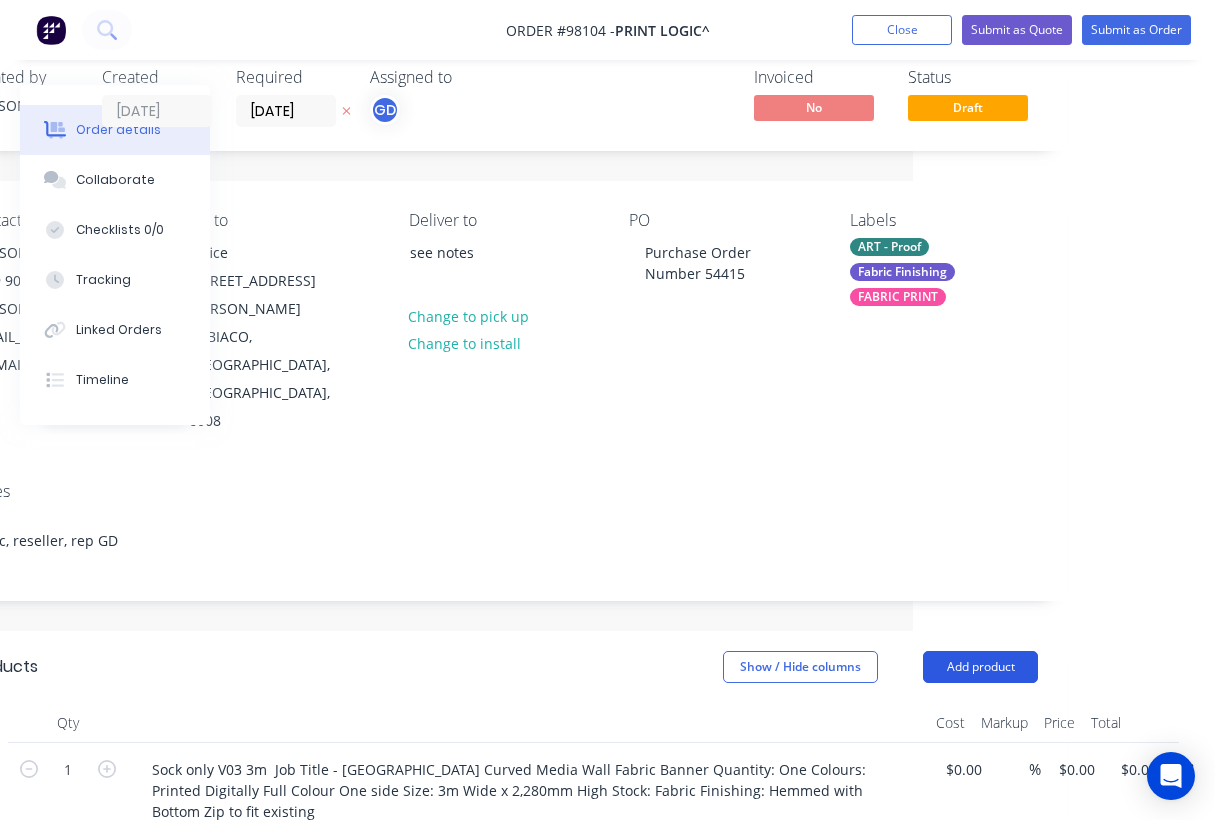 scroll, scrollTop: 41, scrollLeft: 302, axis: both 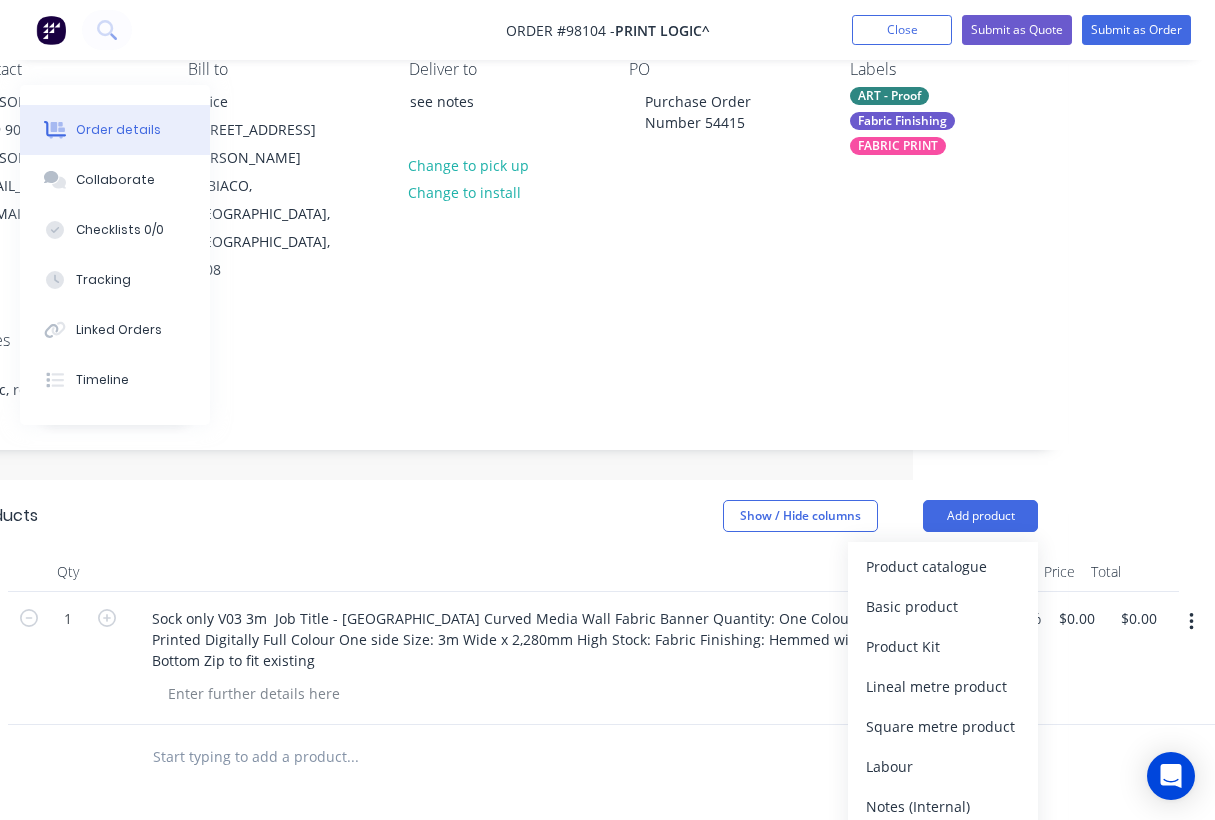 click on "Notes (External)" at bounding box center [943, 846] 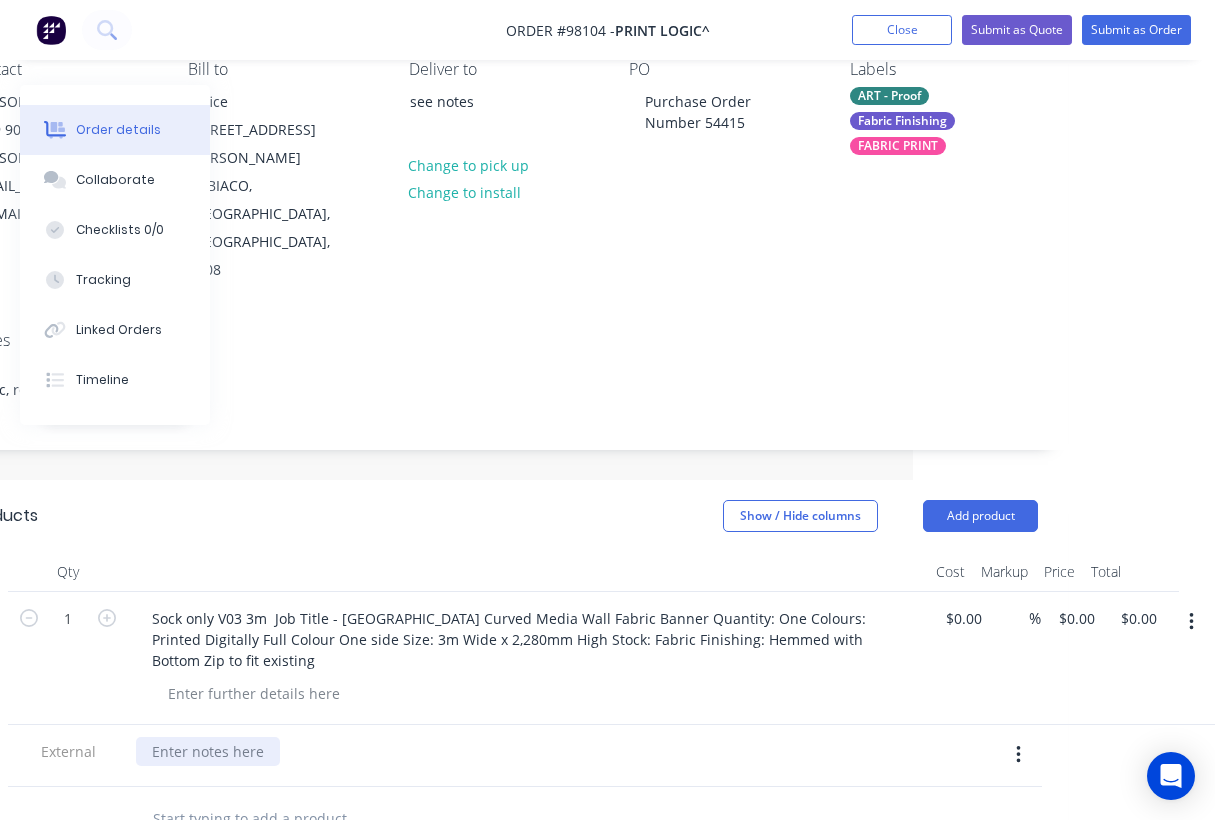 click at bounding box center [208, 751] 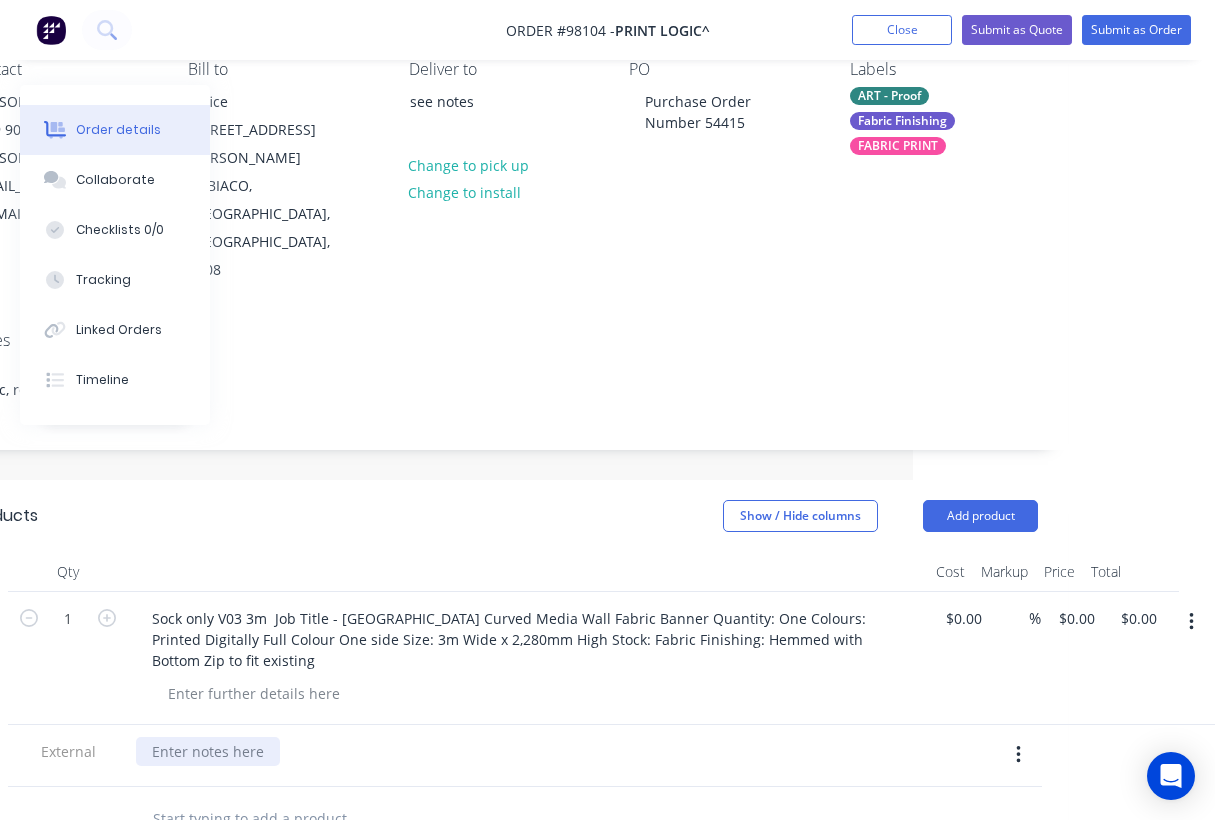 paste 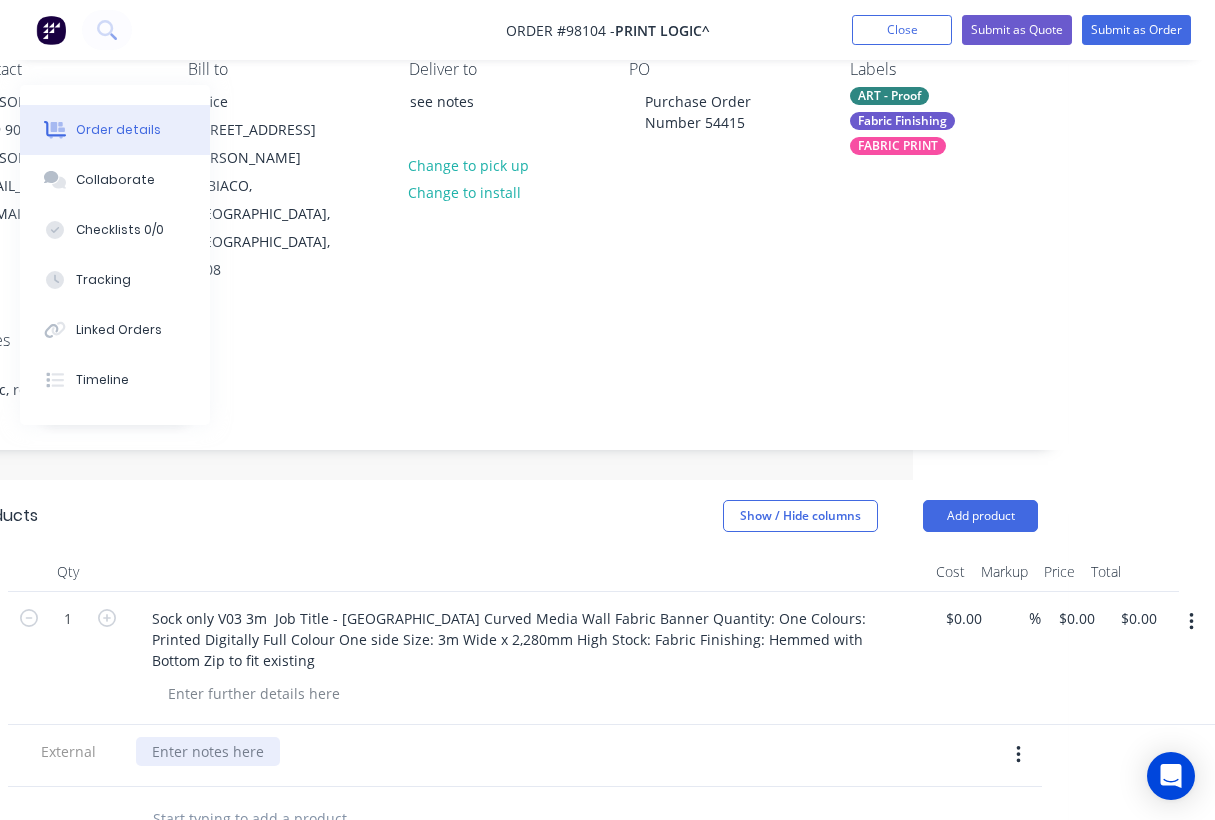 type 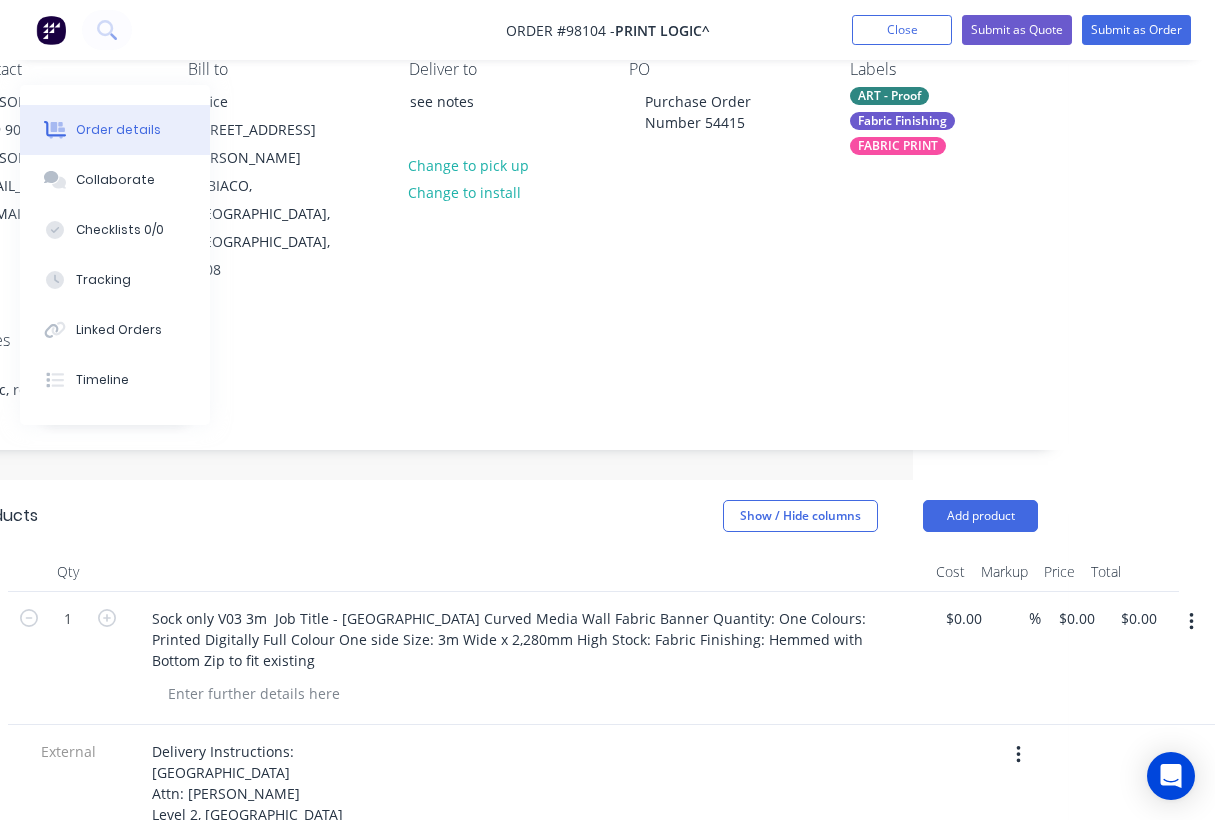 click on "Delivery Instructions:
[GEOGRAPHIC_DATA]
Attn: [PERSON_NAME]
Level 2, [GEOGRAPHIC_DATA]
[STREET_ADDRESS][PERSON_NAME]
Delivery Deadline:
[DATE]" at bounding box center (528, 825) 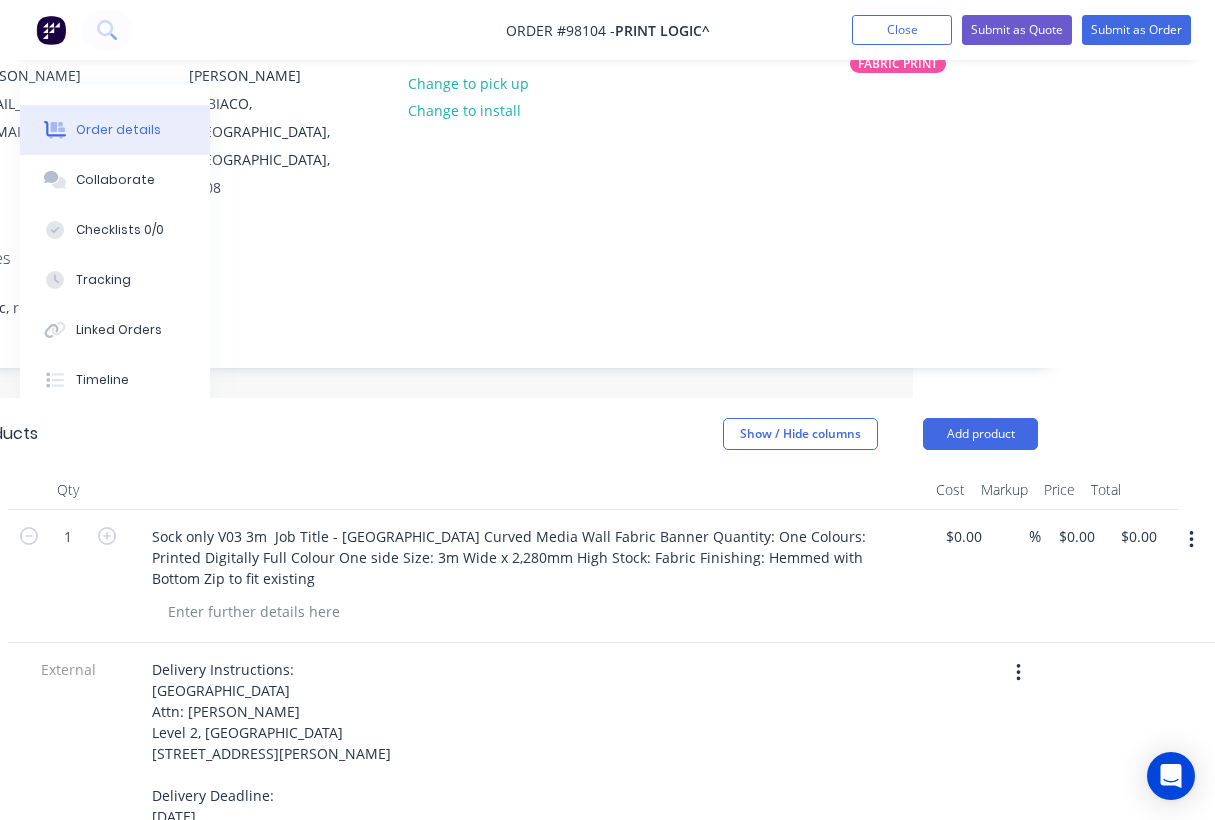 scroll, scrollTop: 275, scrollLeft: 302, axis: both 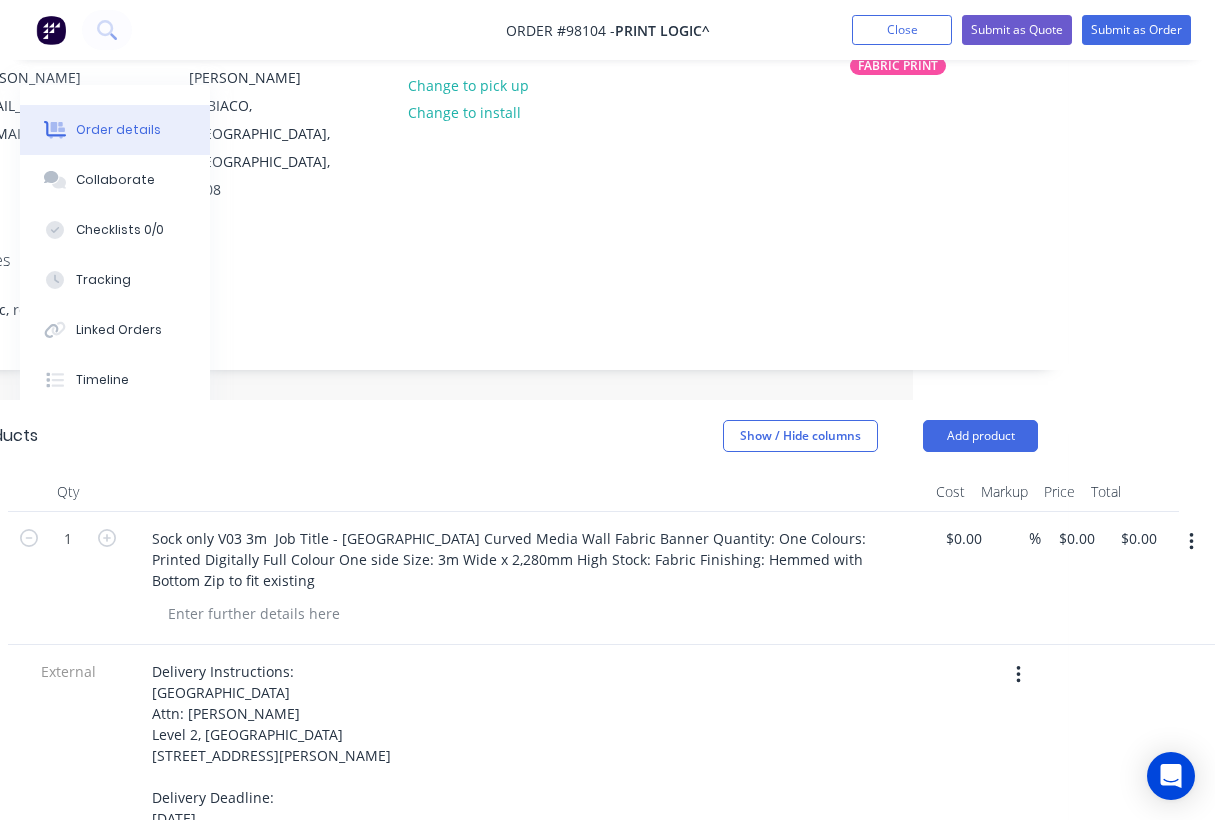 drag, startPoint x: 423, startPoint y: 12, endPoint x: 732, endPoint y: 9, distance: 309.01456 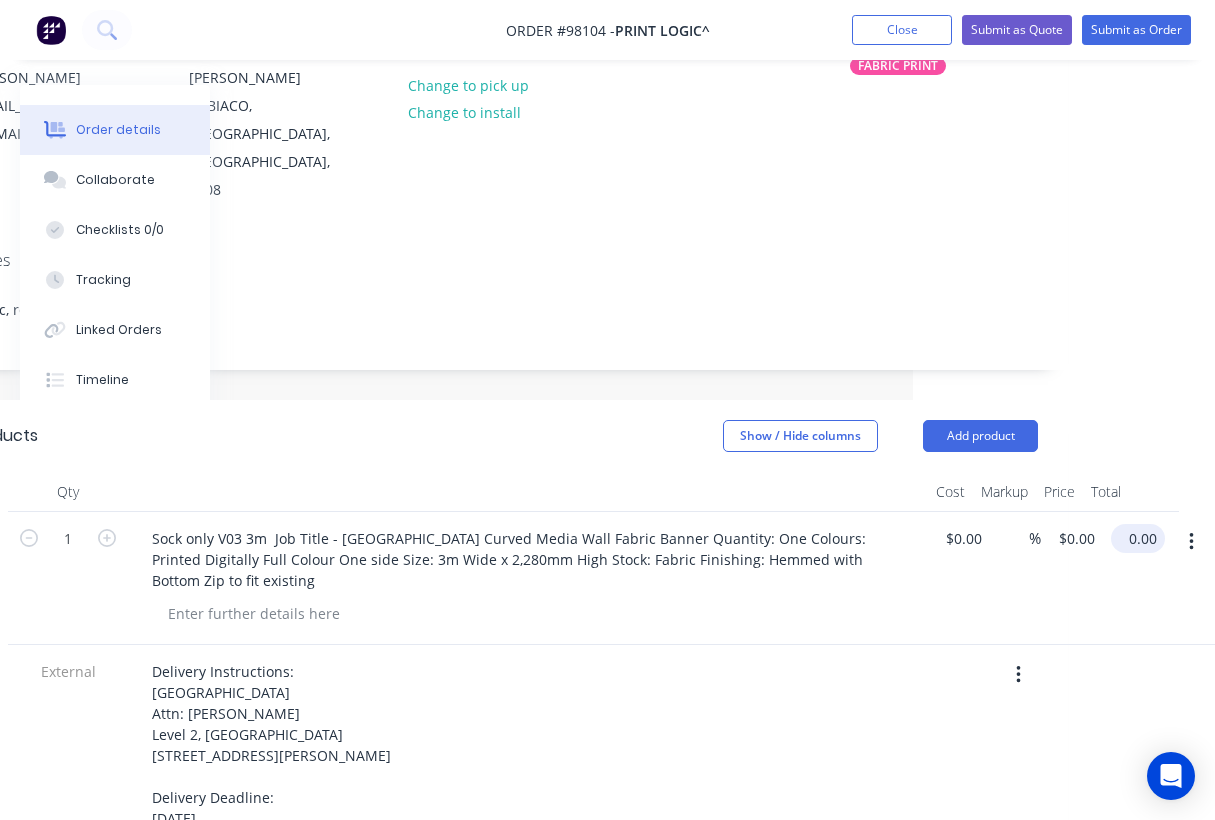click on "0.00" at bounding box center (1142, 538) 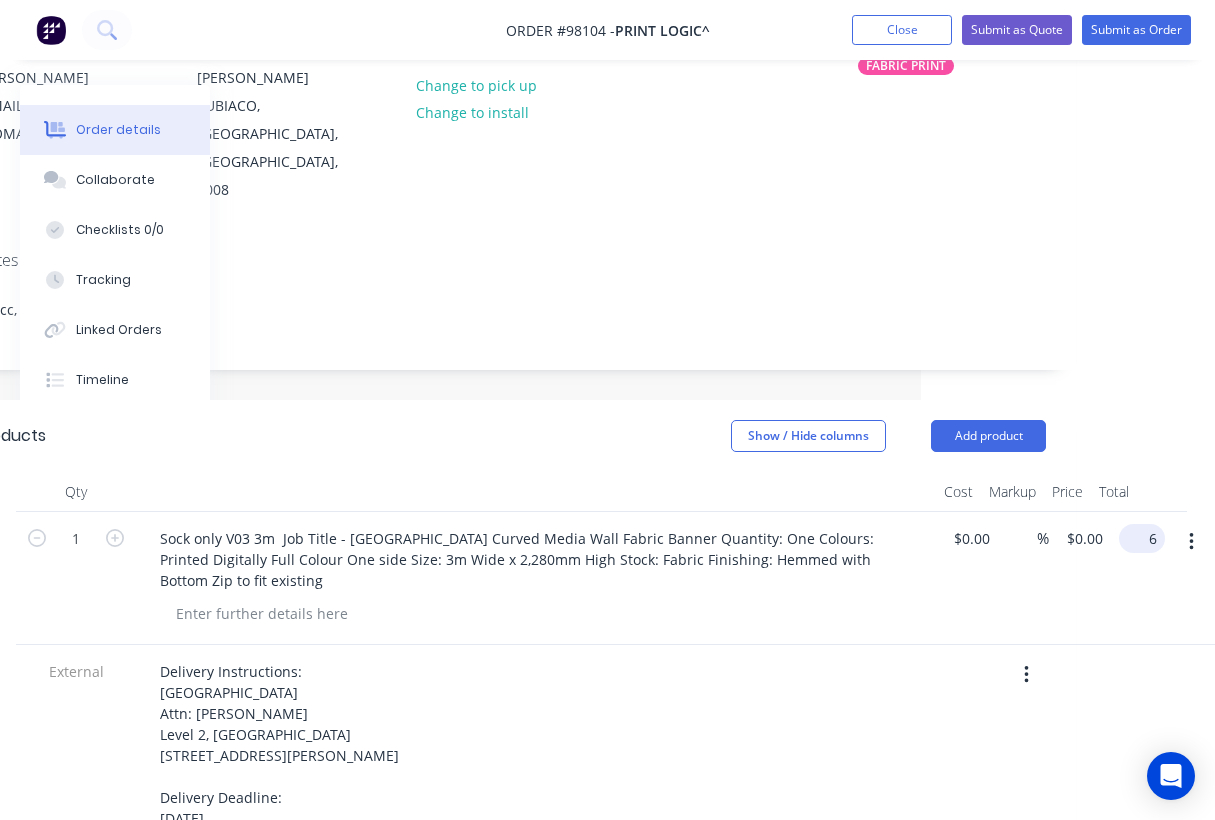 scroll, scrollTop: 272, scrollLeft: 279, axis: both 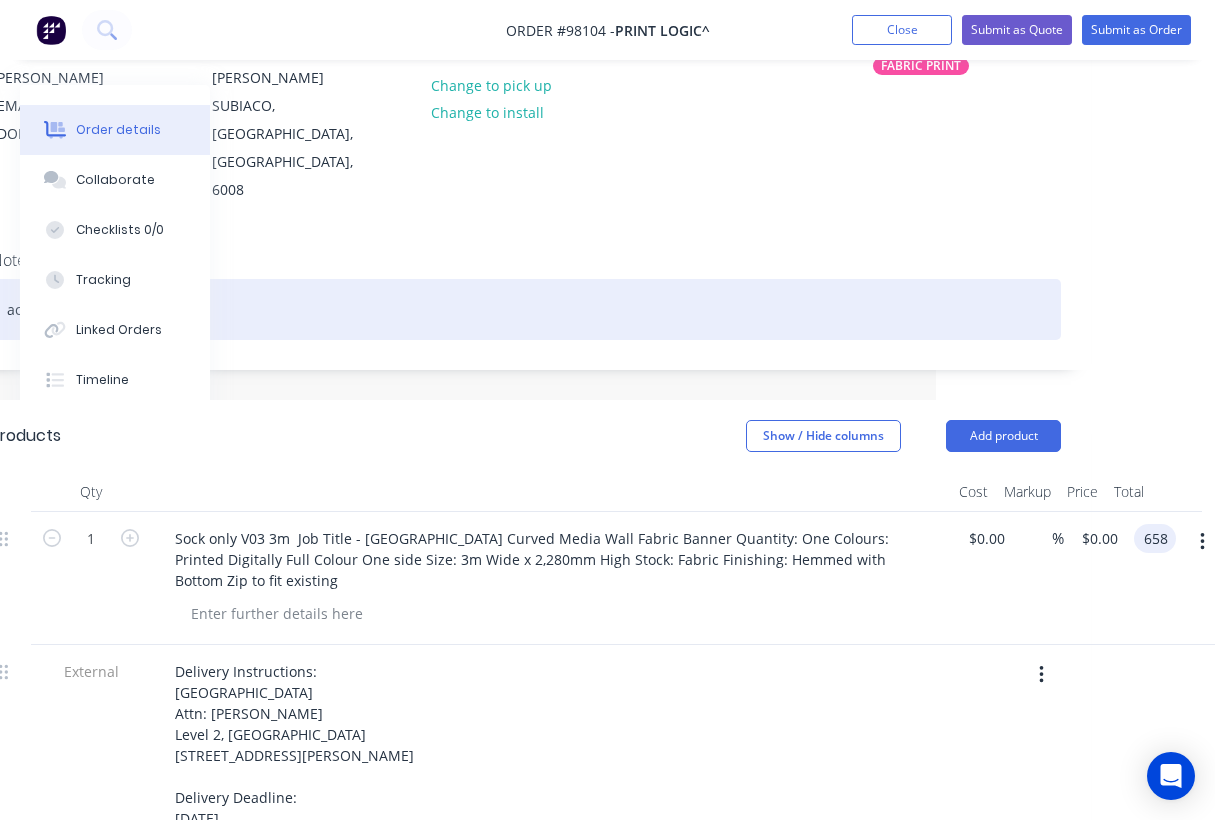 type on "$658.00" 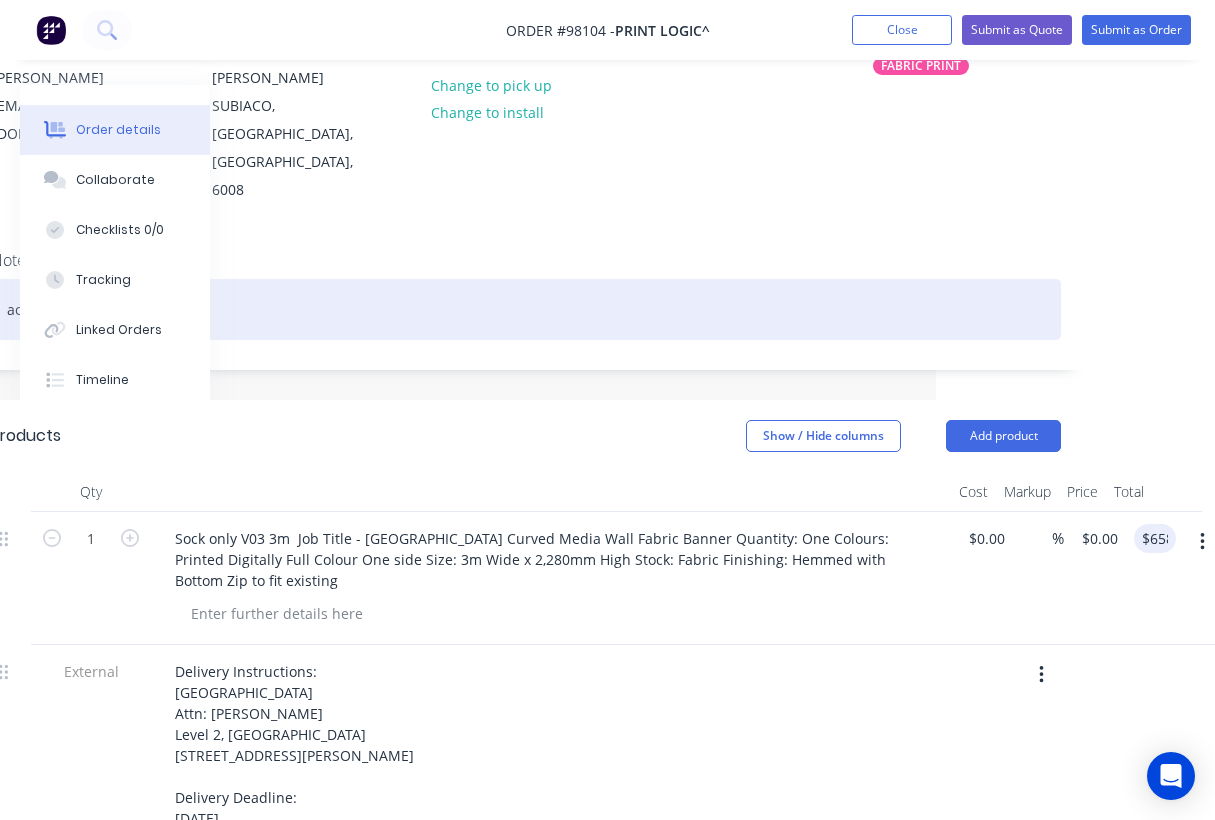 type on "$658.00" 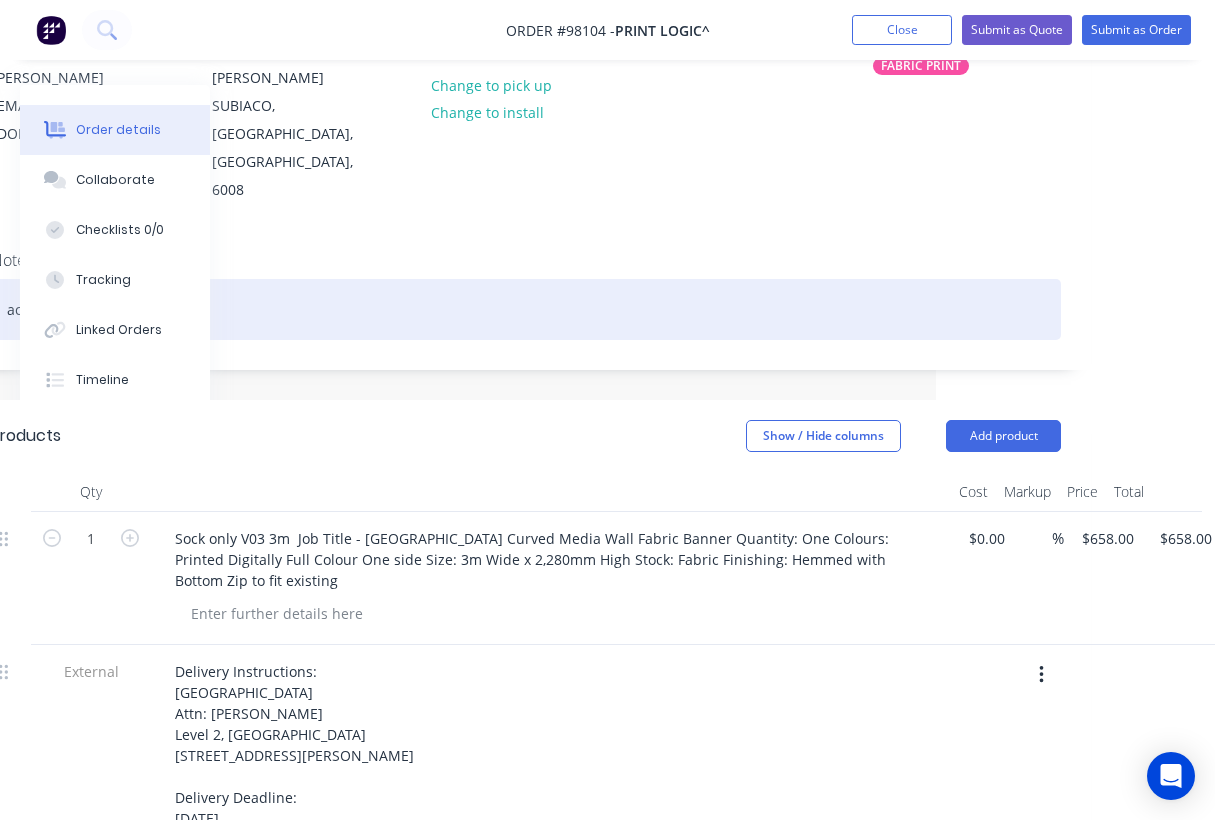 click on "acc, reseller, rep GD" at bounding box center (526, 309) 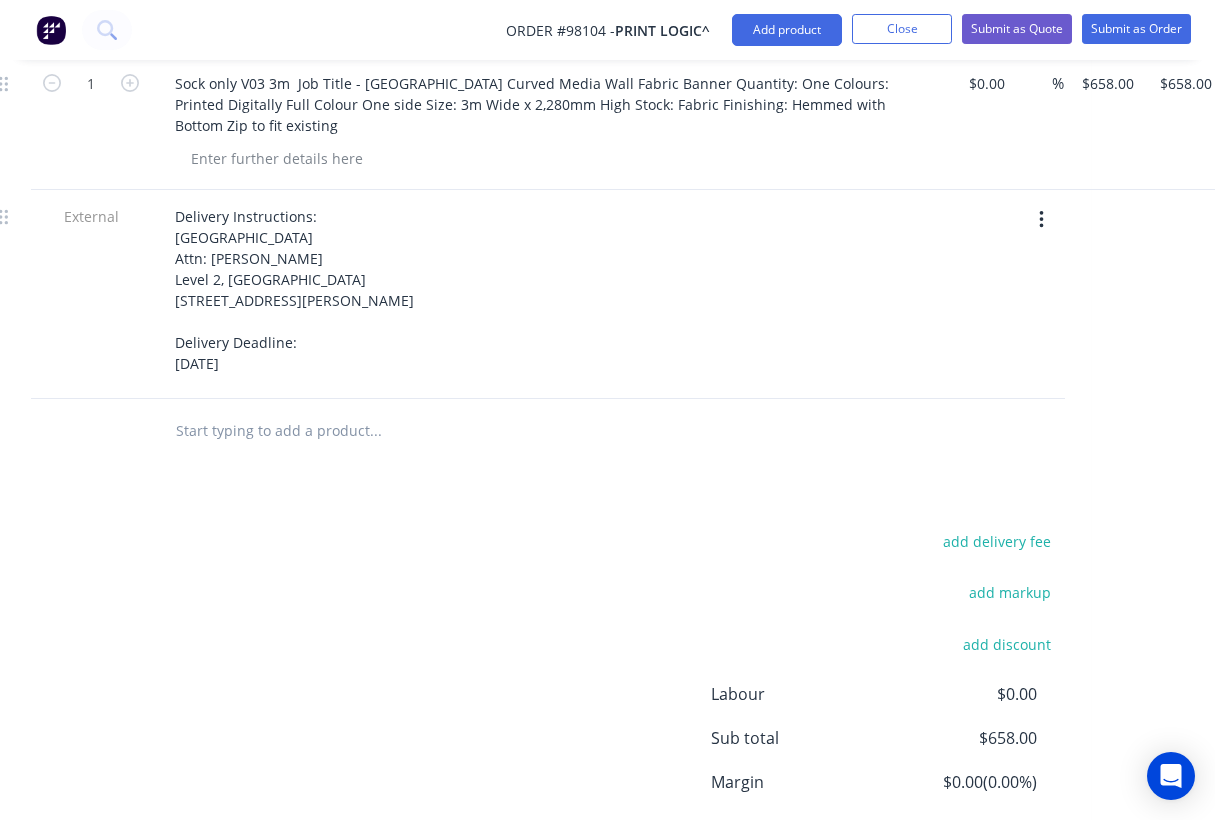 scroll, scrollTop: 734, scrollLeft: 279, axis: both 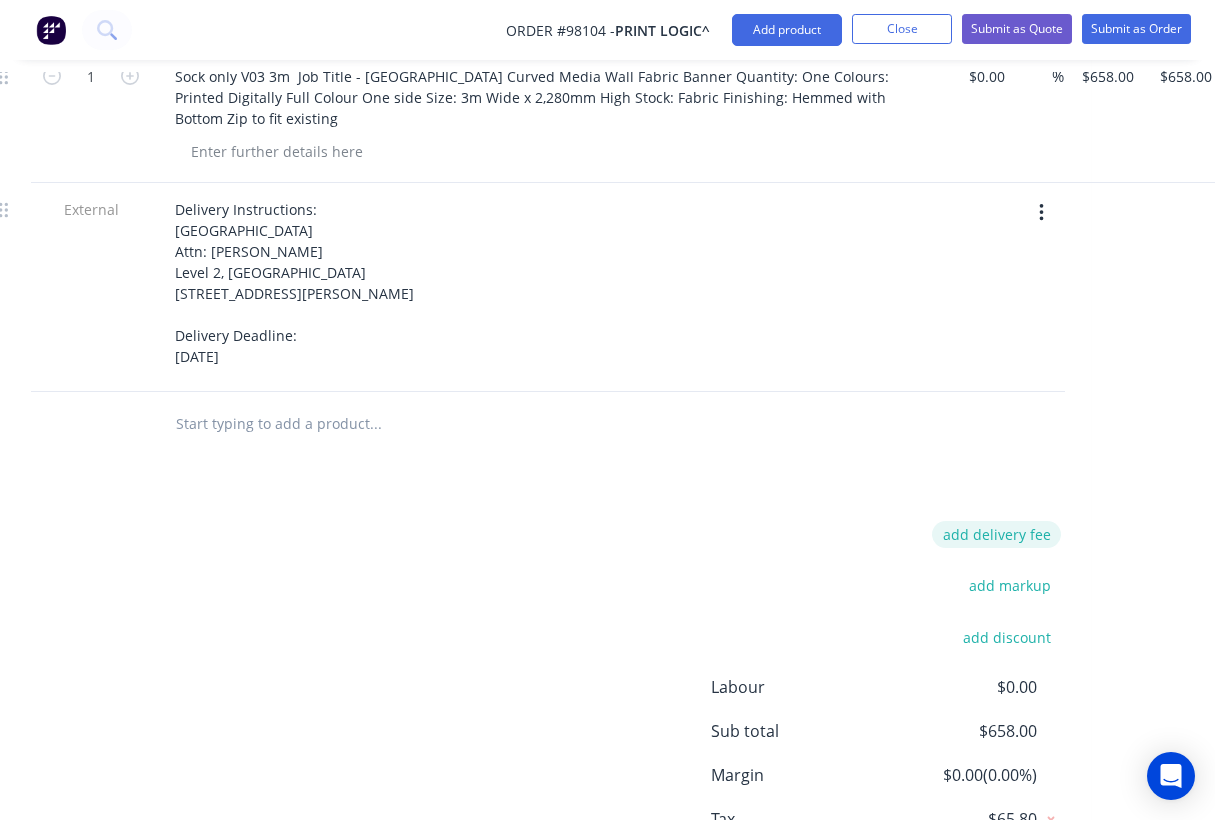 click on "add delivery fee" at bounding box center [996, 534] 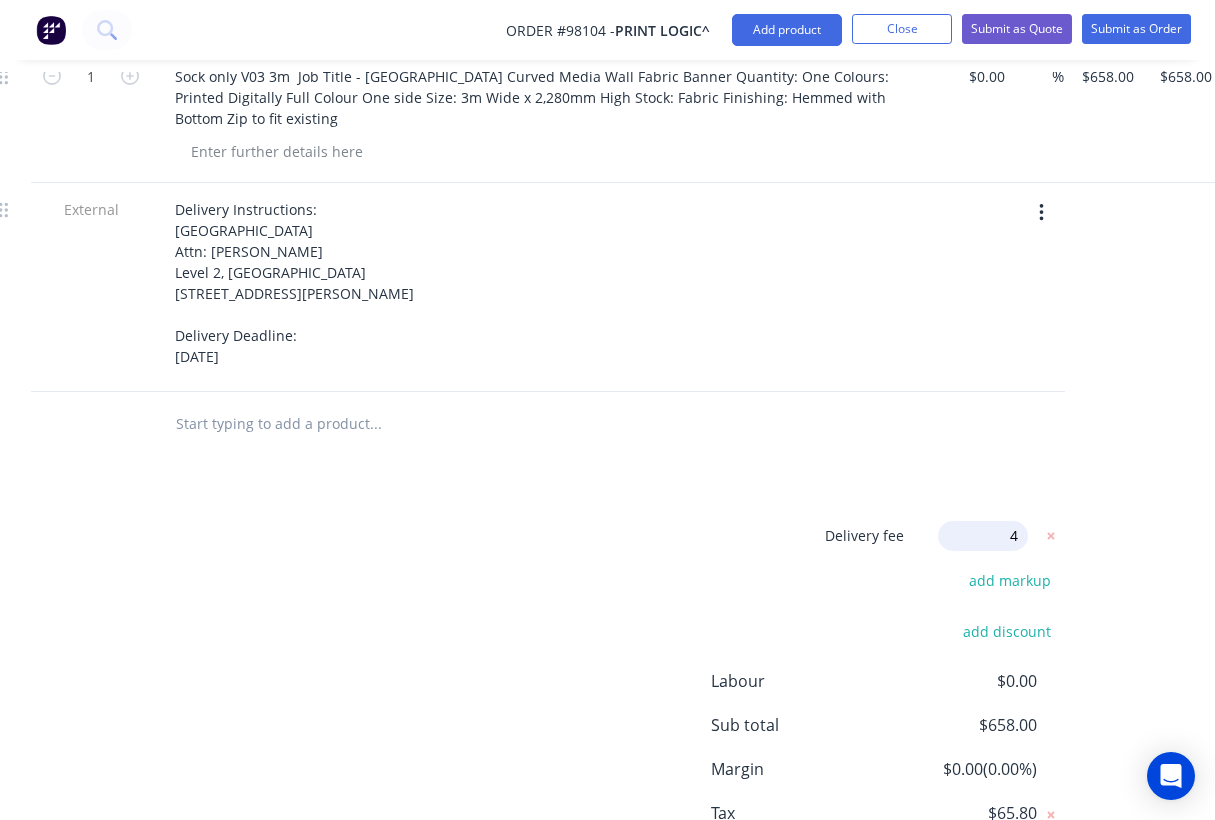 type on "40" 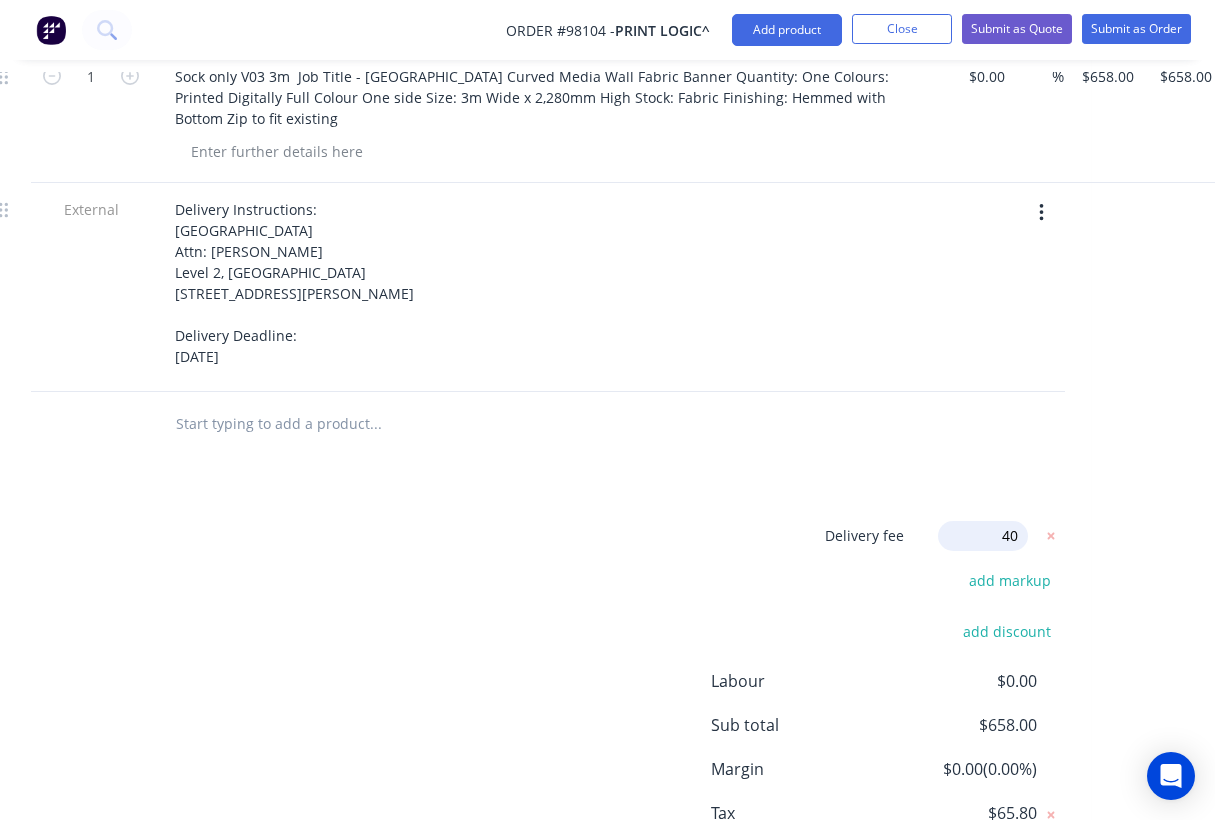 click on "Products Show / Hide columns Add product     Qty Cost Markup Price Total 1  Sock only V03 3m  Job Title - [GEOGRAPHIC_DATA] Curved Media Wall Fabric Banner Quantity: One Colours: Printed Digitally Full Colour One side Size: 3m Wide x 2,280mm High Stock: Fabric Finishing: Hemmed with Bottom Zip to fit existing $0.00 $0.00 % $658.00 $658.00 $658.00 $658.00   External Delivery Instructions:
[GEOGRAPHIC_DATA]
Attn: [PERSON_NAME]
Level 2, [GEOGRAPHIC_DATA]
[STREET_ADDRESS][PERSON_NAME]
Delivery Deadline:
[DATE]   Delivery fee Delivery fee Delivery fee name (Optional) 40 40 $0 add markup add discount Labour $0.00 Sub total $658.00 Margin $0.00  ( 0.00 %) Tax $65.80 Total $723.80" at bounding box center [526, 435] 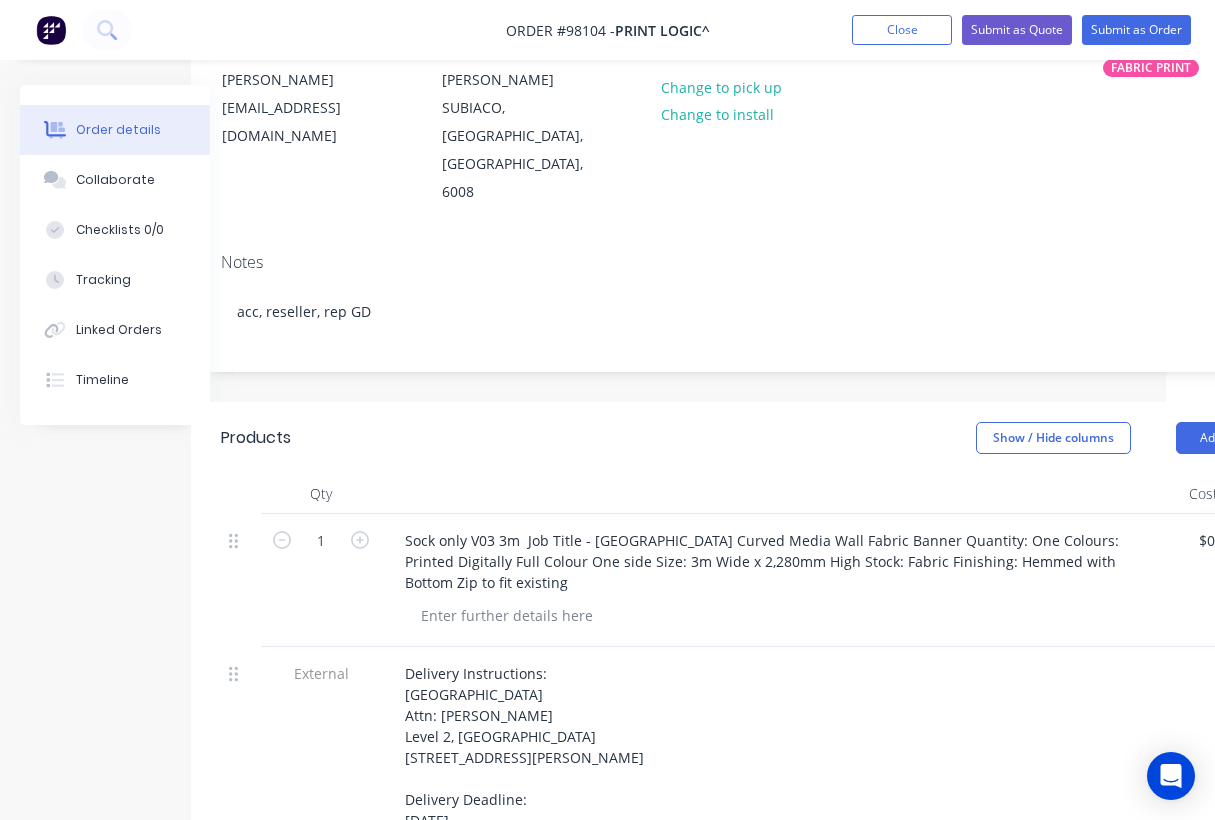 scroll, scrollTop: 269, scrollLeft: 52, axis: both 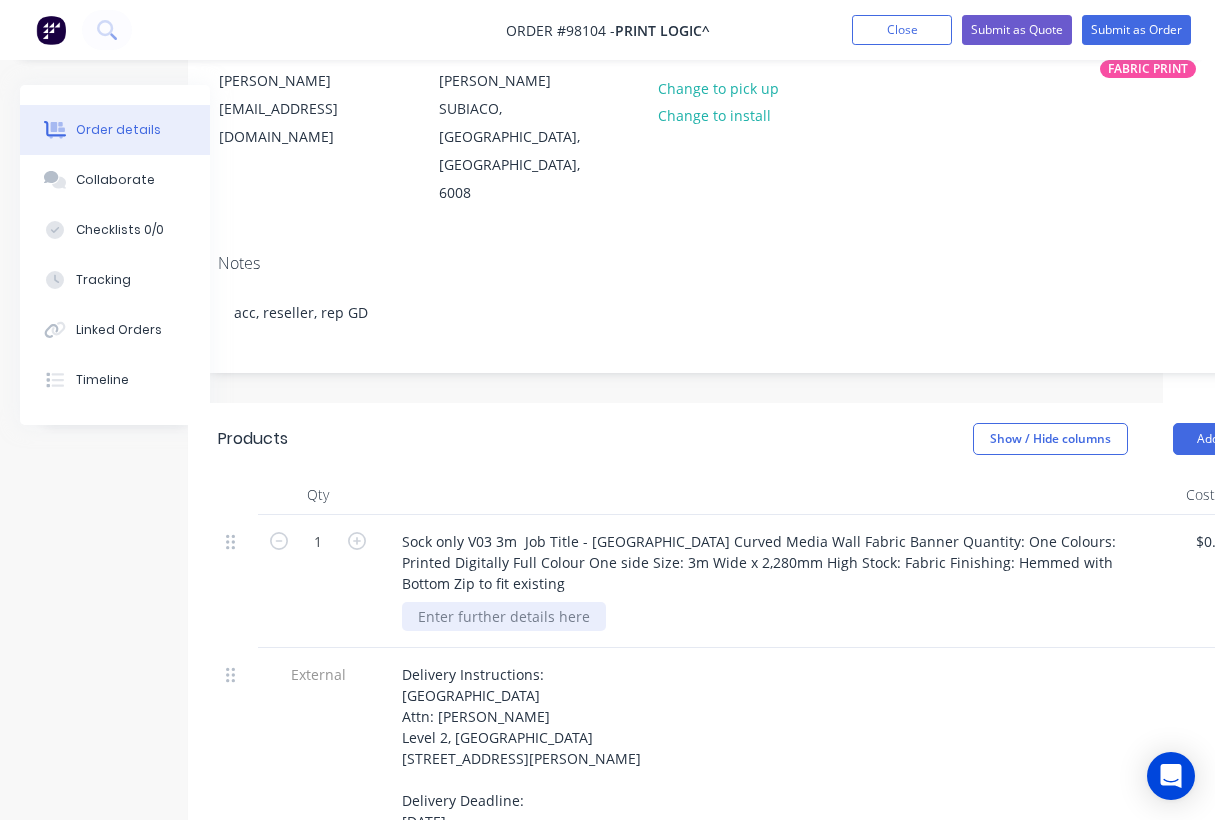 click at bounding box center [504, 616] 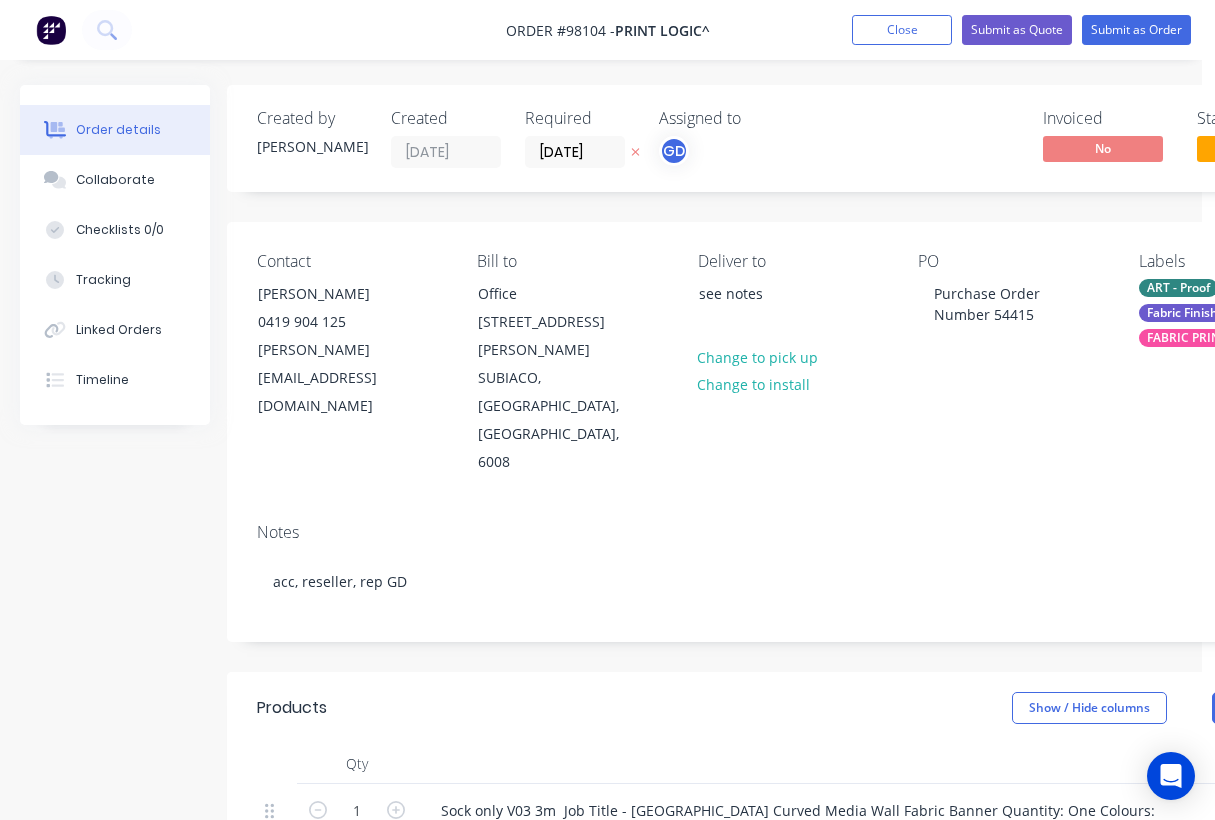 scroll, scrollTop: 0, scrollLeft: 0, axis: both 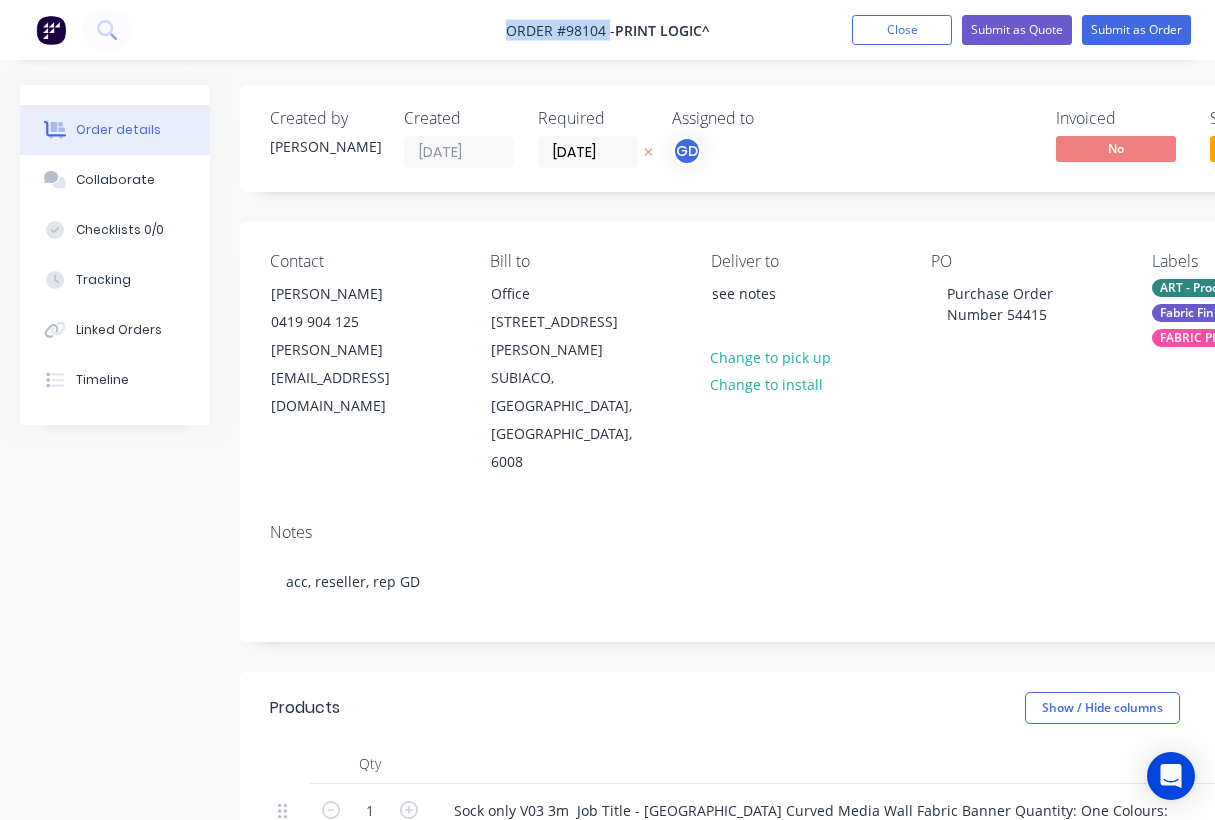 drag, startPoint x: 499, startPoint y: 31, endPoint x: 608, endPoint y: 29, distance: 109.01835 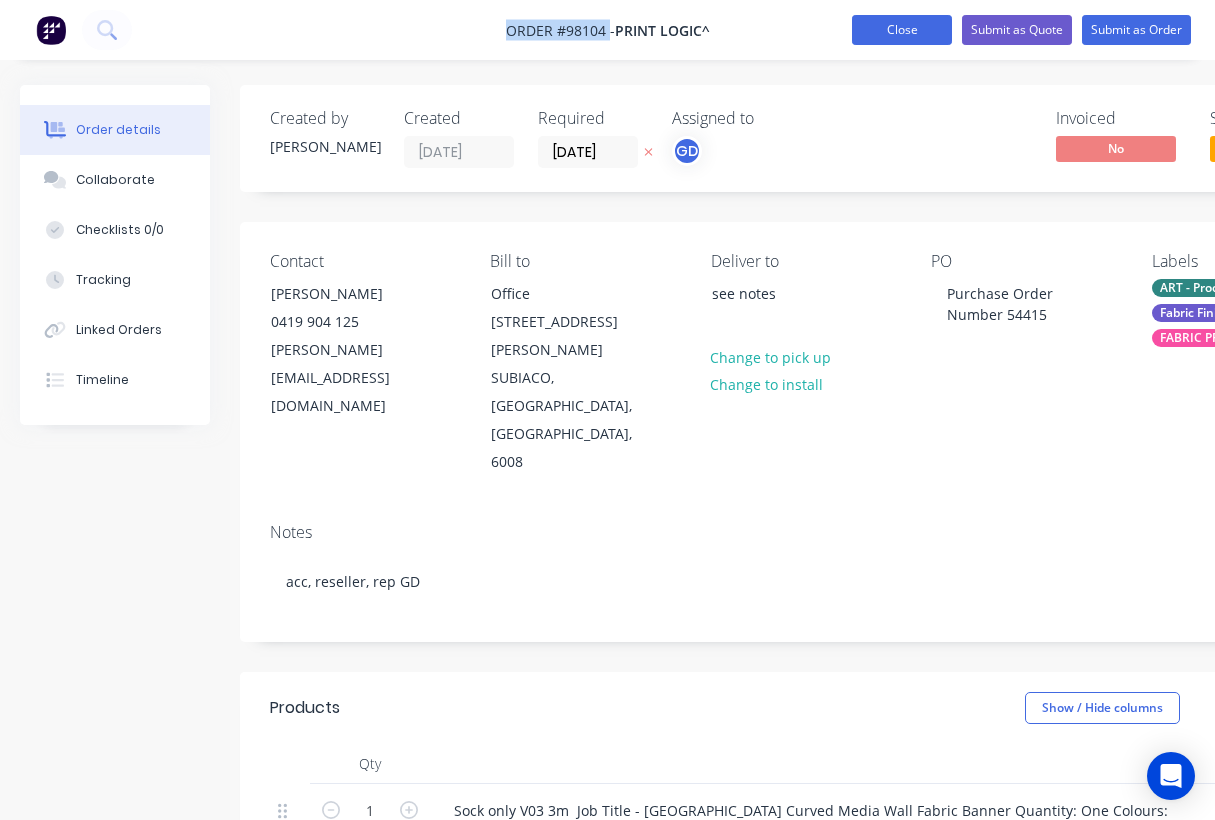 click on "Close" at bounding box center [902, 30] 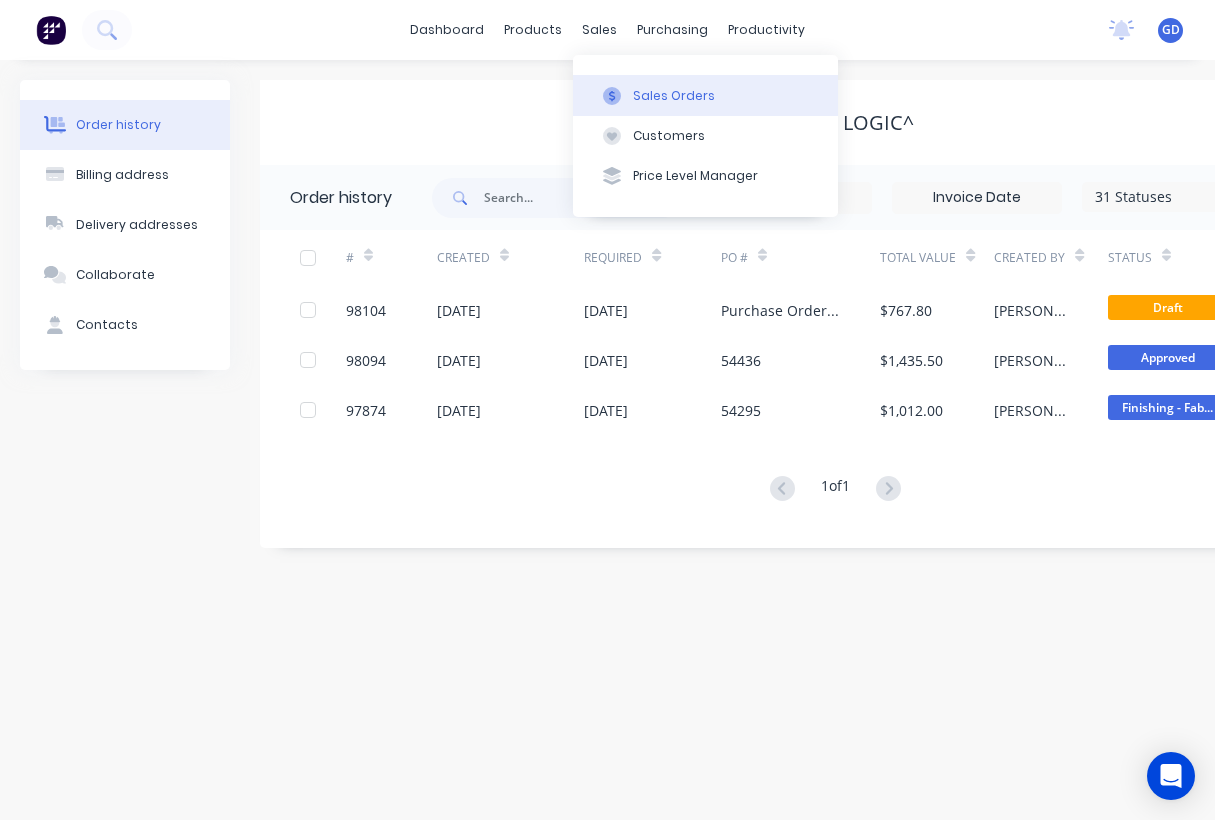 click on "Sales Orders" at bounding box center [674, 96] 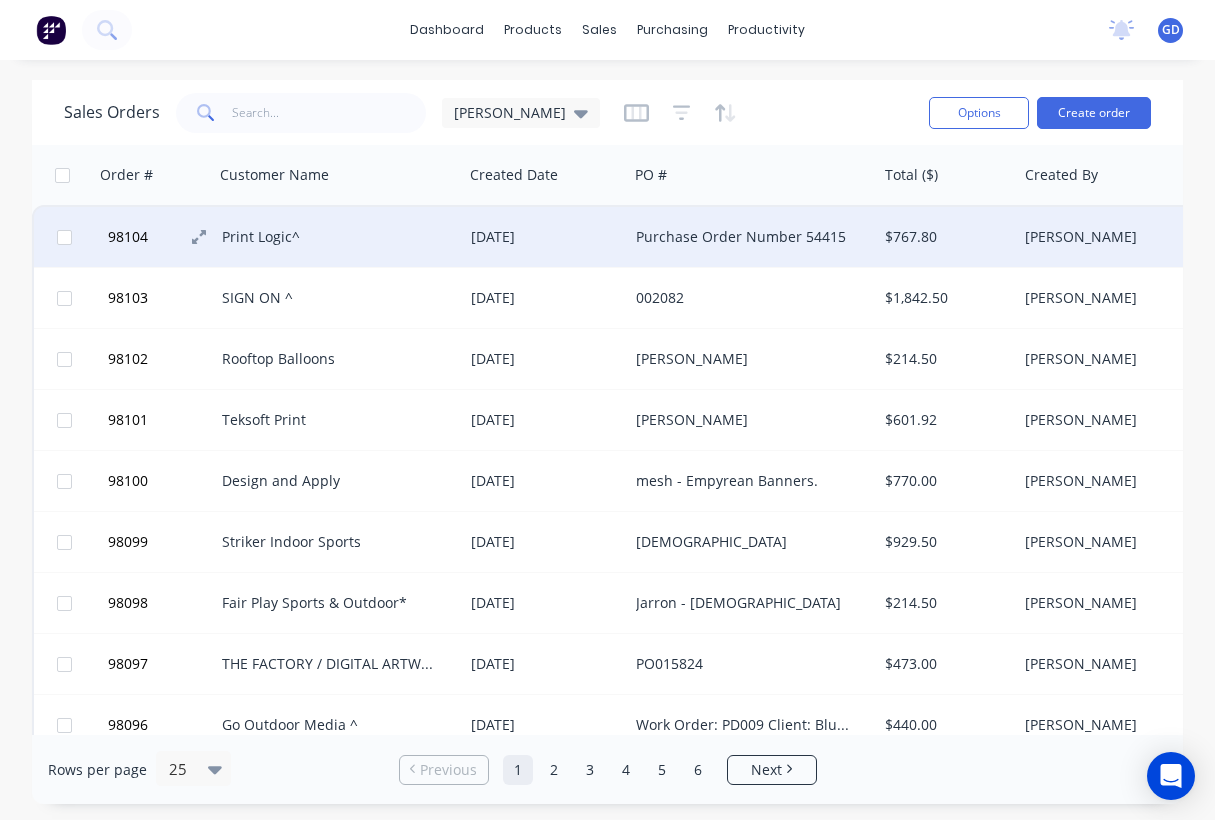 click on "98104" at bounding box center [162, 237] 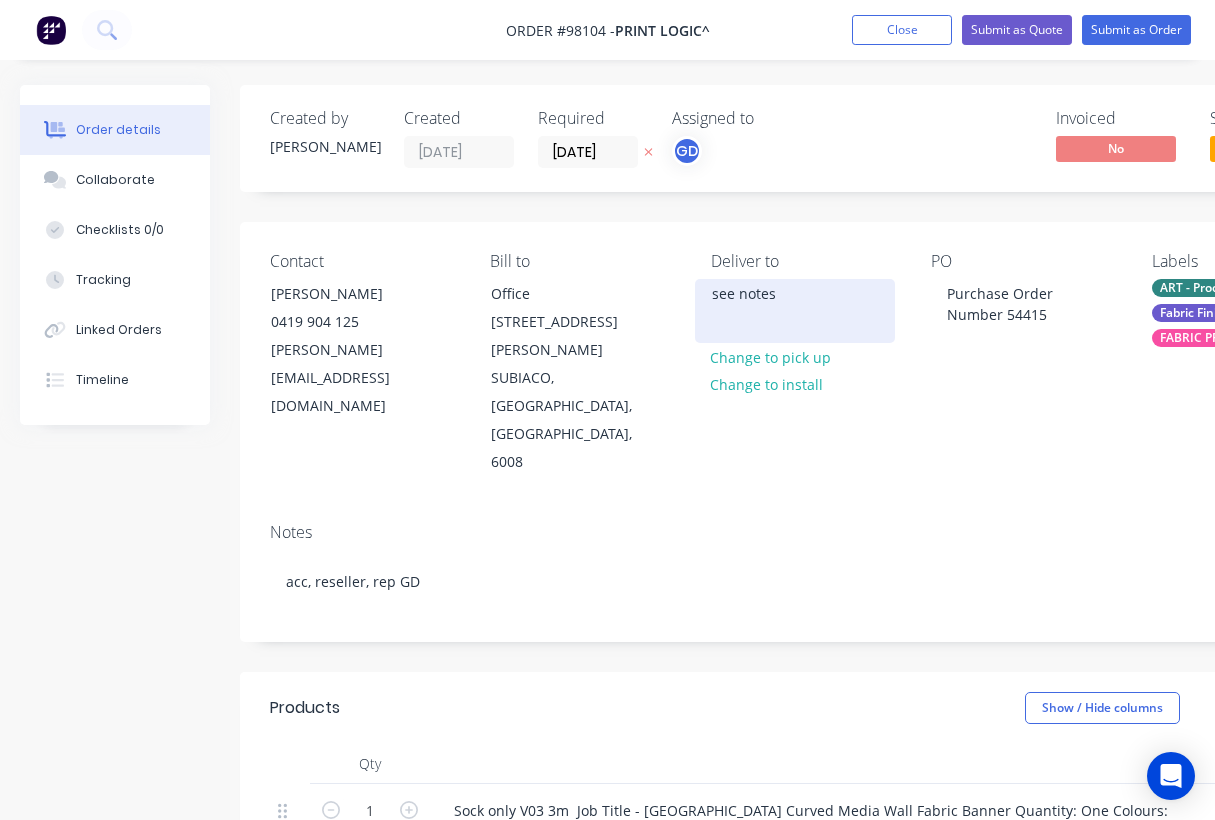 type on "$658.00" 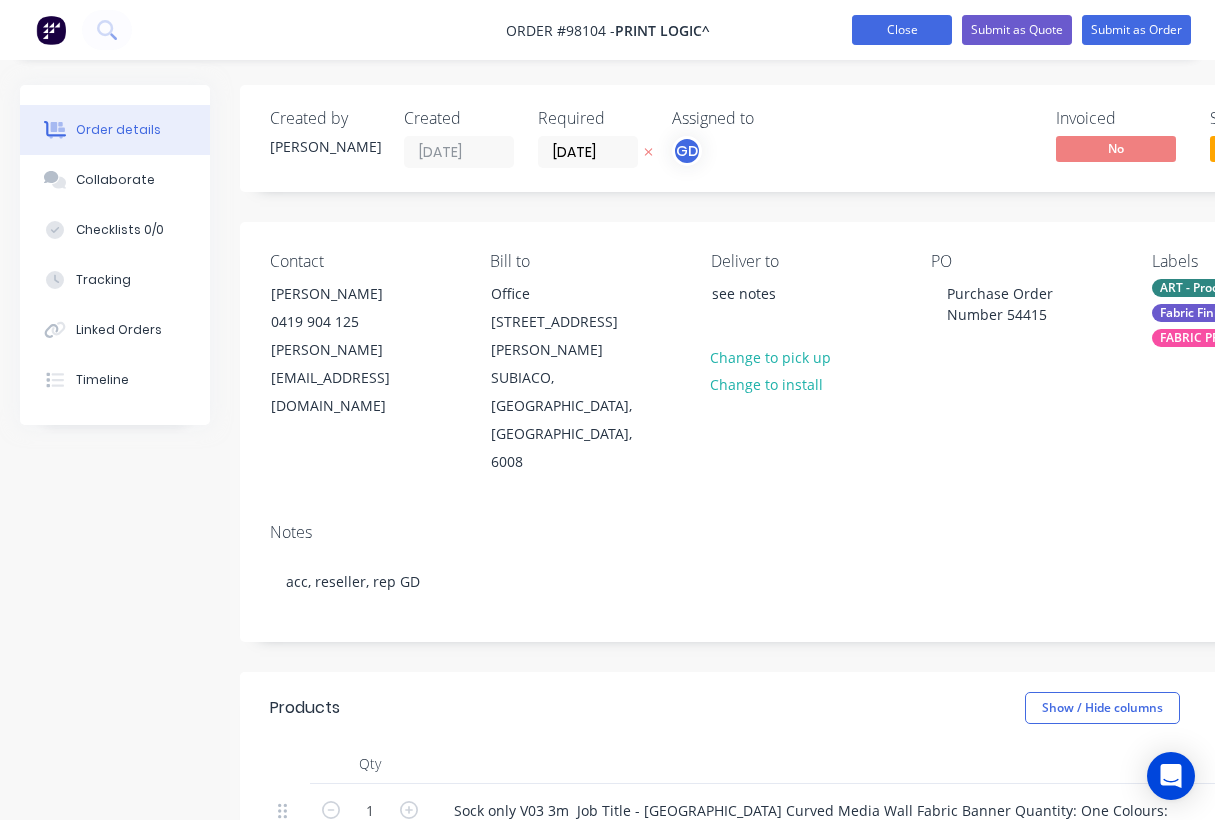 click on "Close" at bounding box center (902, 30) 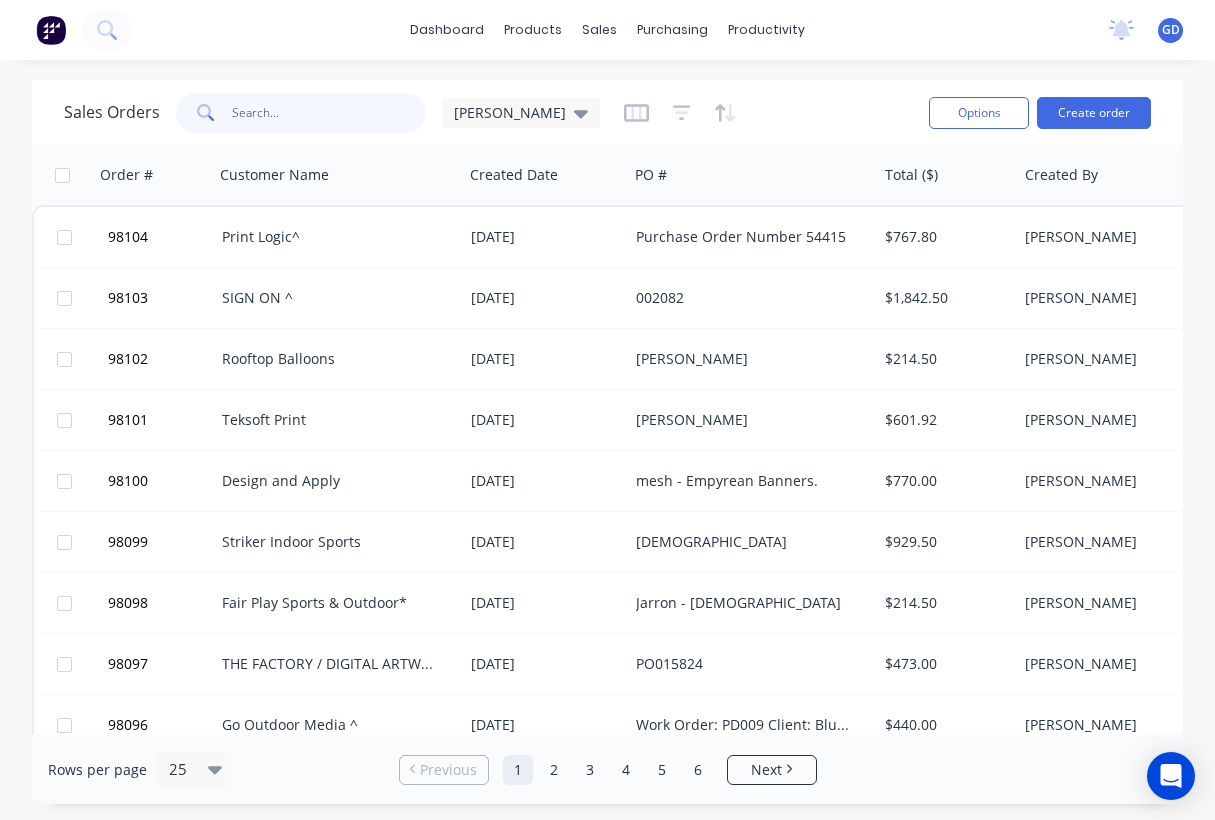 click at bounding box center [329, 113] 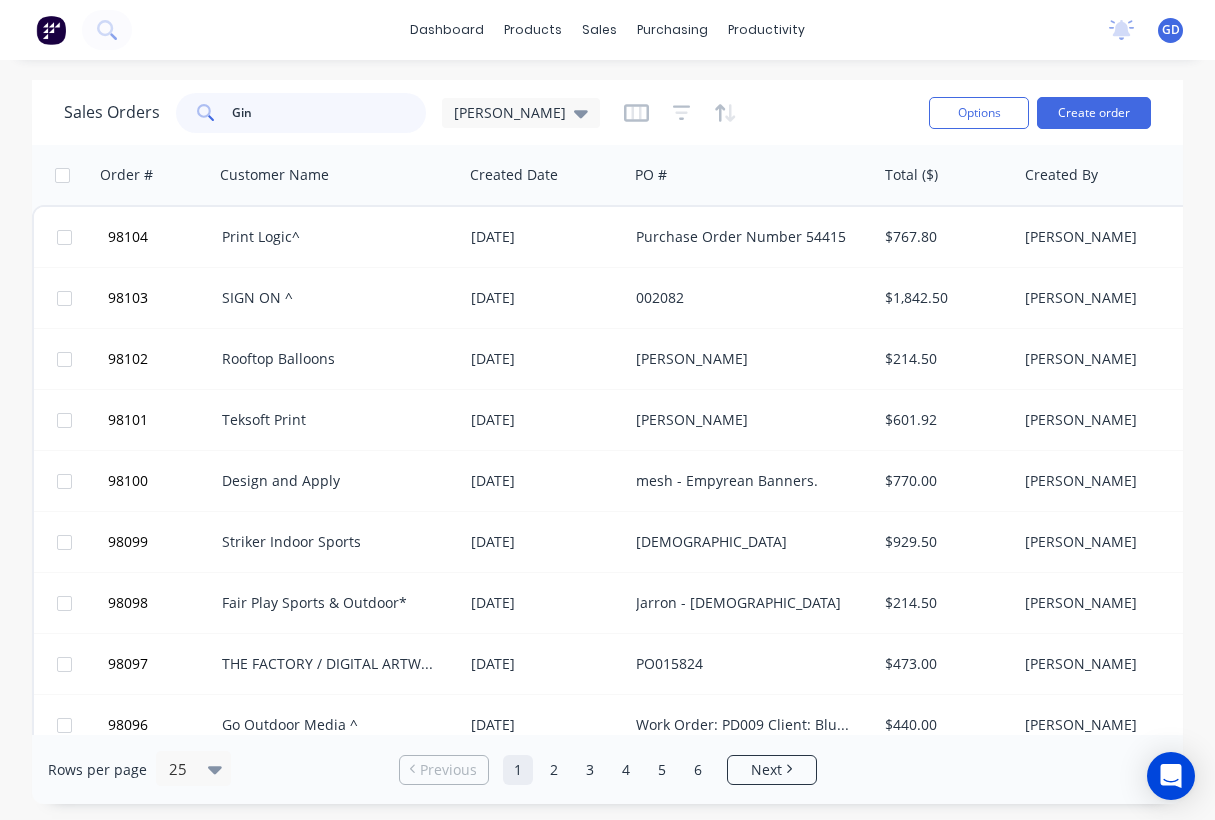 type on "[PERSON_NAME]" 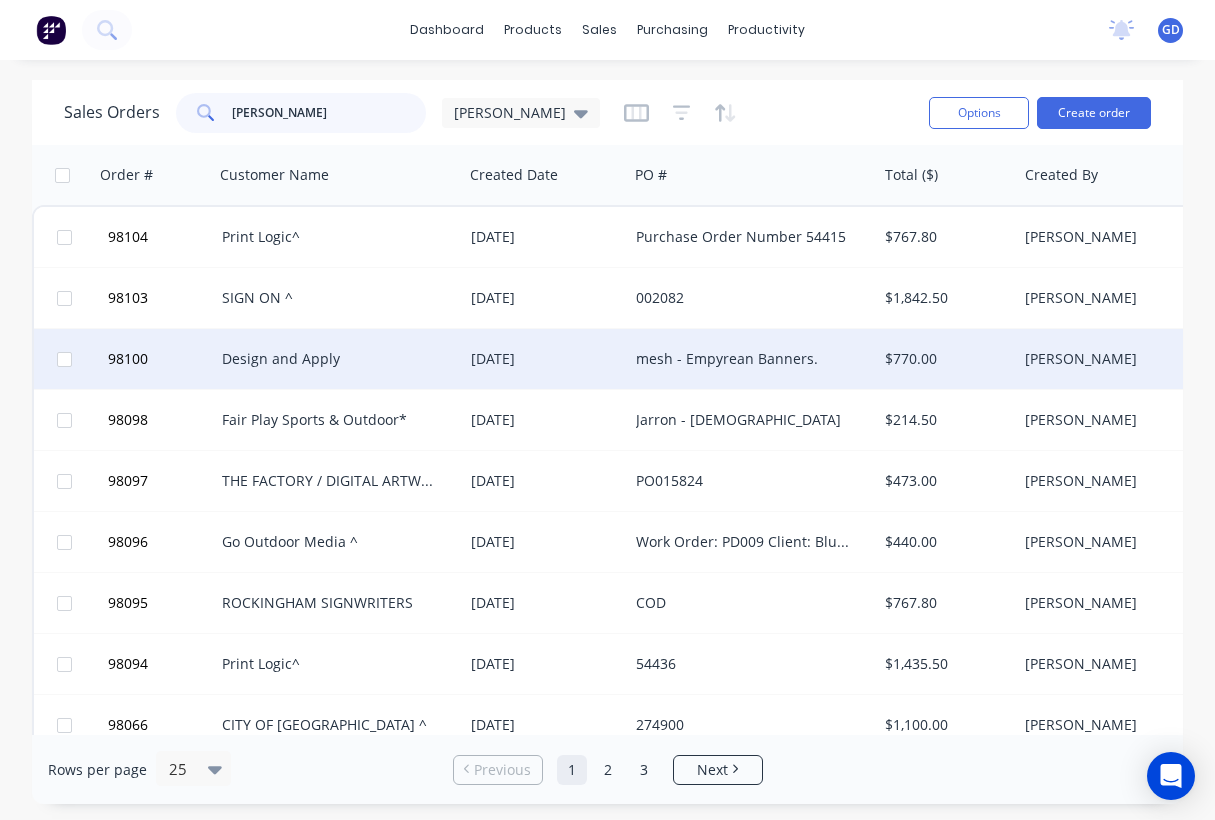 scroll, scrollTop: 0, scrollLeft: 0, axis: both 